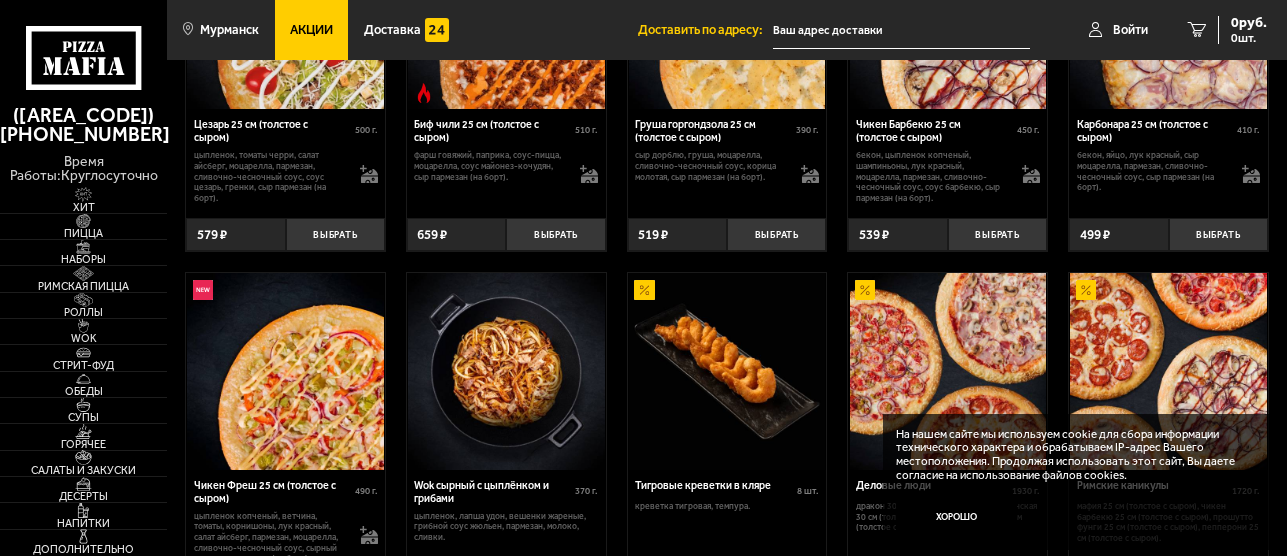 scroll, scrollTop: 552, scrollLeft: 0, axis: vertical 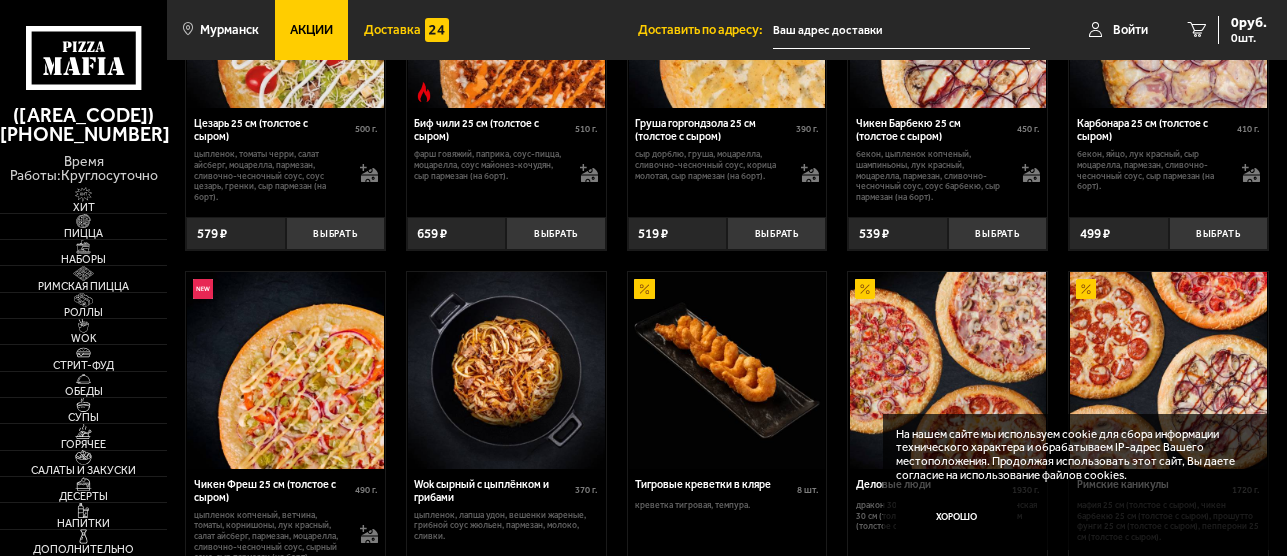 click on "Доставка" at bounding box center (392, 30) 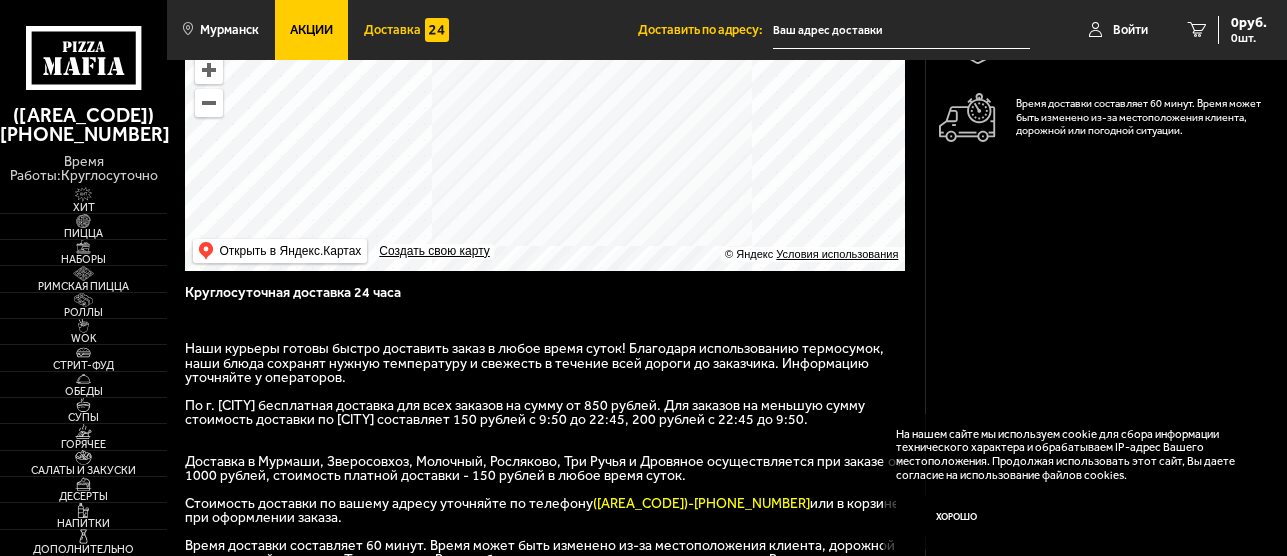scroll, scrollTop: 207, scrollLeft: 0, axis: vertical 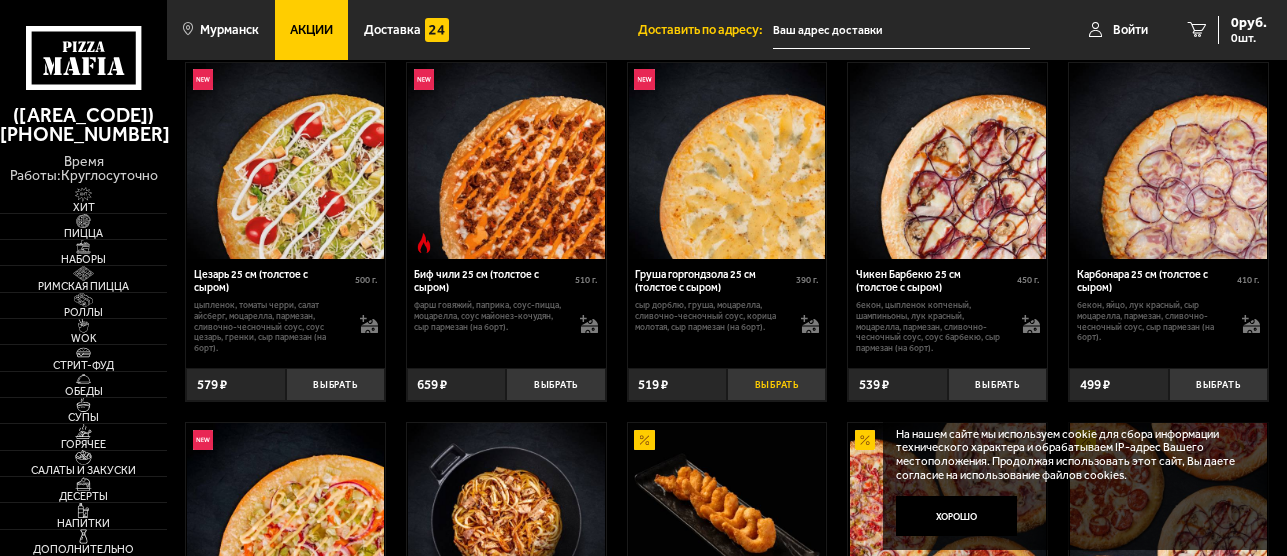 click on "Выбрать" at bounding box center (776, 384) 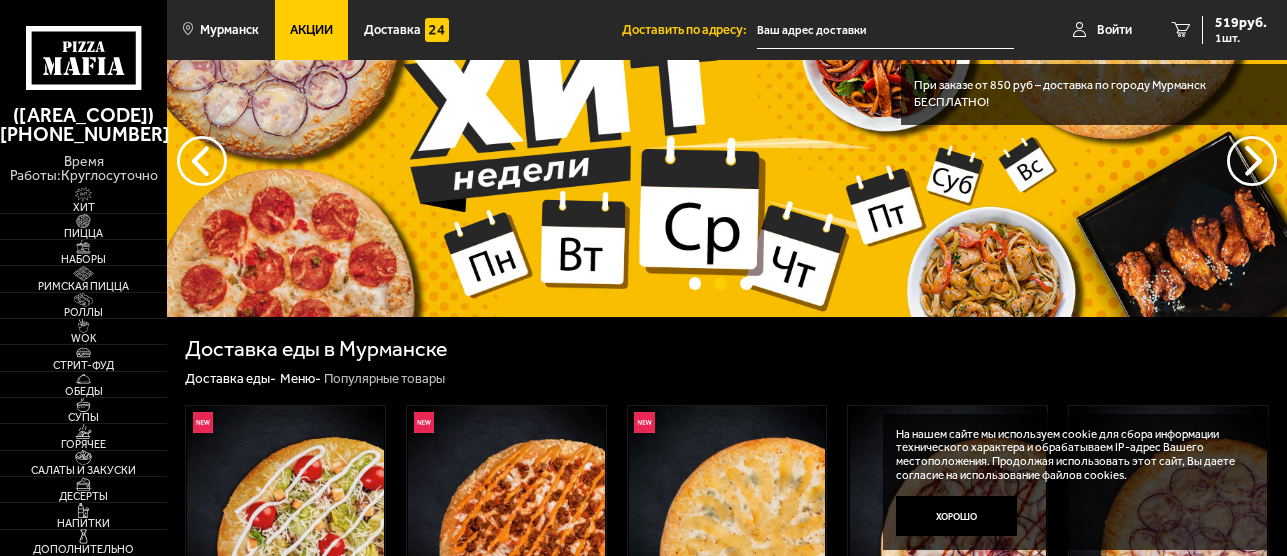scroll, scrollTop: 0, scrollLeft: 0, axis: both 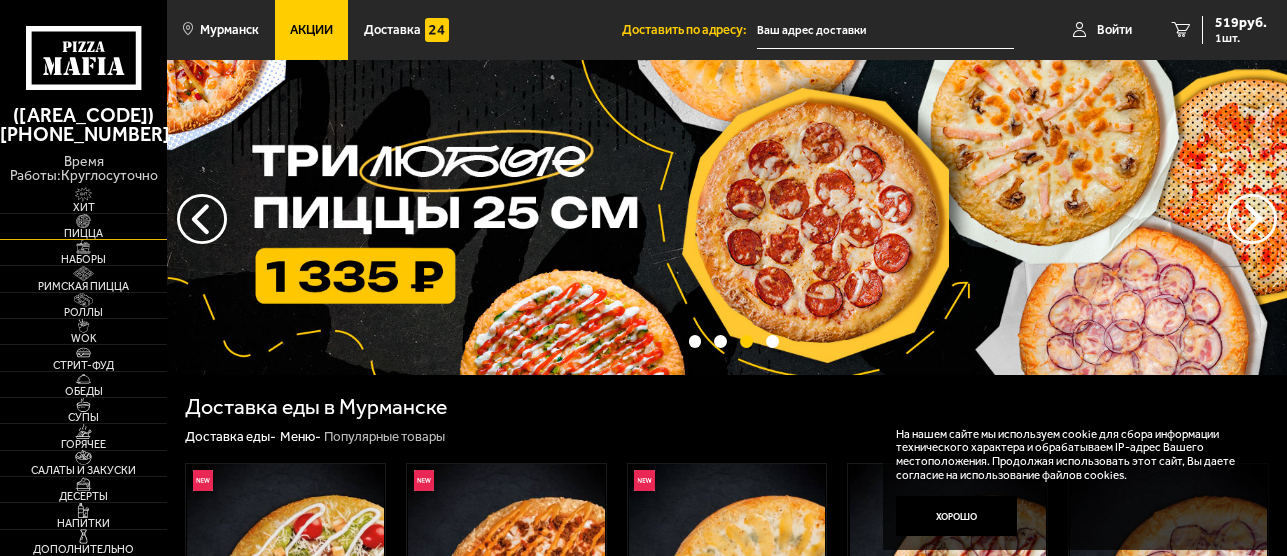 click at bounding box center [83, 221] 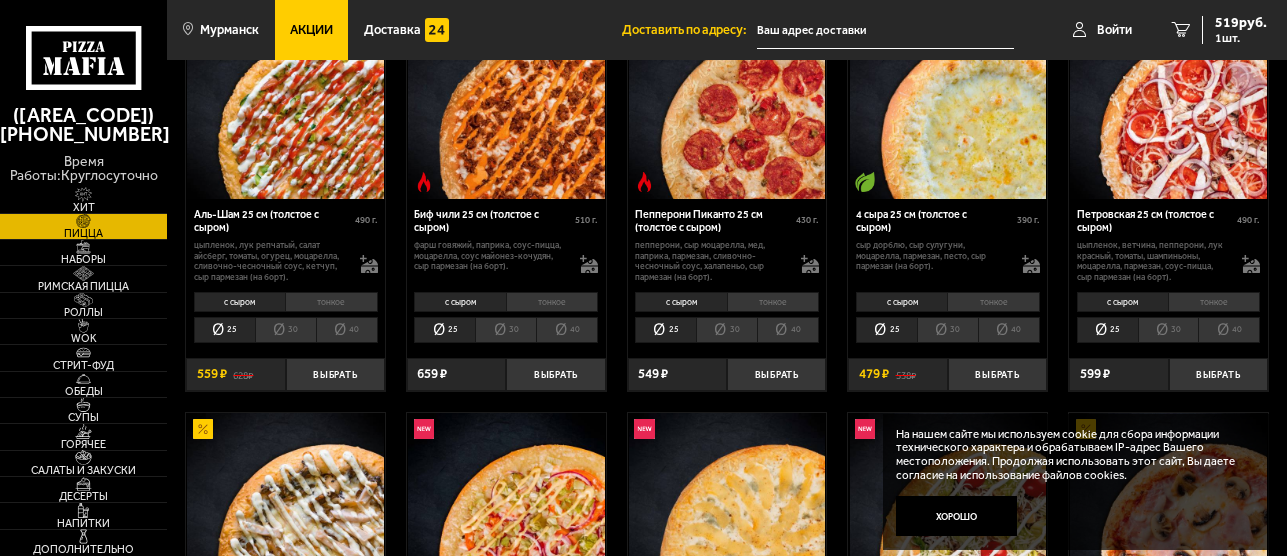 scroll, scrollTop: 304, scrollLeft: 0, axis: vertical 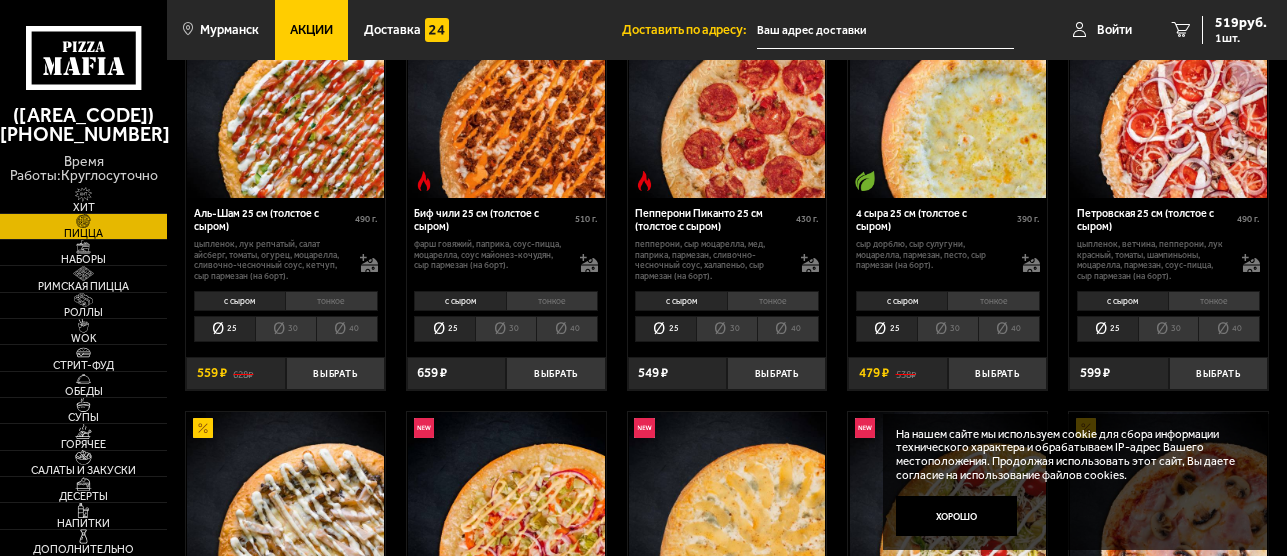 click on "30" at bounding box center (947, 329) 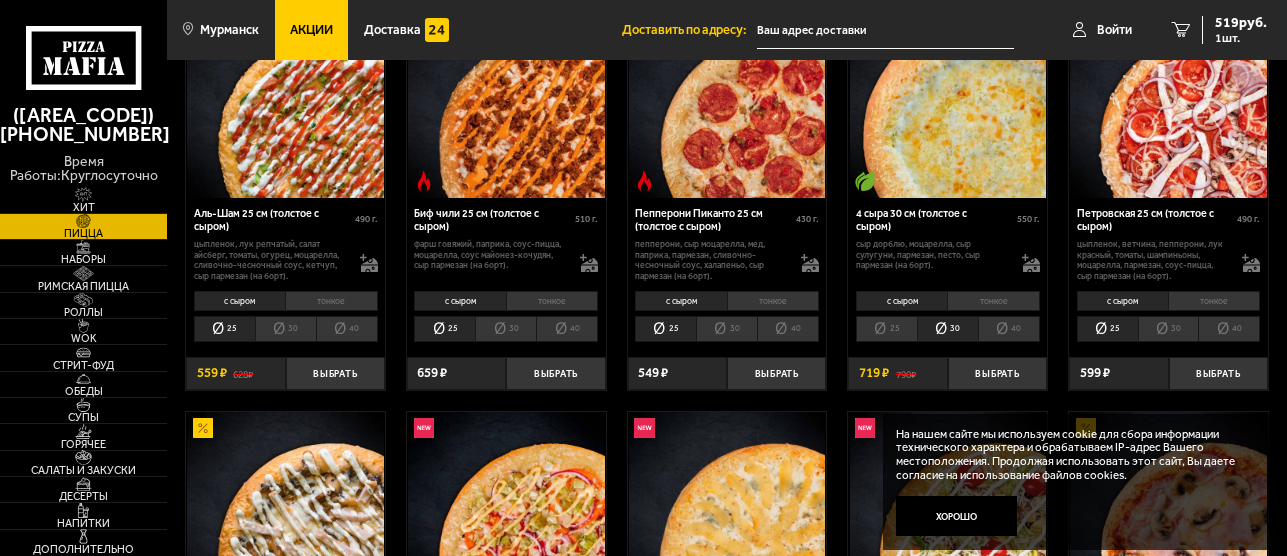 click on "25" at bounding box center [886, 329] 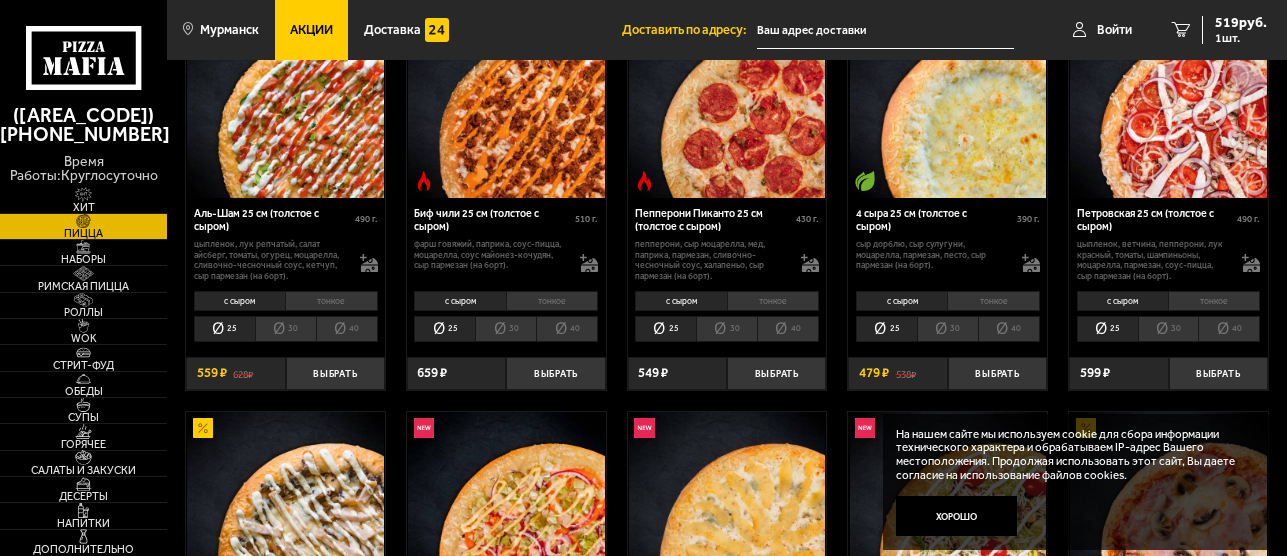 click on "30" at bounding box center (947, 329) 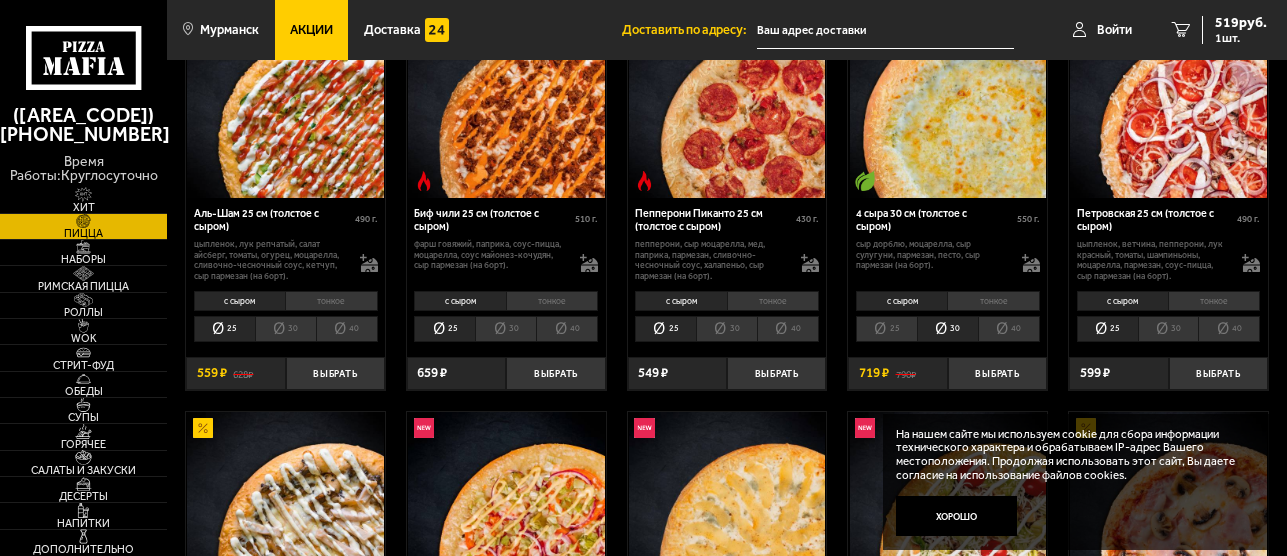 click on "тонкое" at bounding box center [993, 301] 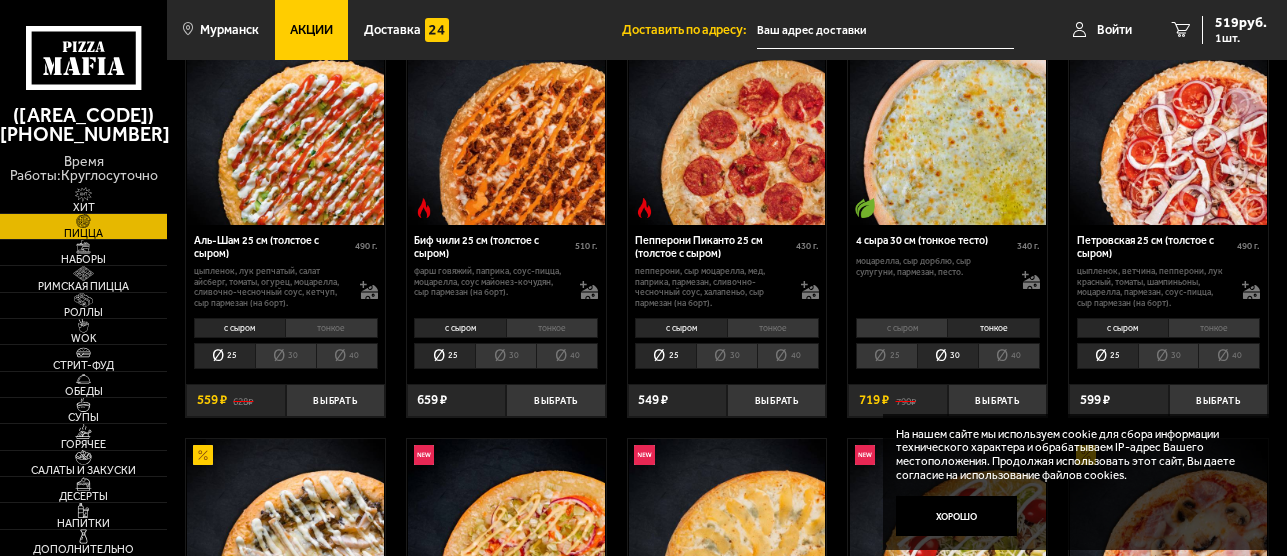 scroll, scrollTop: 296, scrollLeft: 0, axis: vertical 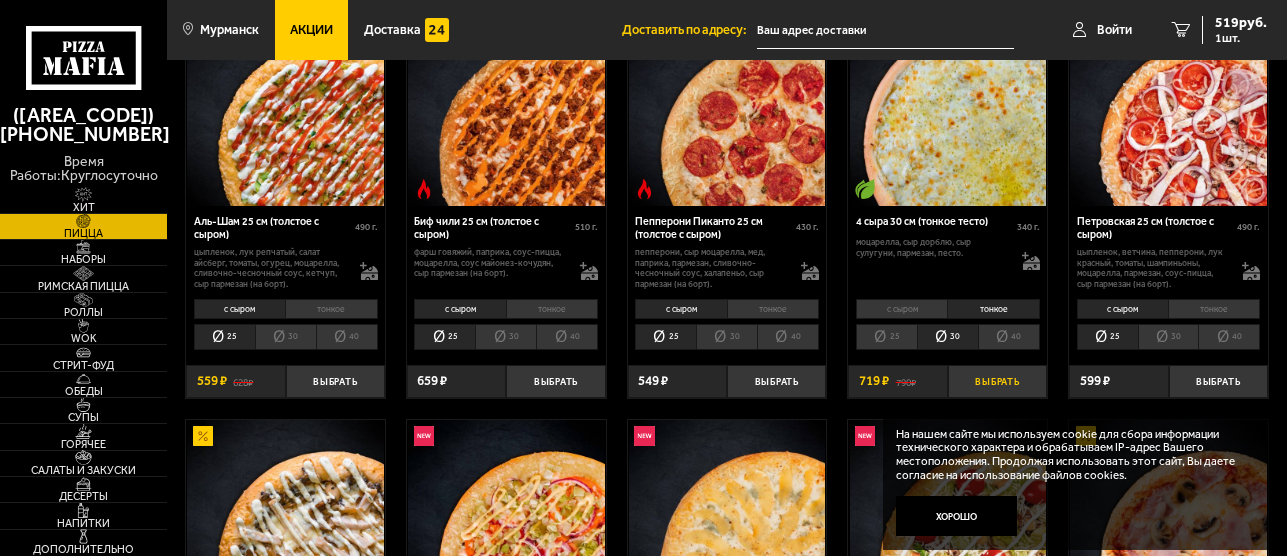 click on "Выбрать" at bounding box center (997, 381) 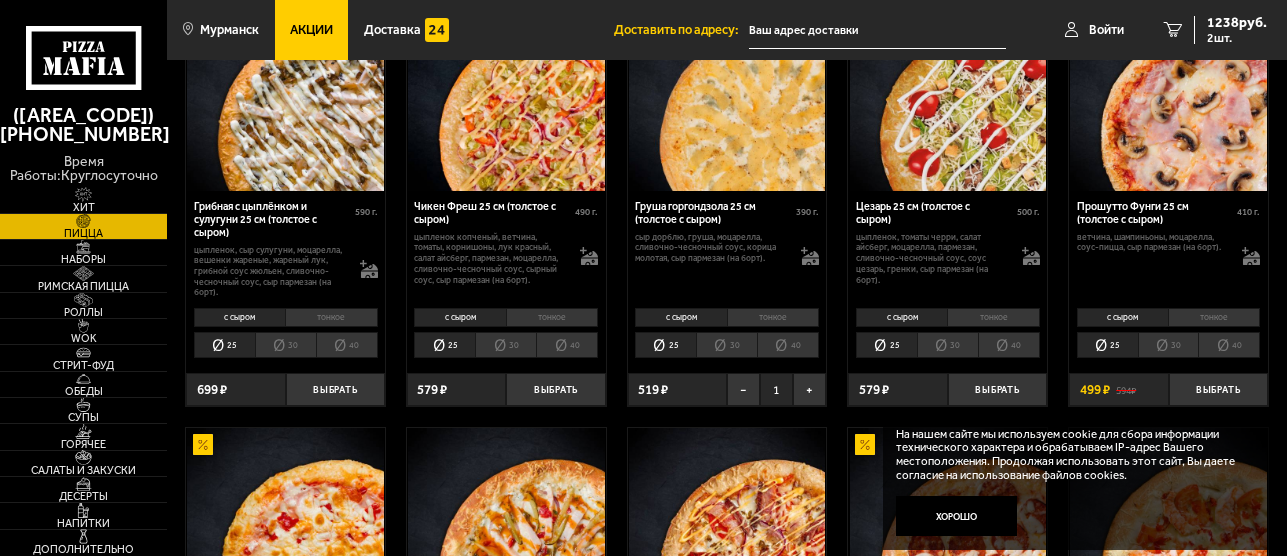 scroll, scrollTop: 722, scrollLeft: 0, axis: vertical 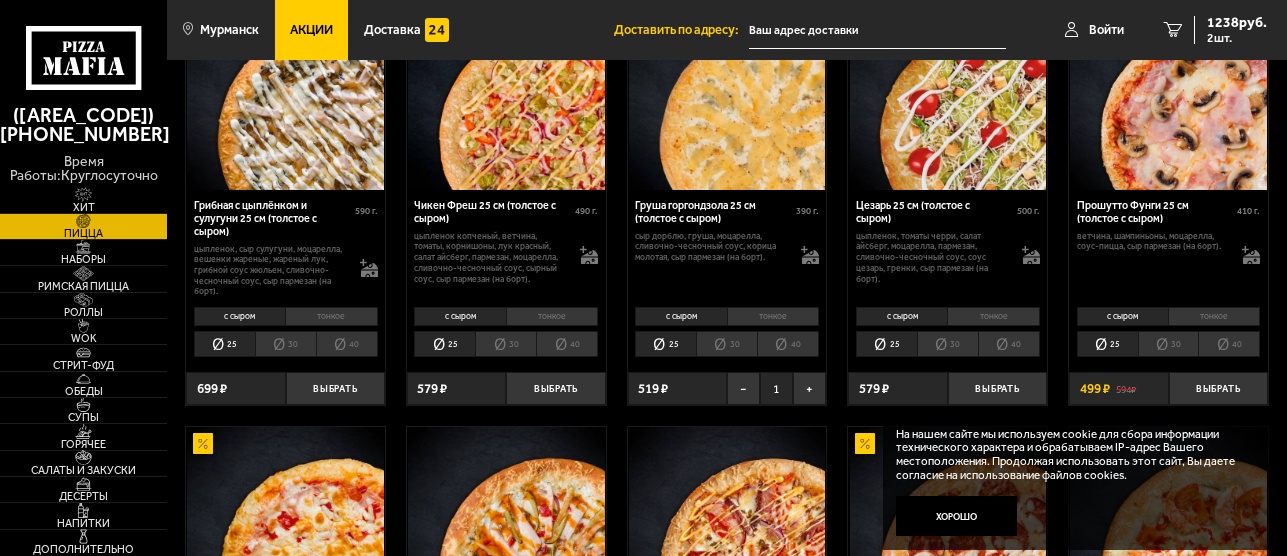click on "тонкое" at bounding box center (773, 317) 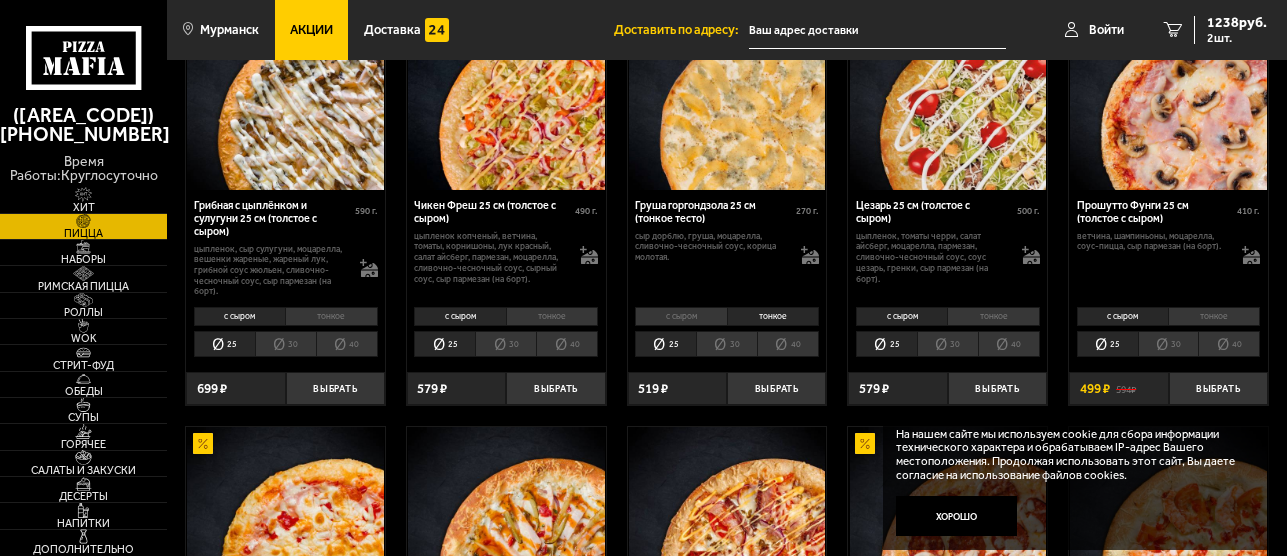 click on "30" at bounding box center (726, 344) 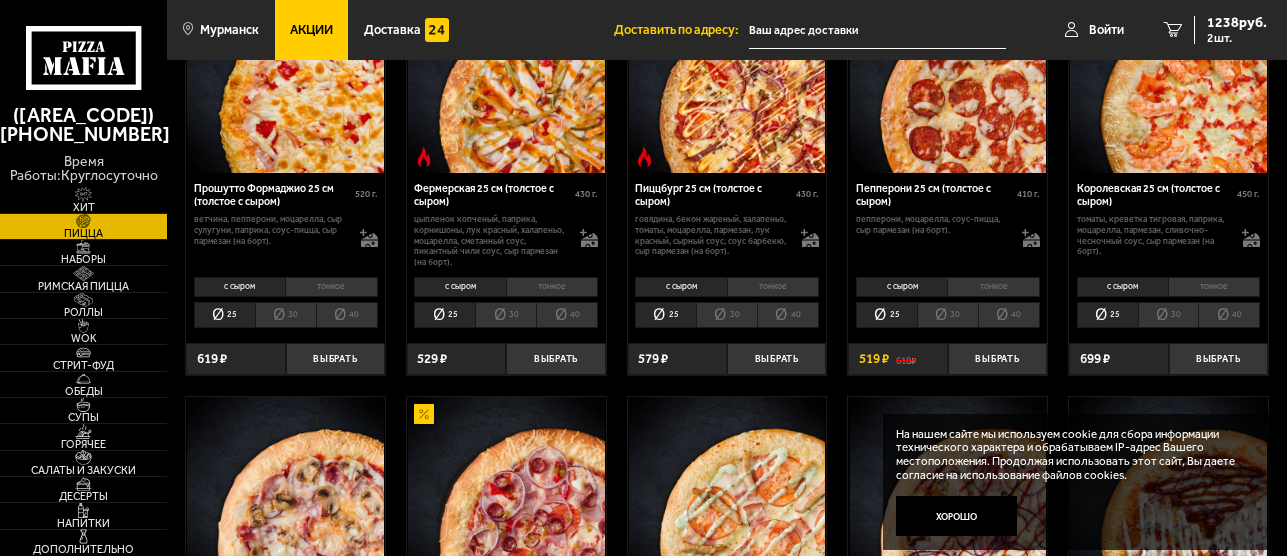 scroll, scrollTop: 1173, scrollLeft: 0, axis: vertical 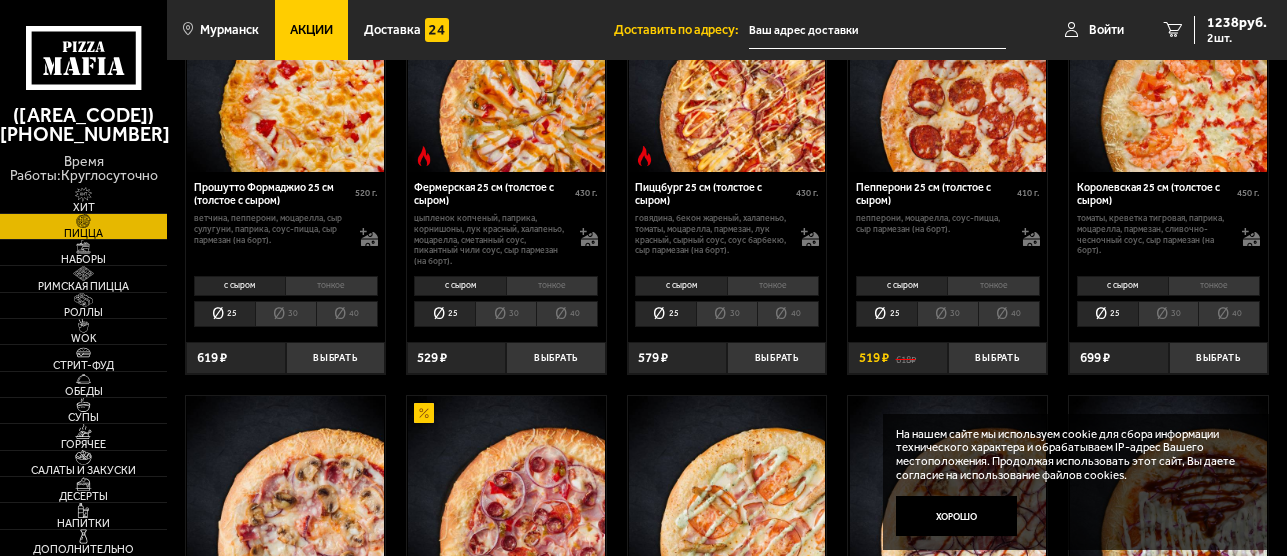 click on "тонкое" at bounding box center [1214, 286] 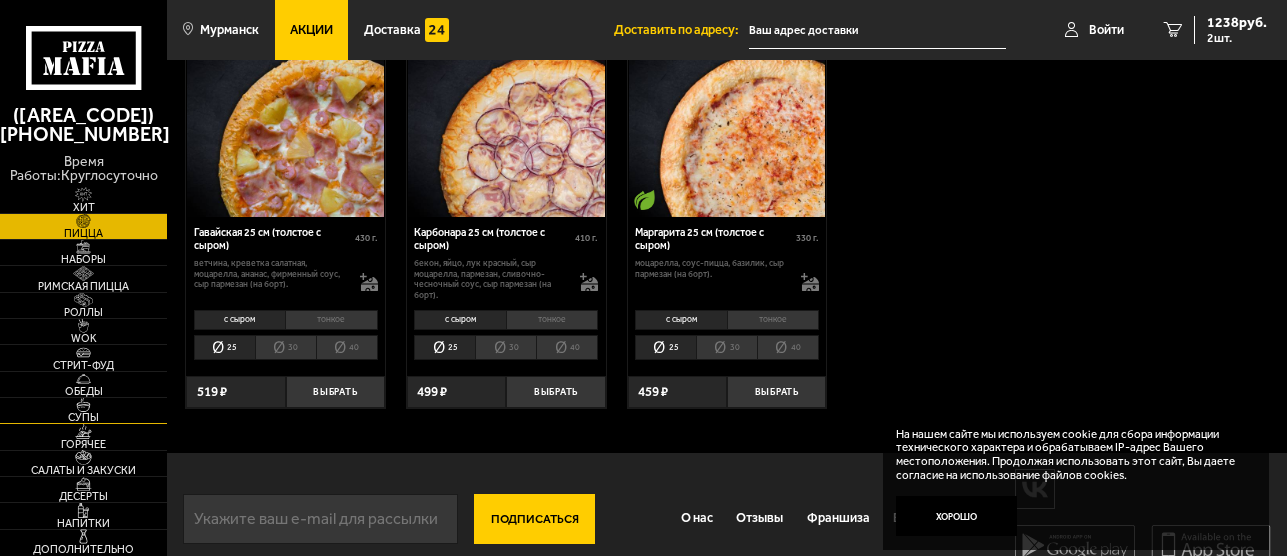 scroll, scrollTop: 2430, scrollLeft: 0, axis: vertical 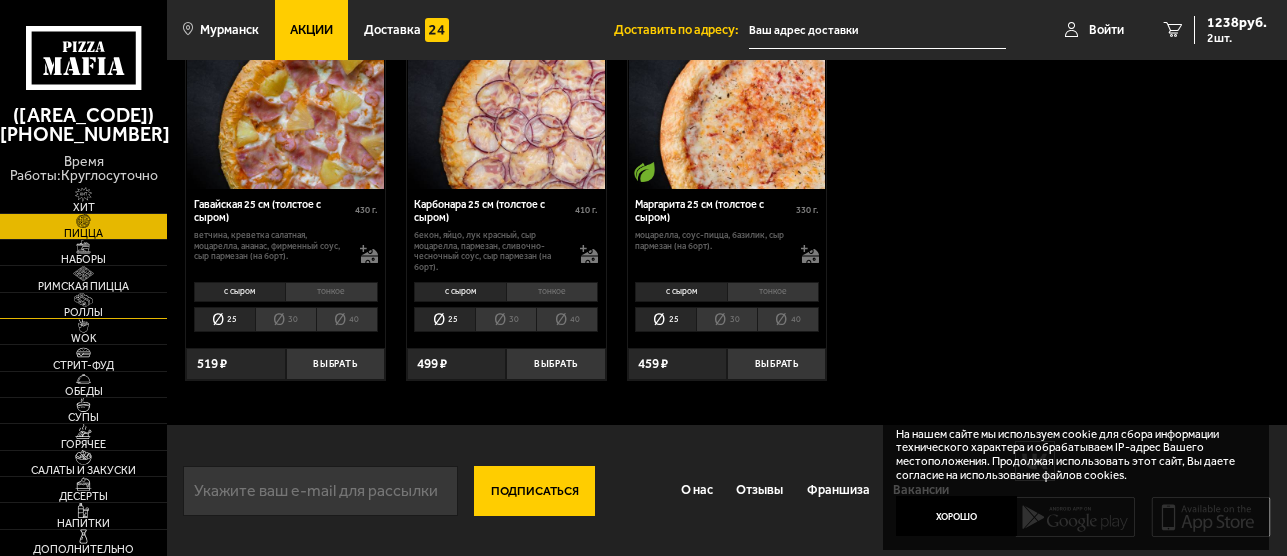 click on "Роллы" at bounding box center (83, 312) 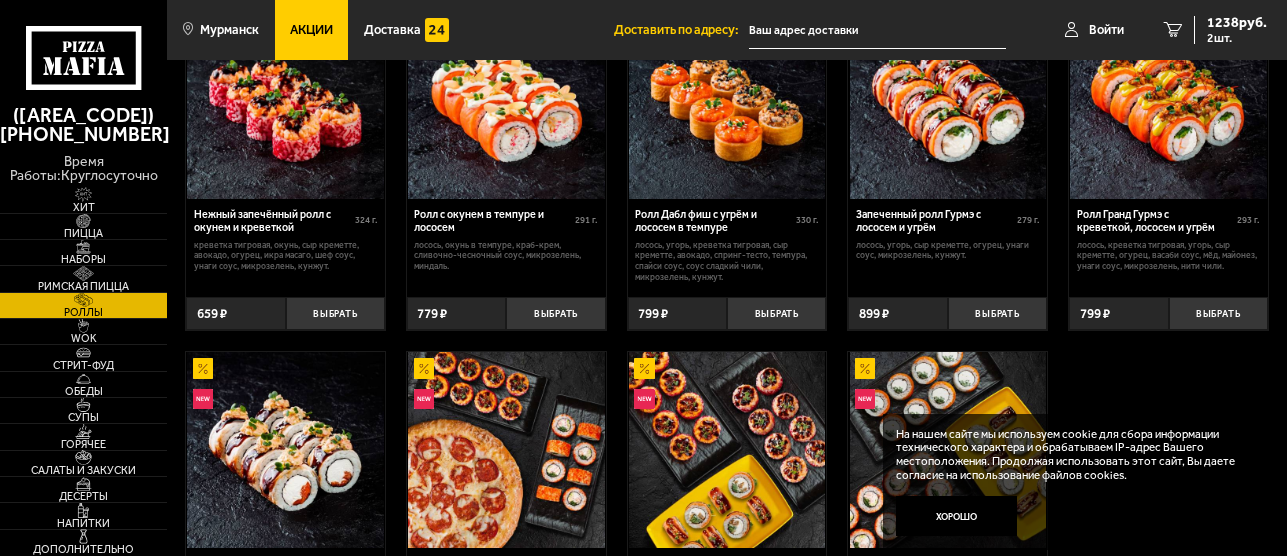 scroll, scrollTop: 0, scrollLeft: 0, axis: both 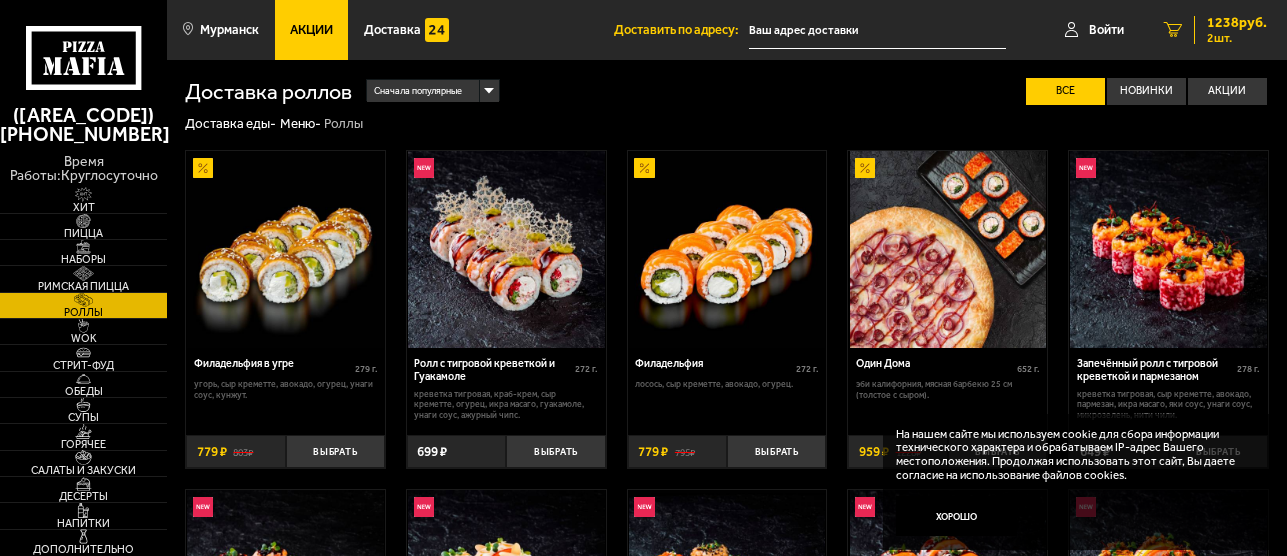 click on "1238  руб." at bounding box center (1237, 23) 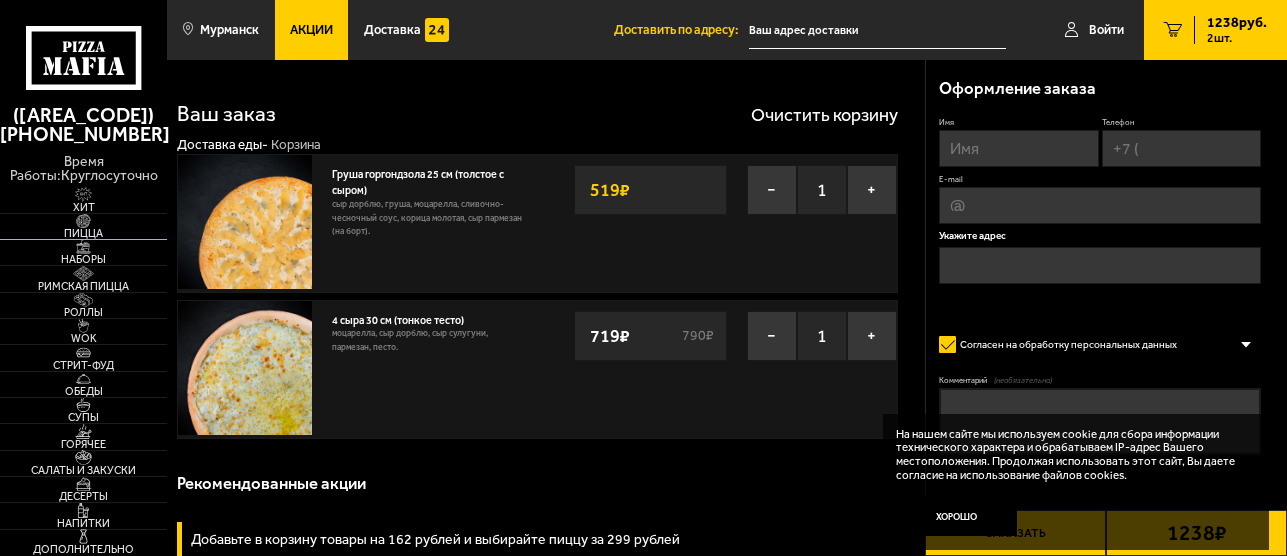 click on "Пицца" at bounding box center (83, 233) 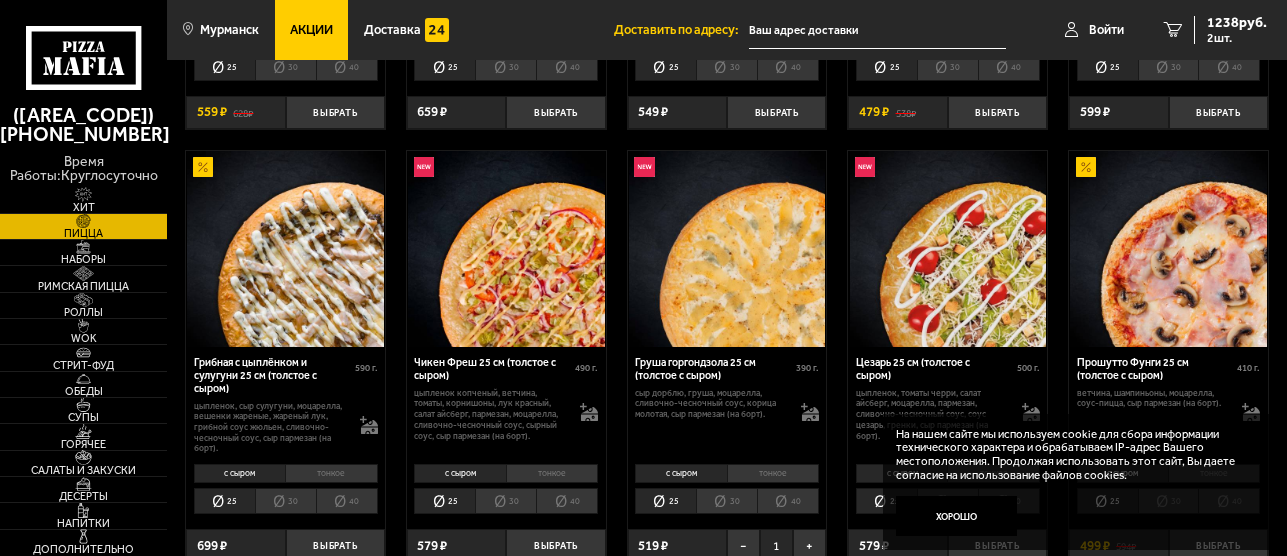 scroll, scrollTop: 705, scrollLeft: 0, axis: vertical 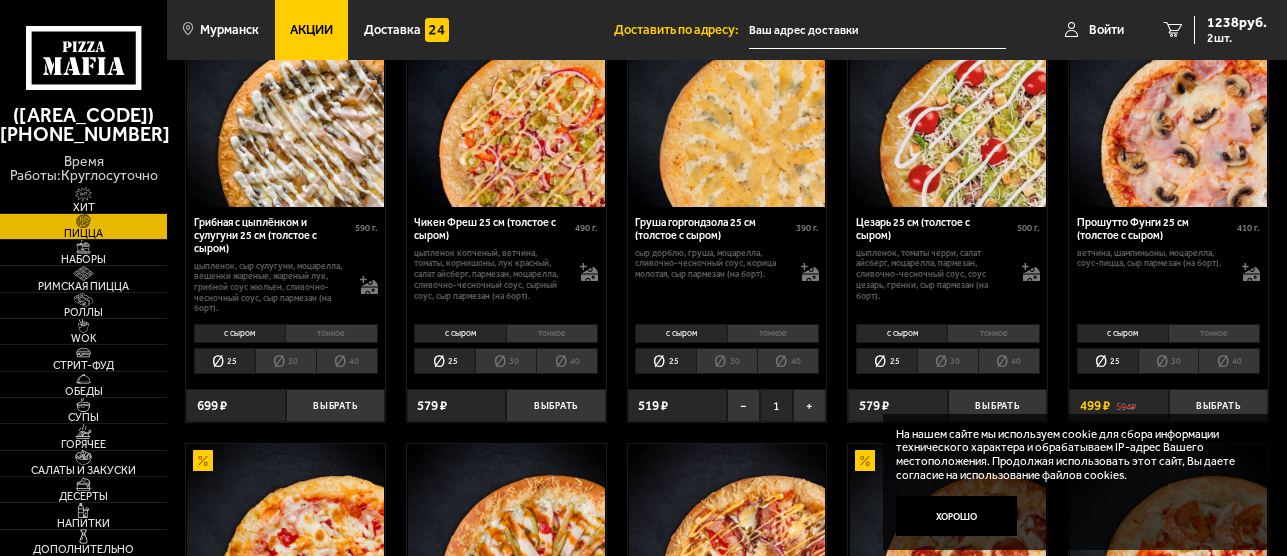 click on "тонкое" at bounding box center (773, 334) 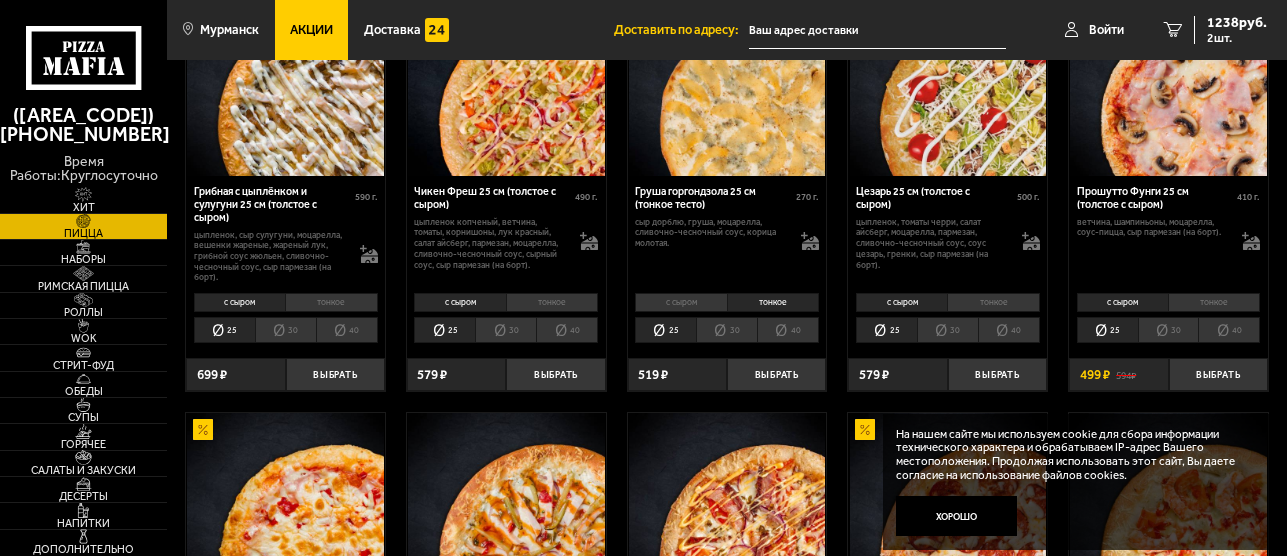 scroll, scrollTop: 738, scrollLeft: 0, axis: vertical 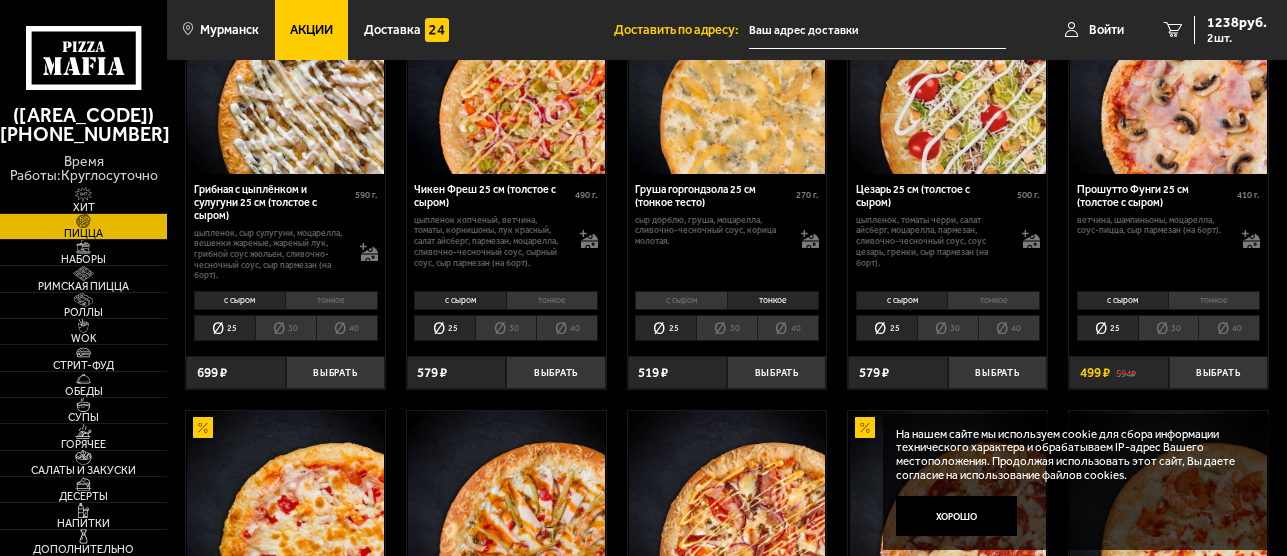 click on "30" at bounding box center (726, 328) 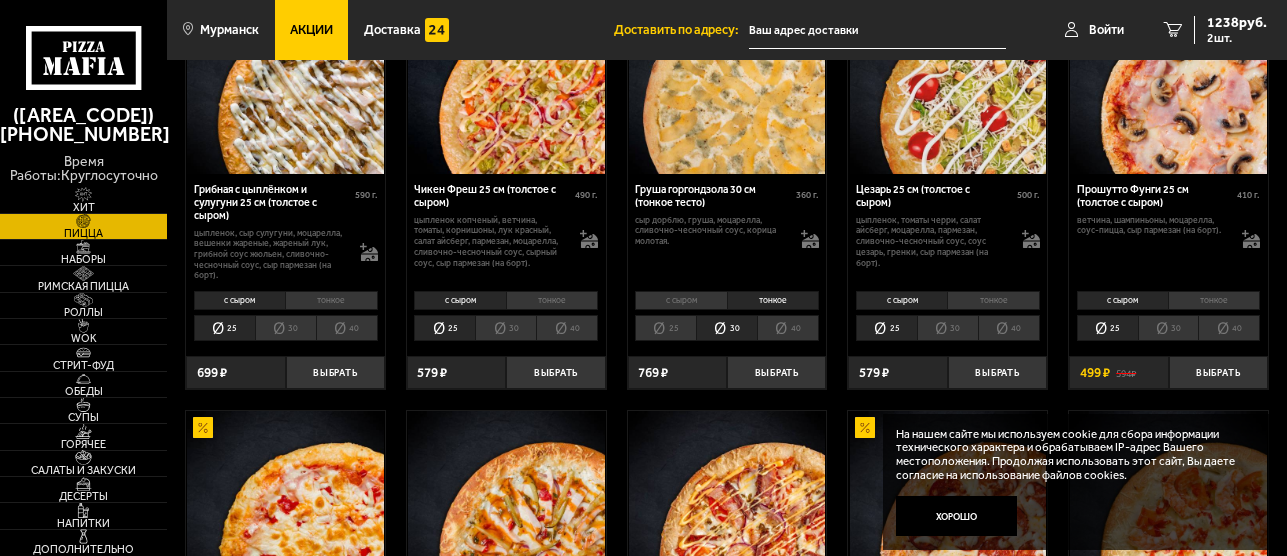 click on "25" at bounding box center (665, 328) 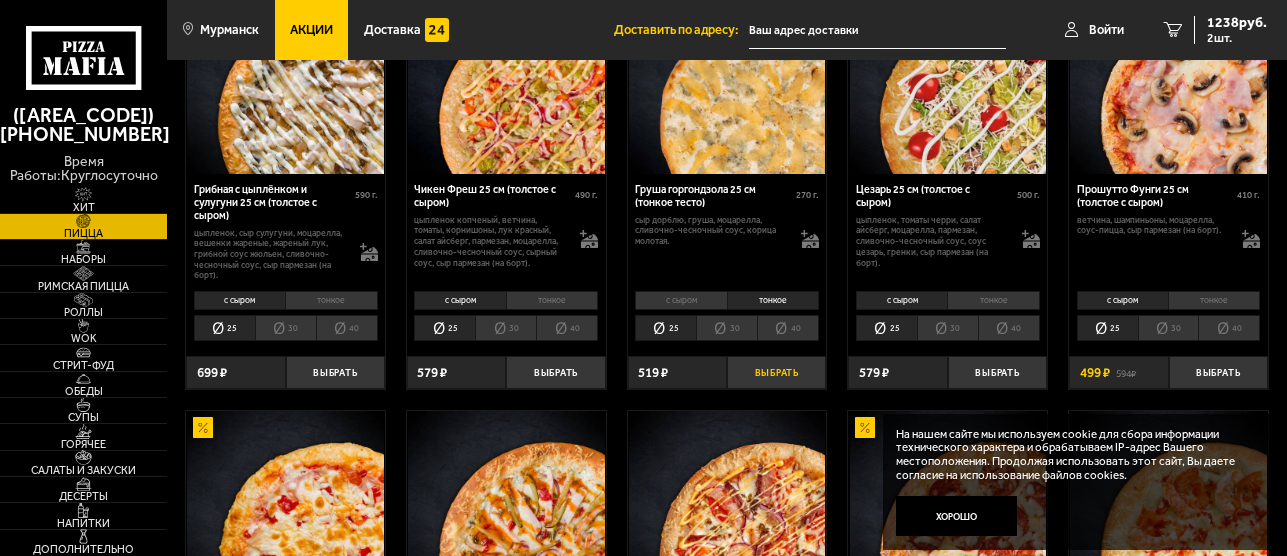 click on "Выбрать" at bounding box center (776, 372) 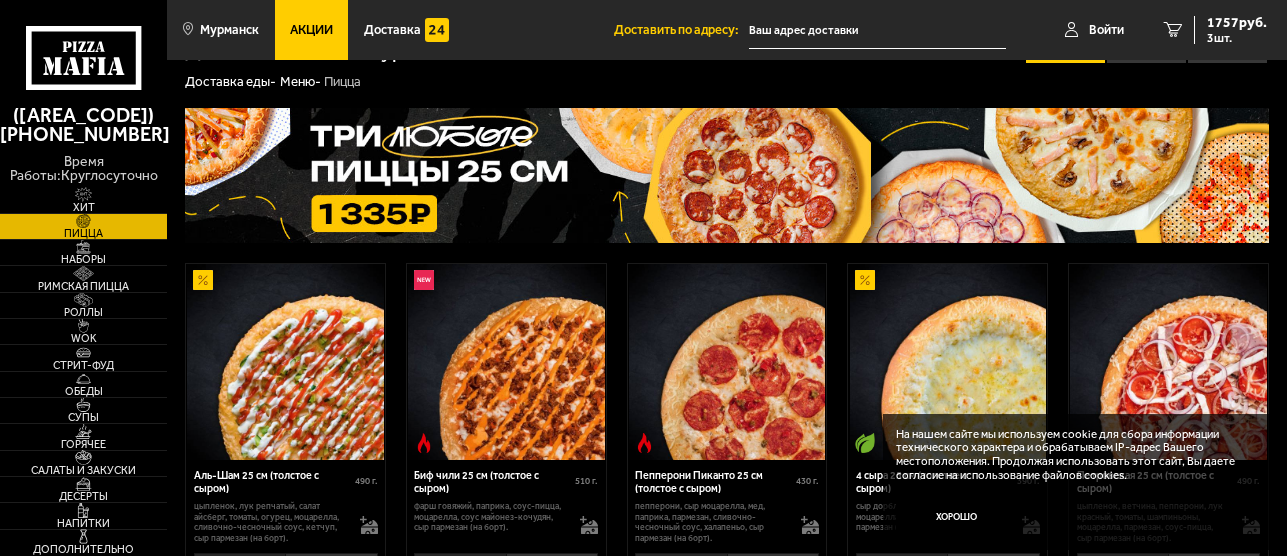 scroll, scrollTop: 0, scrollLeft: 0, axis: both 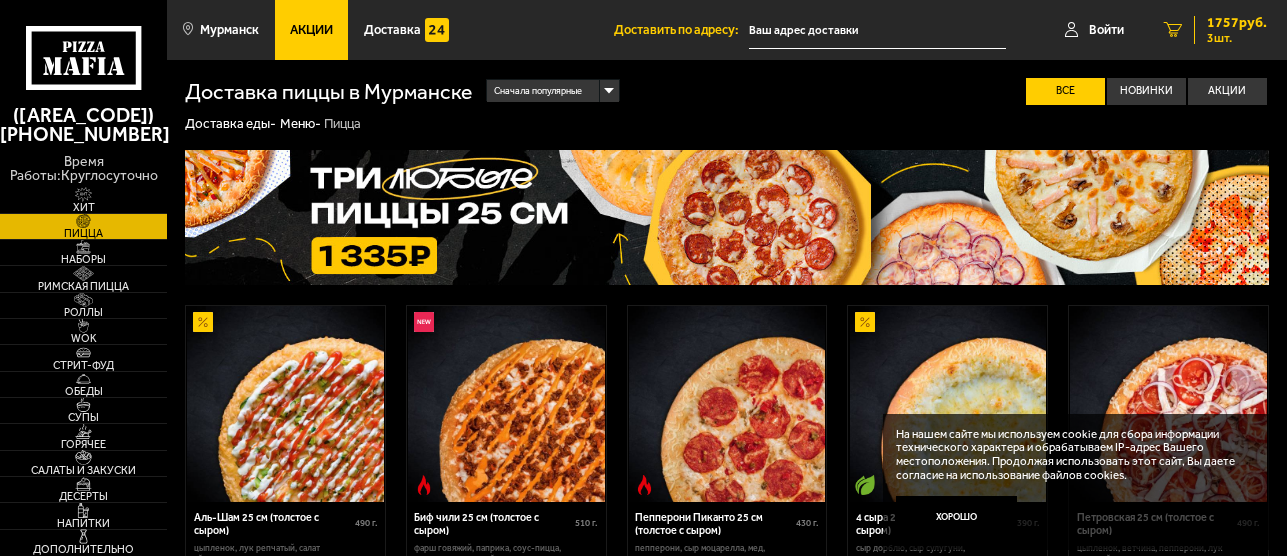 click on "1757  руб." at bounding box center [1237, 23] 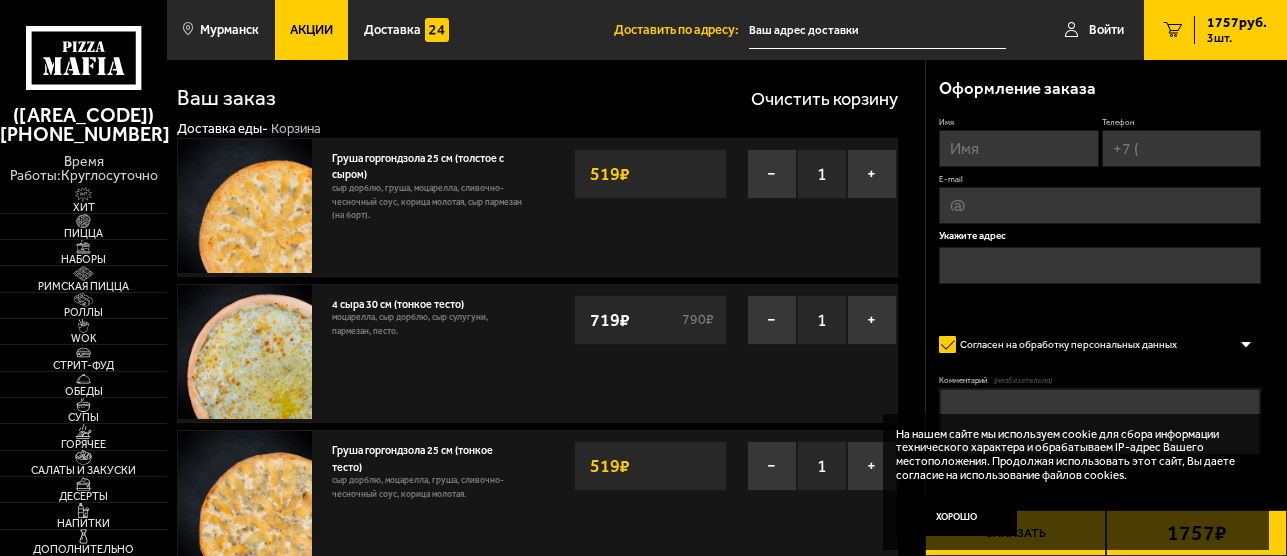 scroll, scrollTop: 15, scrollLeft: 0, axis: vertical 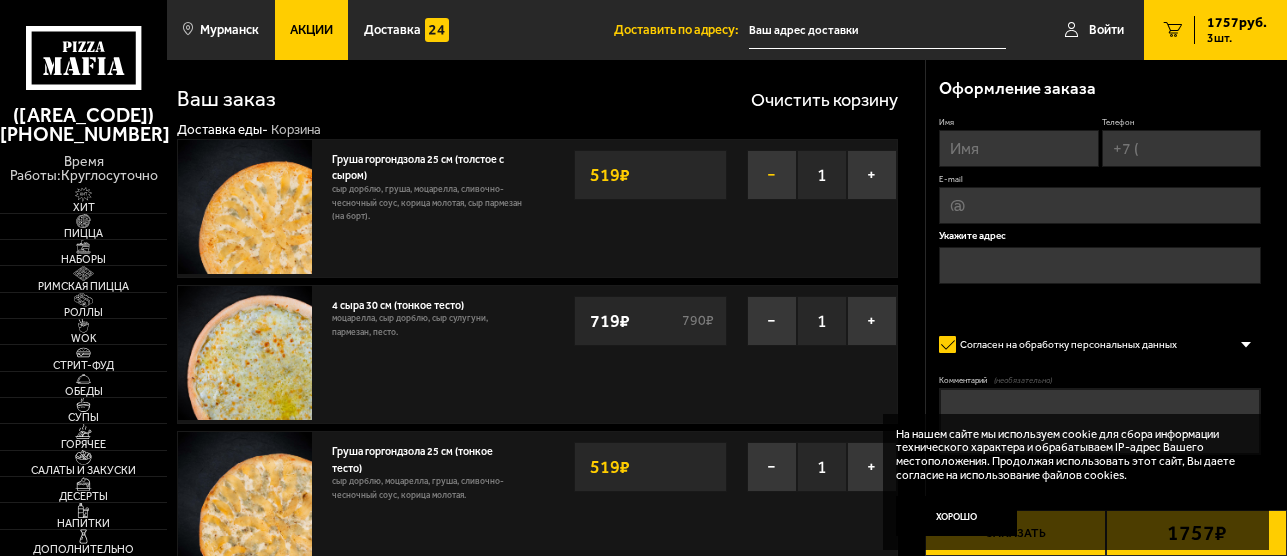 click on "−" at bounding box center [772, 175] 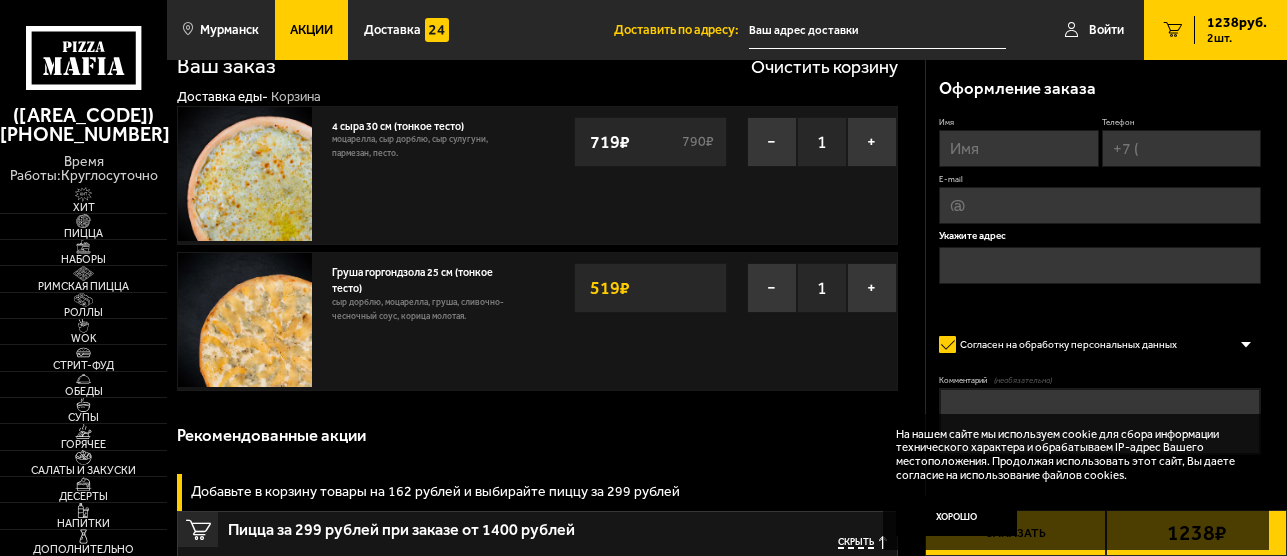 scroll, scrollTop: 0, scrollLeft: 0, axis: both 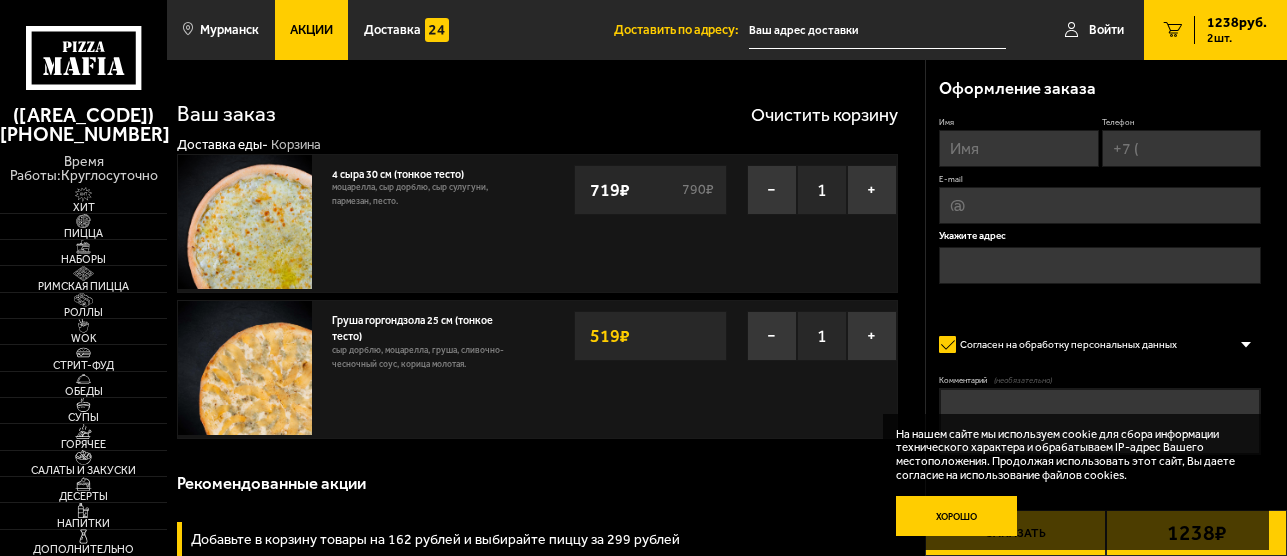 click on "Хорошо" at bounding box center (956, 516) 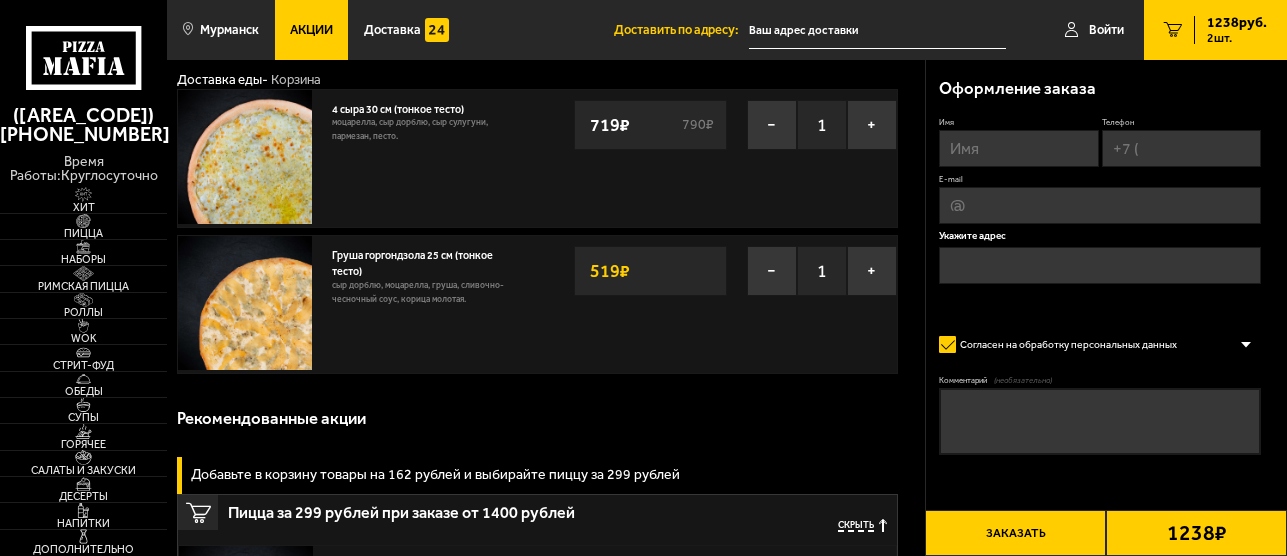 scroll, scrollTop: 0, scrollLeft: 0, axis: both 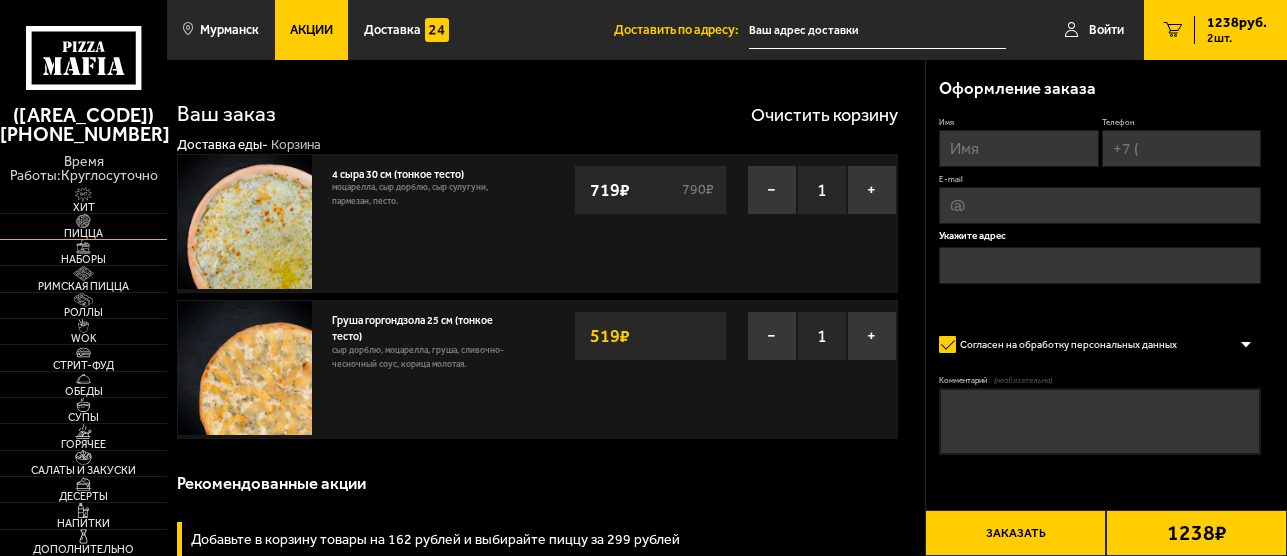 click at bounding box center [83, 221] 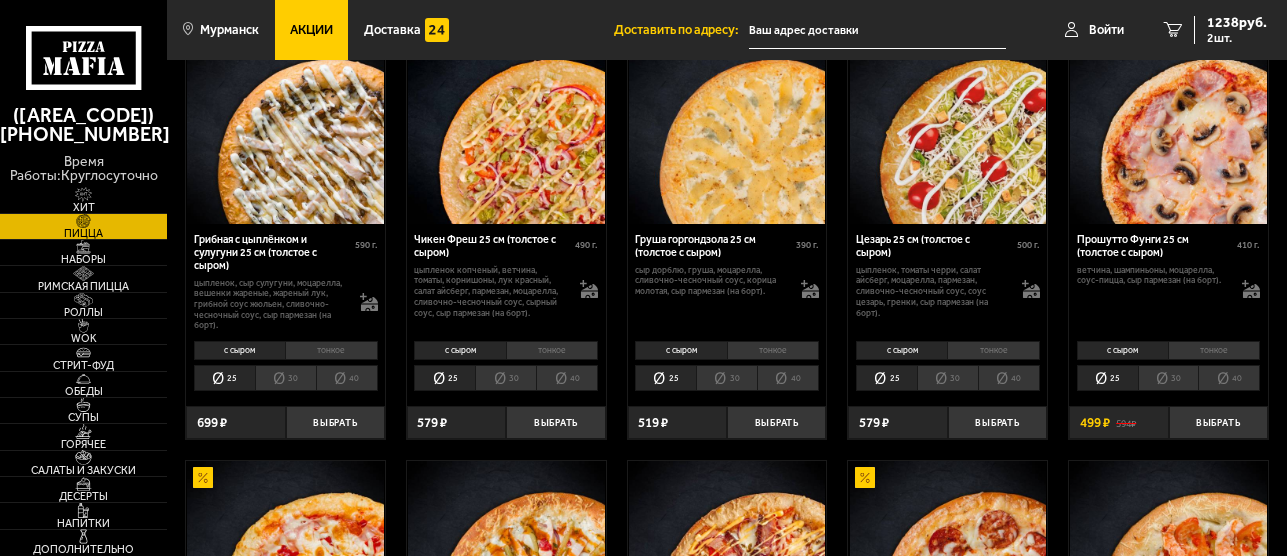 scroll, scrollTop: 718, scrollLeft: 0, axis: vertical 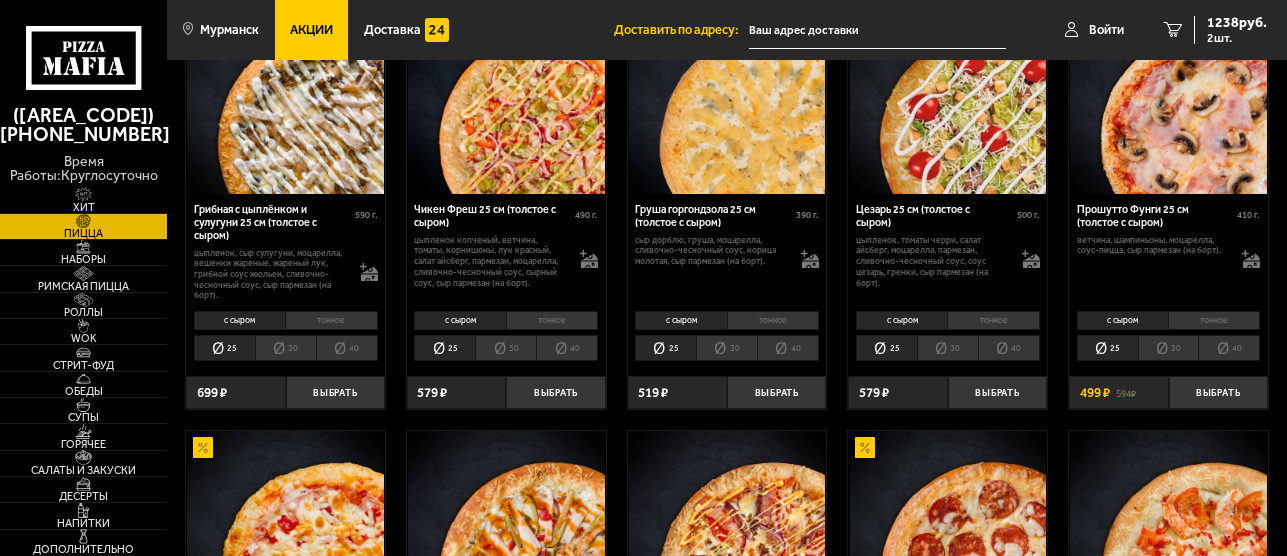 click on "тонкое" at bounding box center (773, 321) 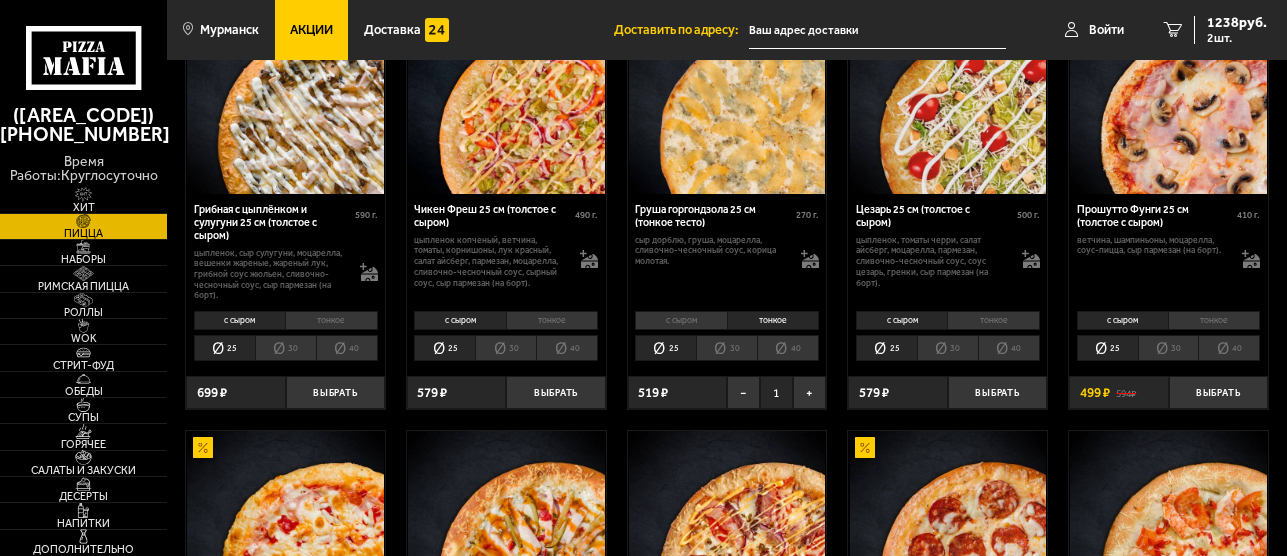 click on "30" at bounding box center (726, 348) 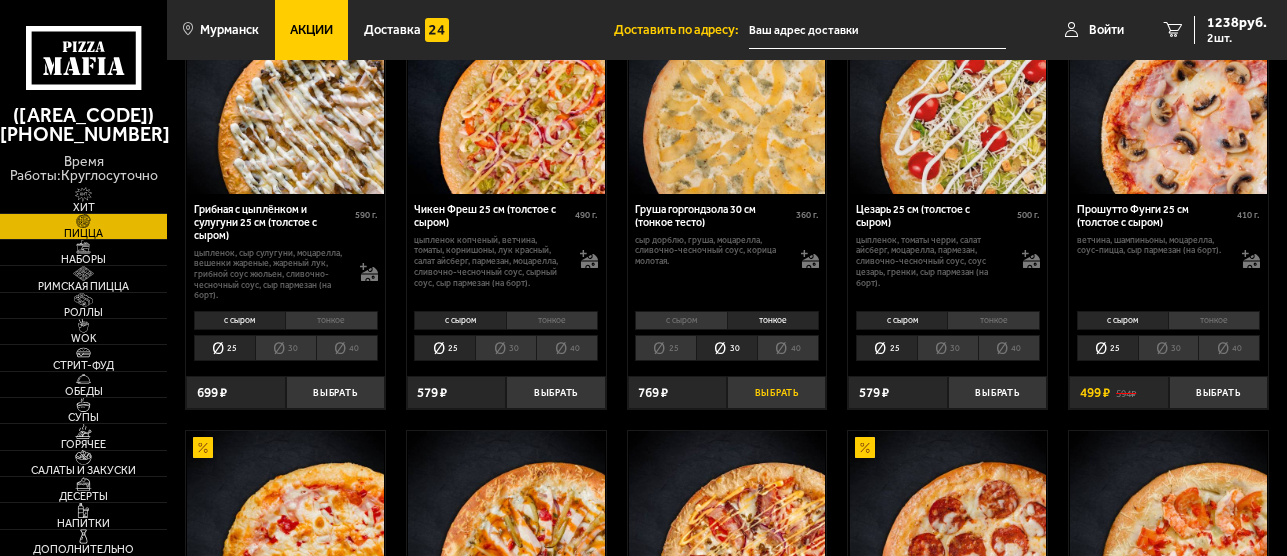 click on "Выбрать" at bounding box center [776, 392] 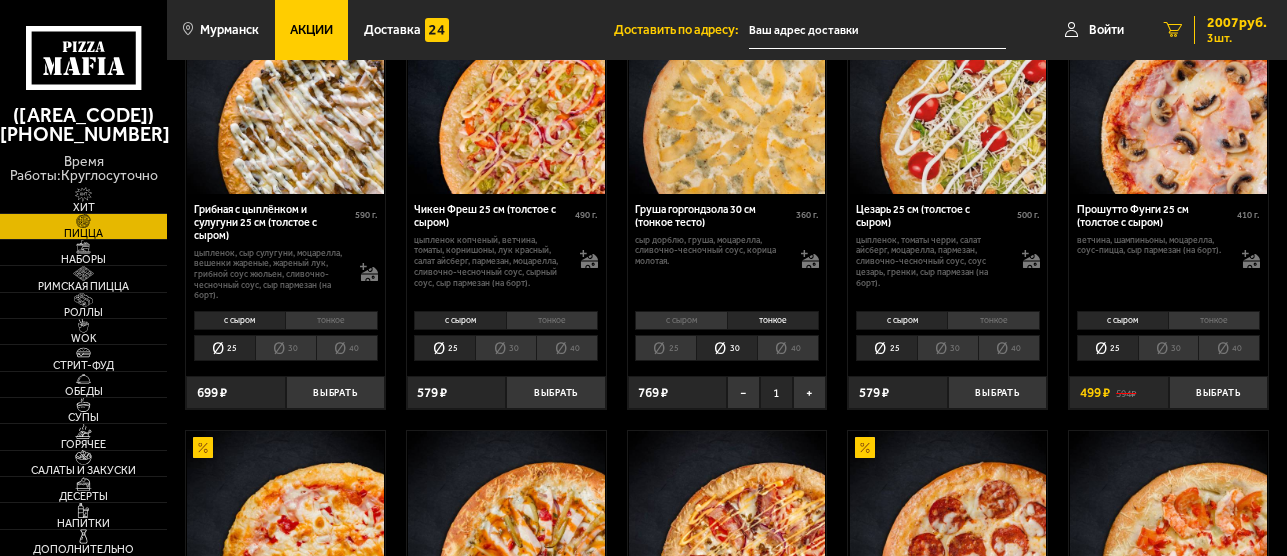 click on "[PRICE] руб." at bounding box center (1237, 23) 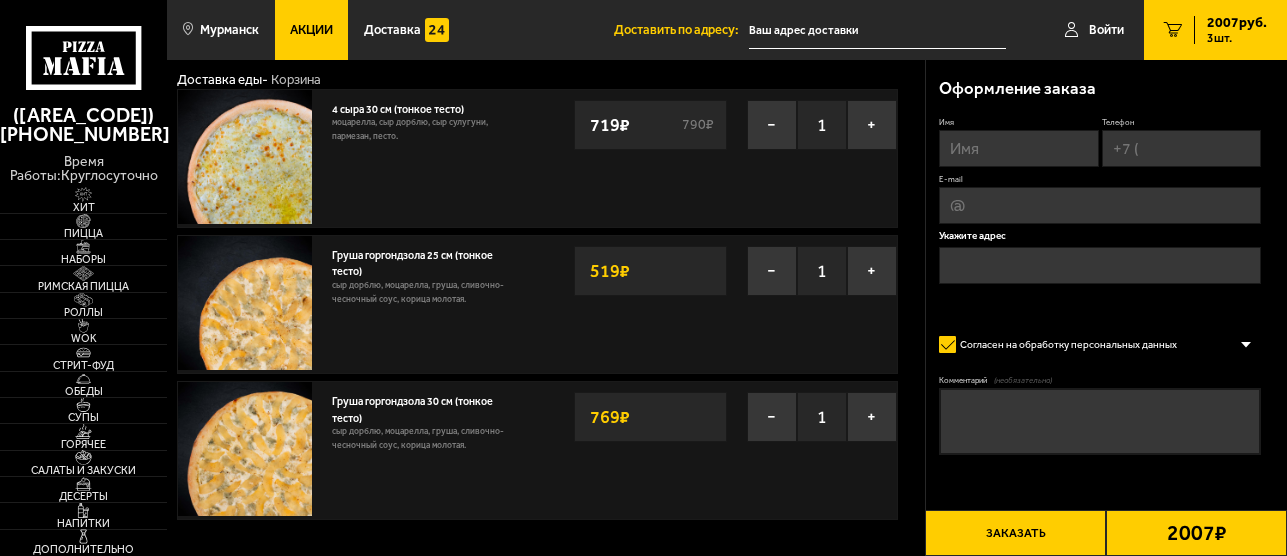 scroll, scrollTop: 118, scrollLeft: 0, axis: vertical 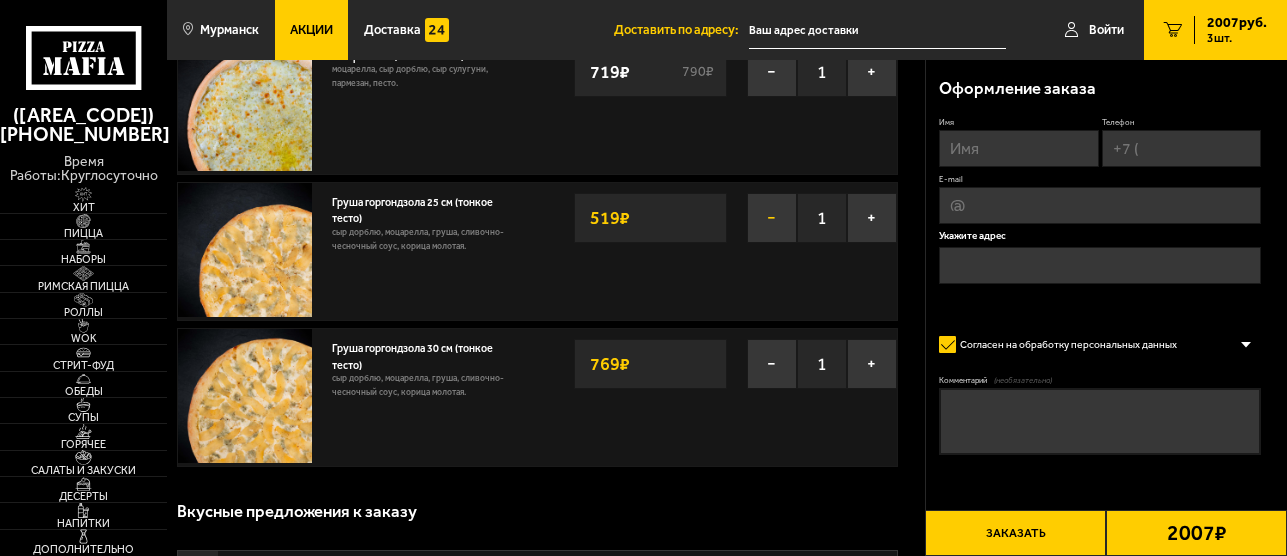 click on "−" at bounding box center (772, 218) 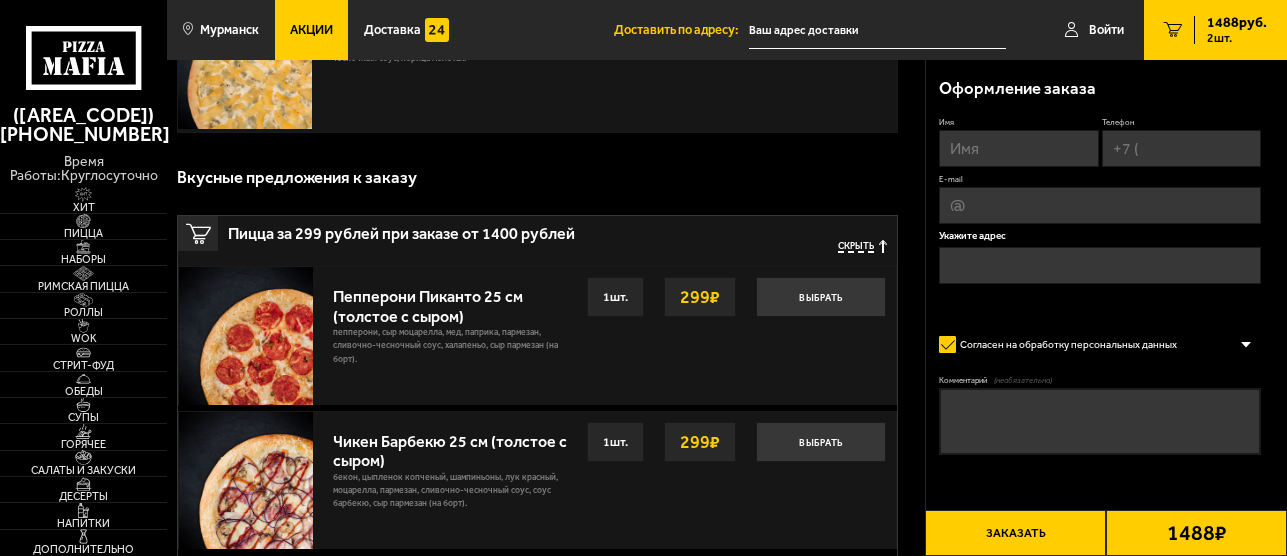 scroll, scrollTop: 367, scrollLeft: 0, axis: vertical 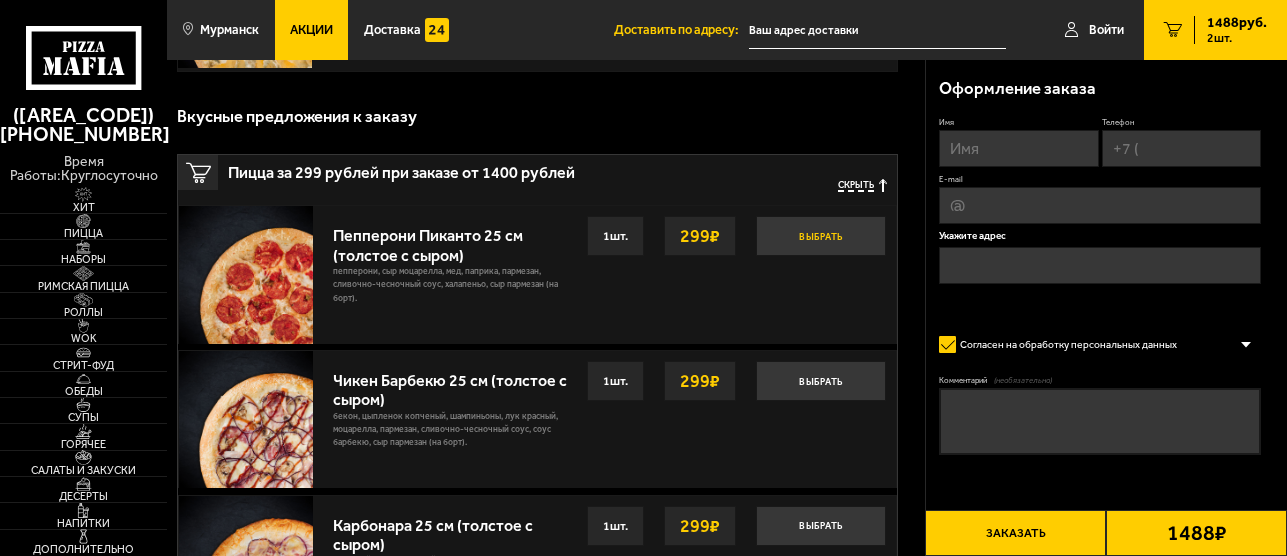 click on "Выбрать" at bounding box center (821, 236) 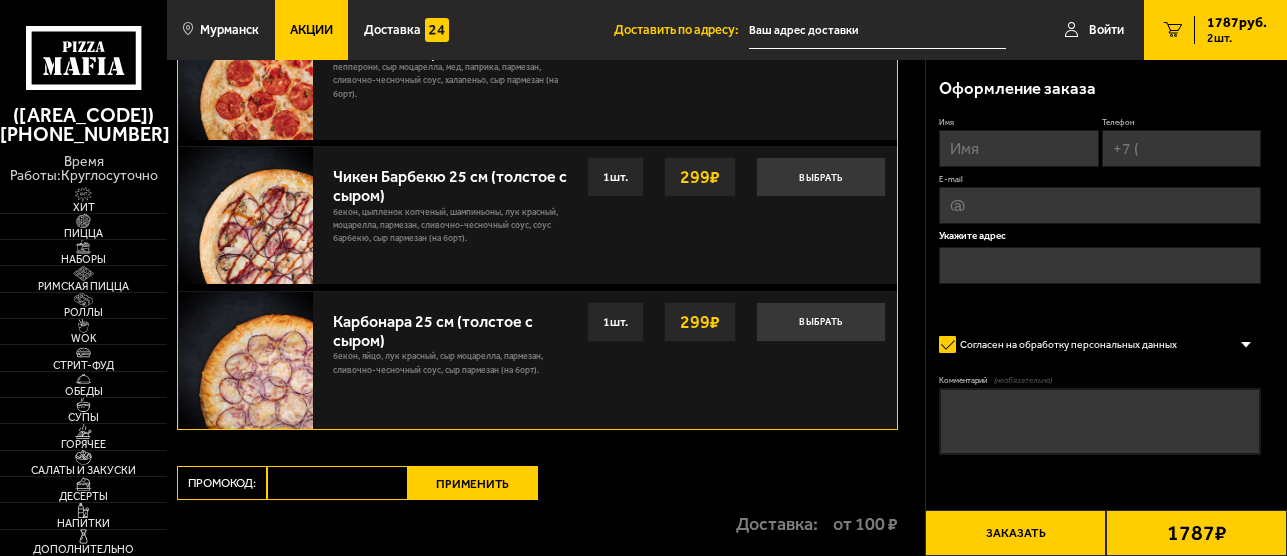 scroll, scrollTop: 0, scrollLeft: 0, axis: both 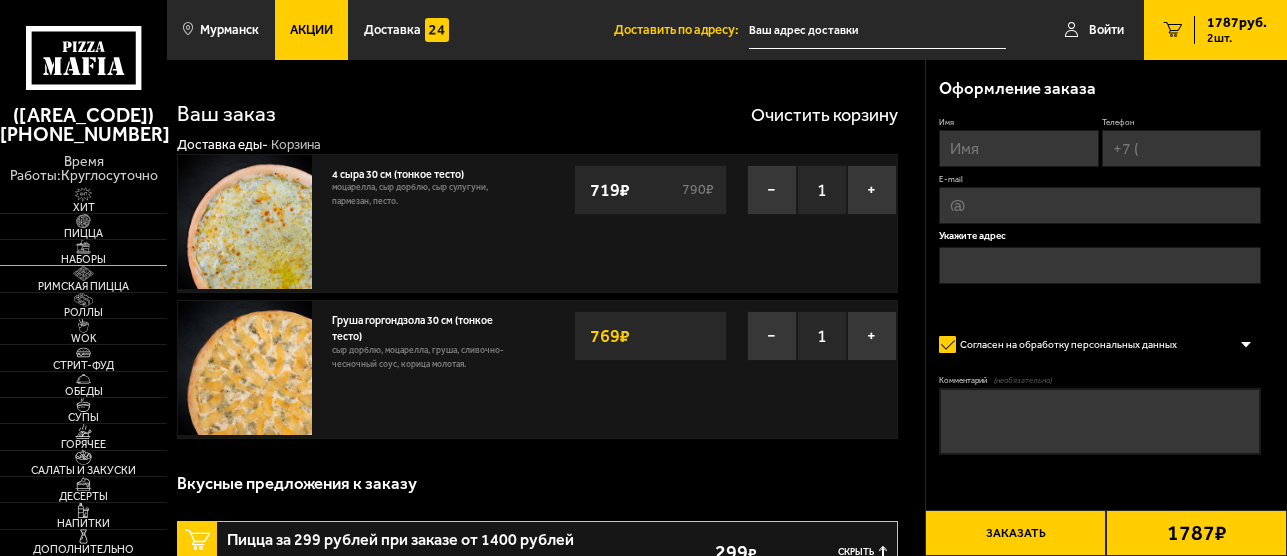 click at bounding box center (83, 247) 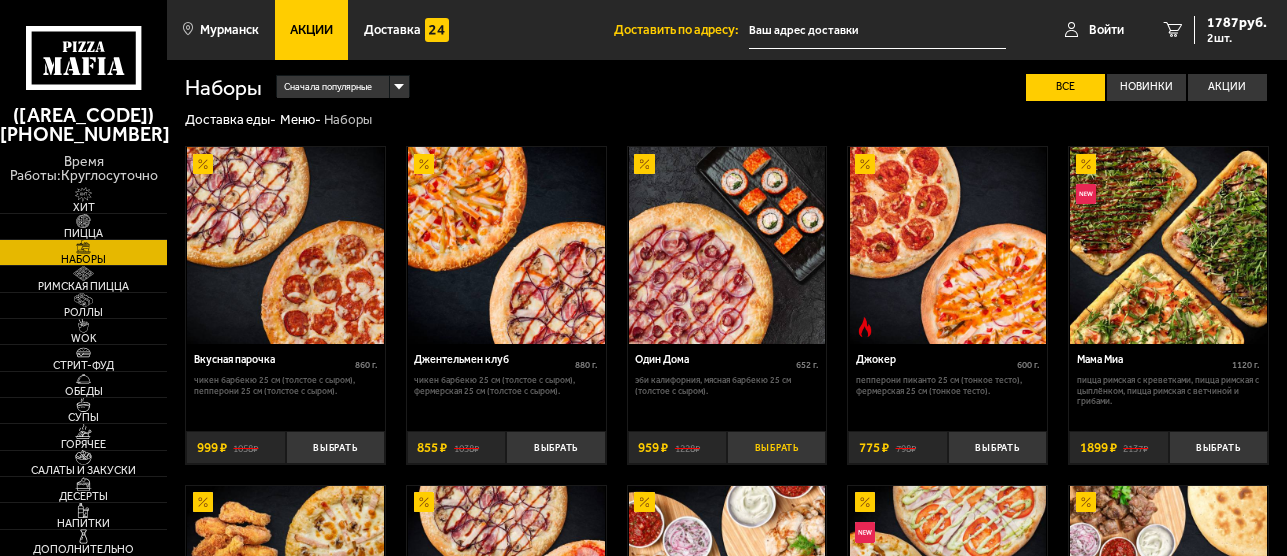 scroll, scrollTop: 0, scrollLeft: 0, axis: both 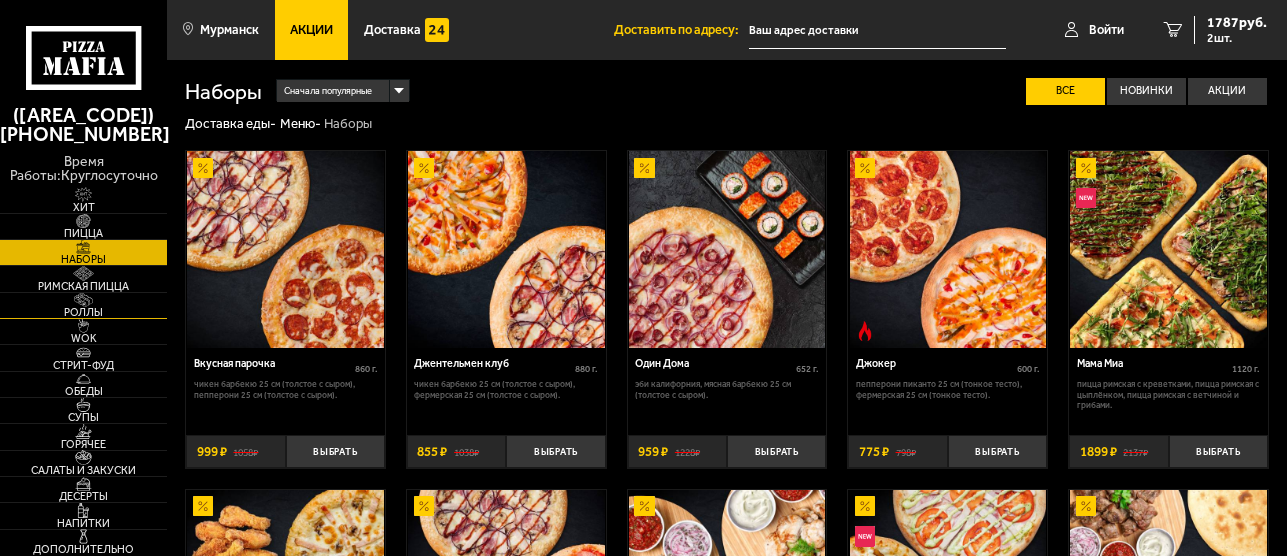 click at bounding box center [83, 300] 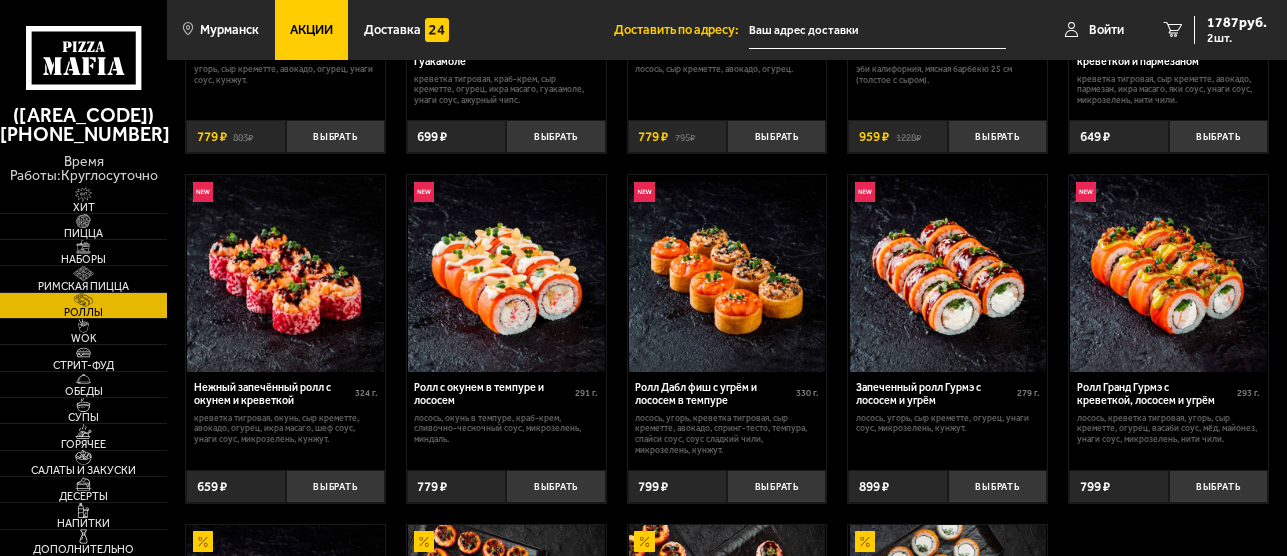 scroll, scrollTop: 318, scrollLeft: 0, axis: vertical 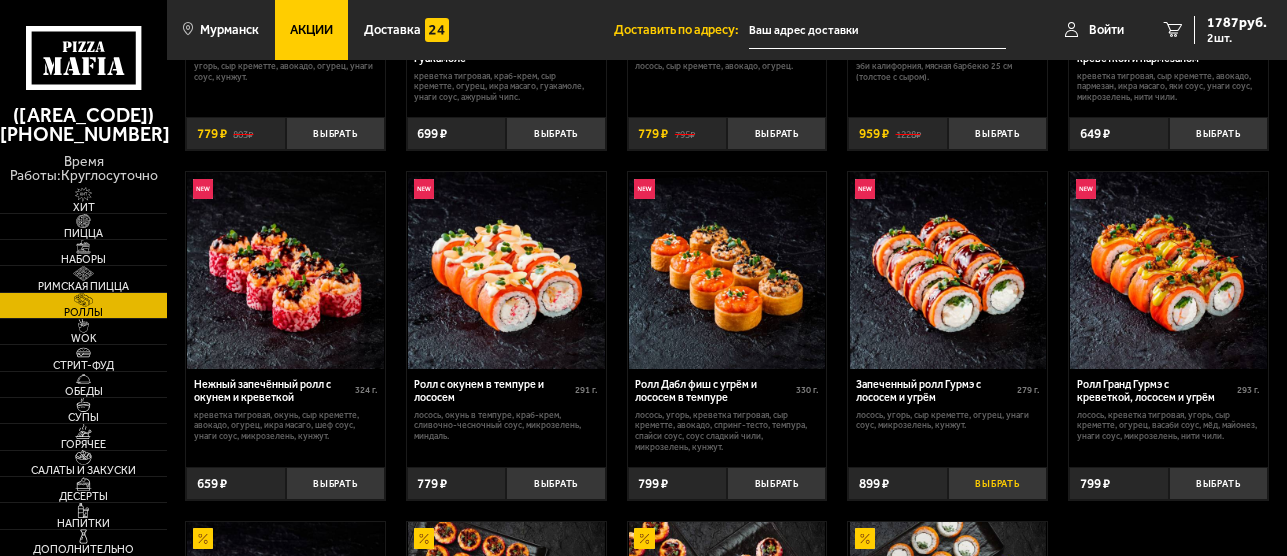 click on "Выбрать" at bounding box center [997, 483] 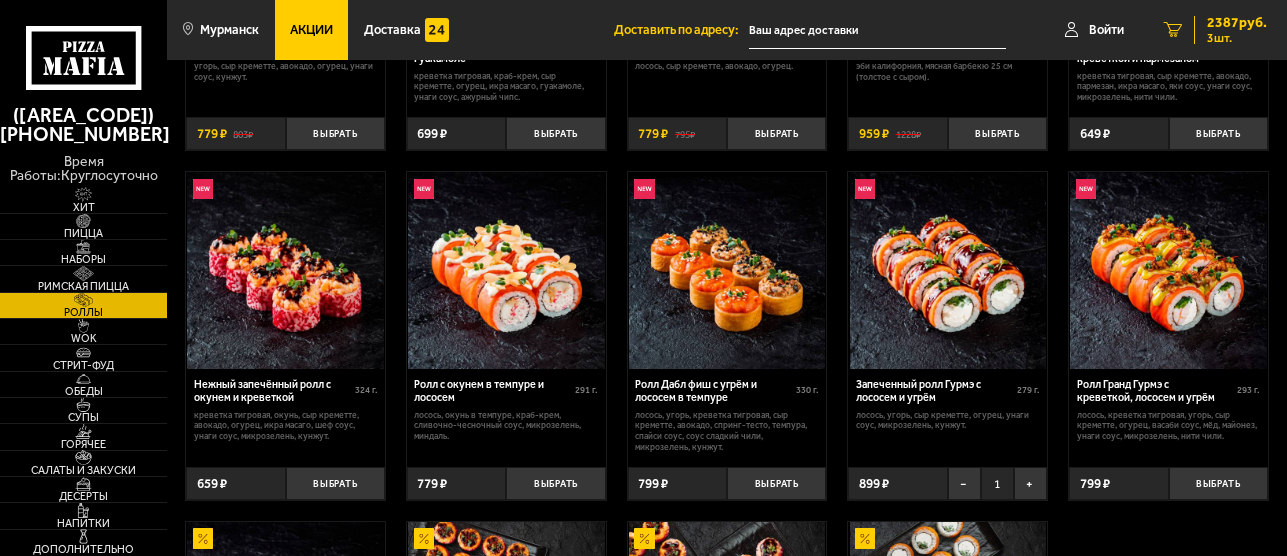 click on "[PRICE] руб." at bounding box center (1237, 23) 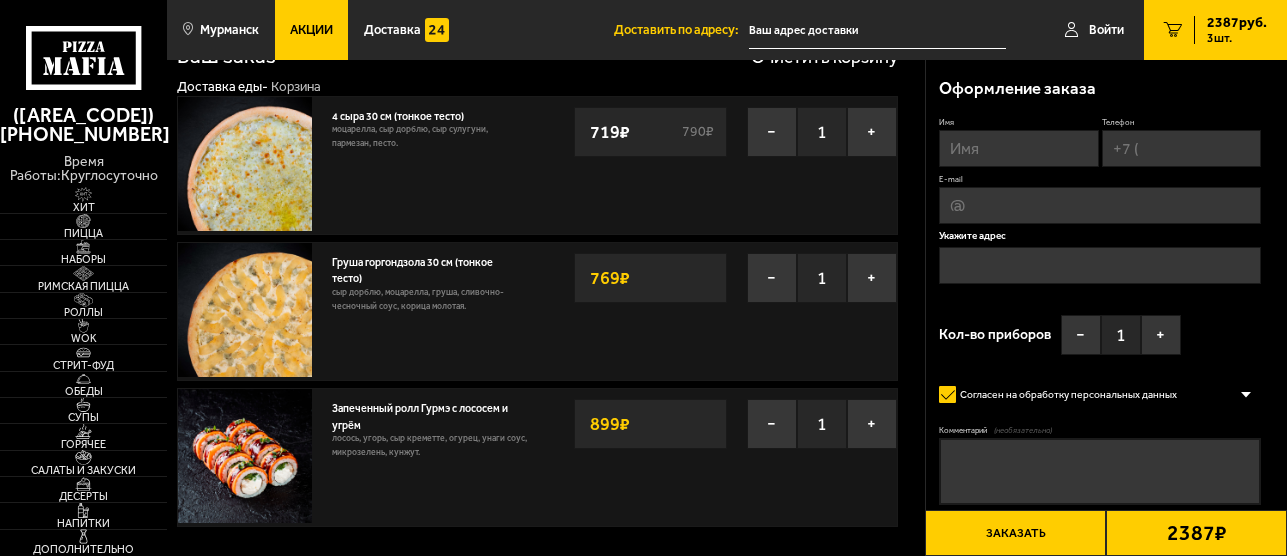 scroll, scrollTop: 60, scrollLeft: 0, axis: vertical 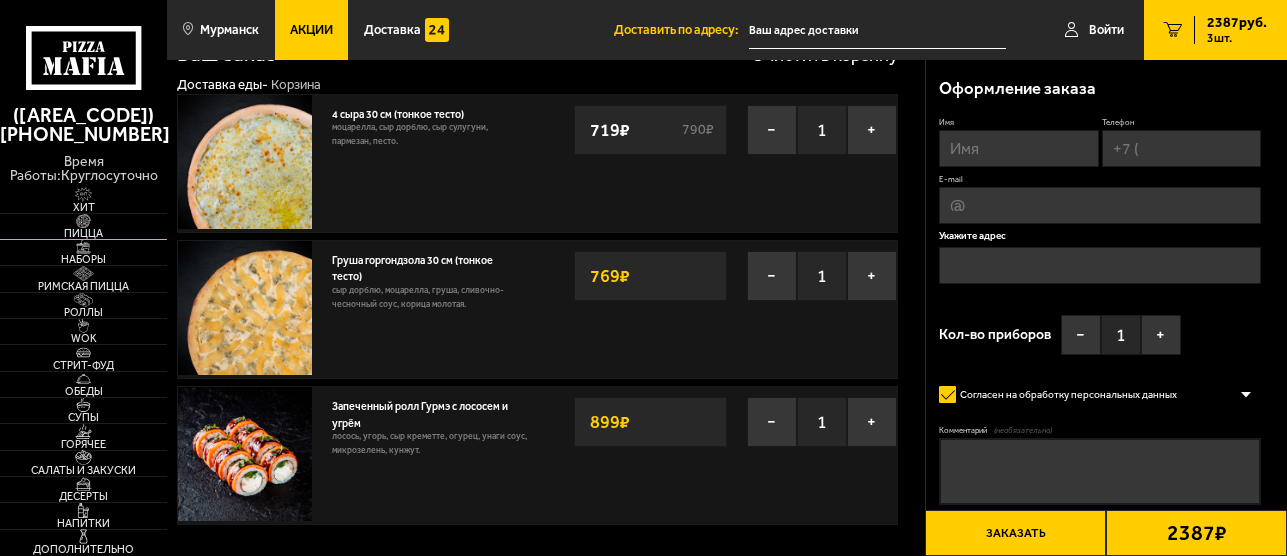 click at bounding box center [83, 221] 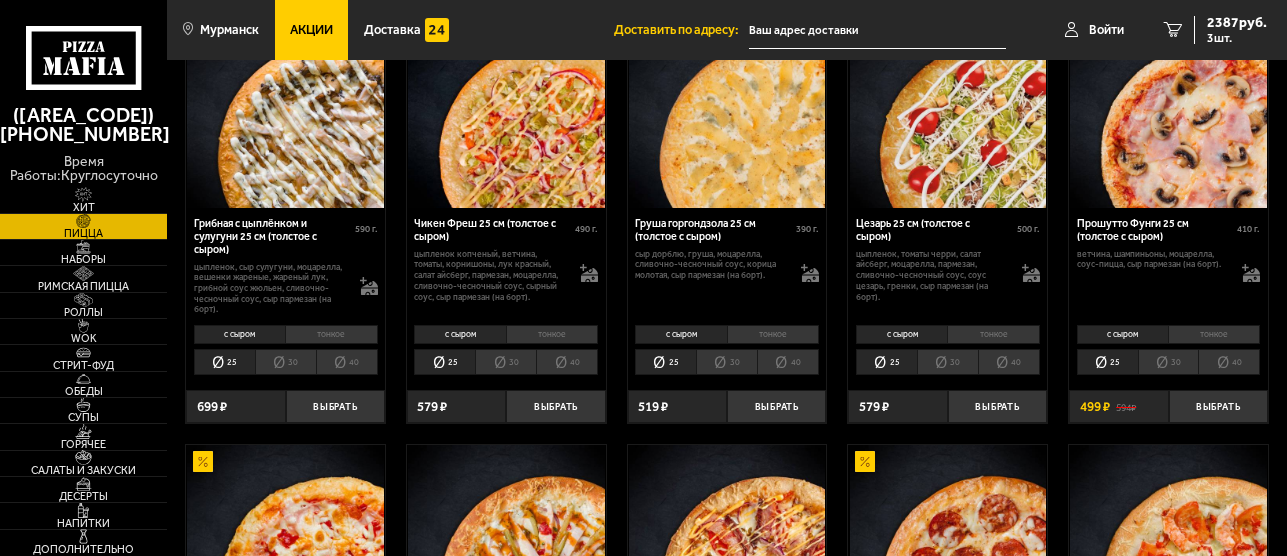 scroll, scrollTop: 739, scrollLeft: 0, axis: vertical 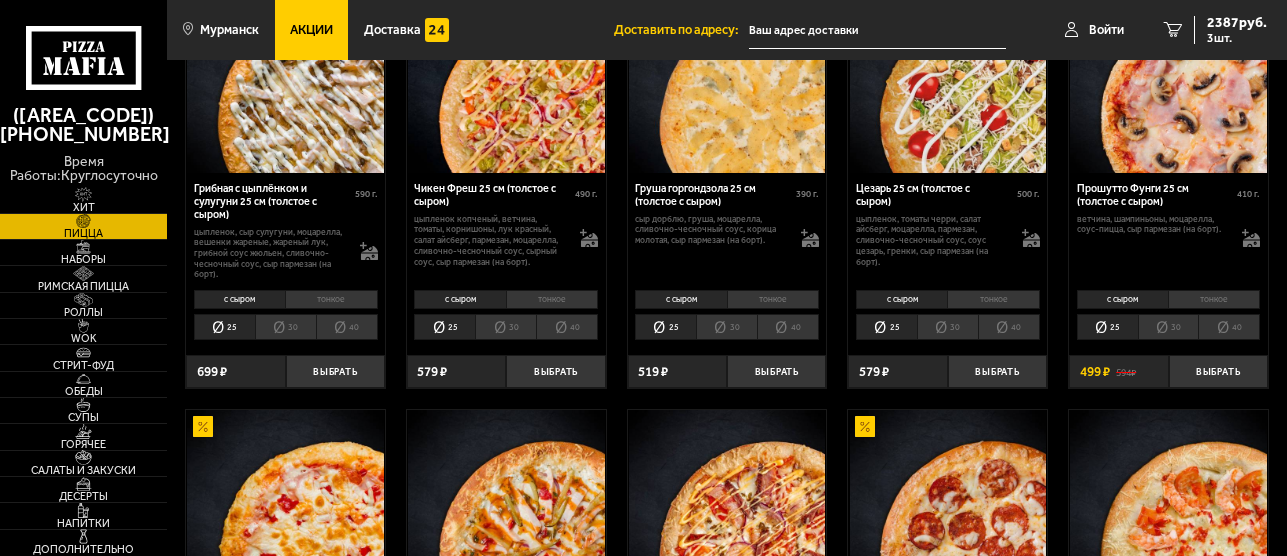 click on "тонкое" at bounding box center [773, 300] 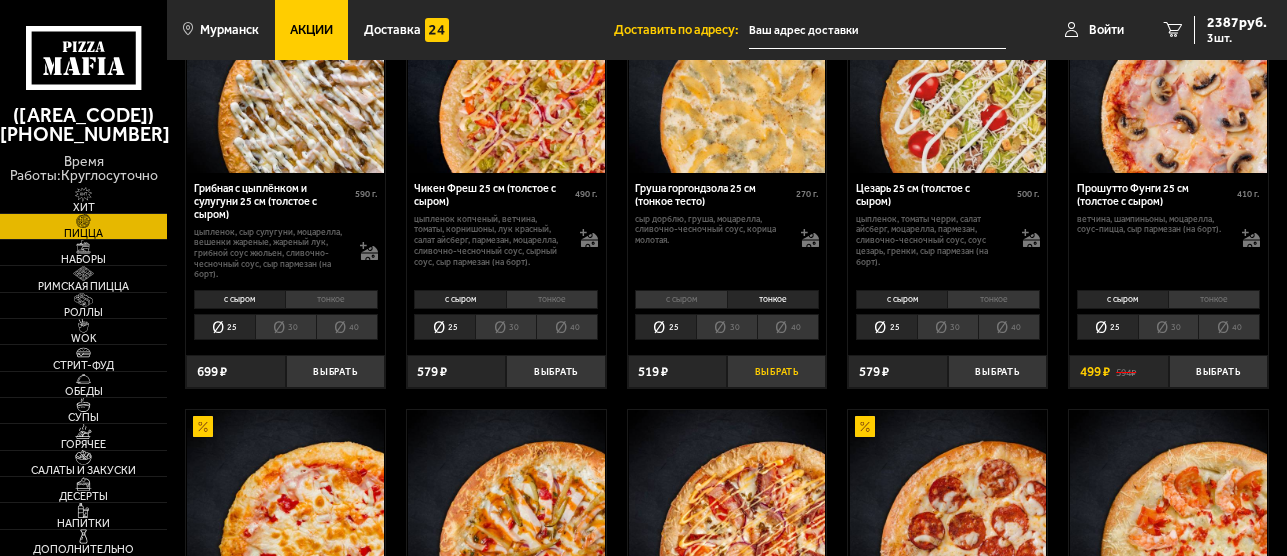 click on "Выбрать" at bounding box center [776, 371] 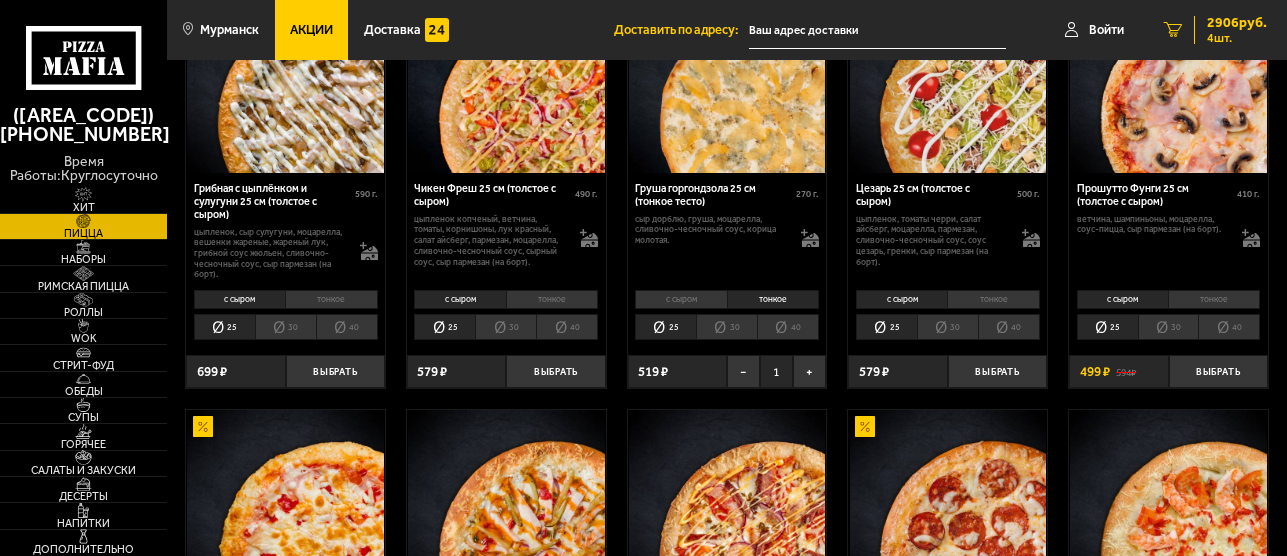 click on "4  шт." at bounding box center (1237, 38) 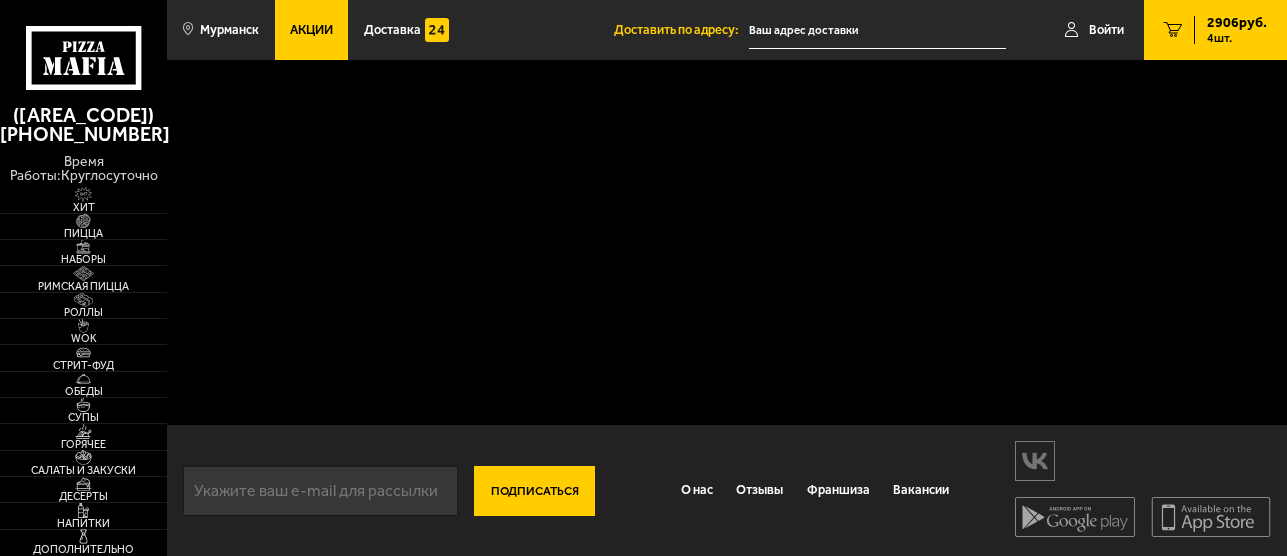 scroll, scrollTop: 0, scrollLeft: 0, axis: both 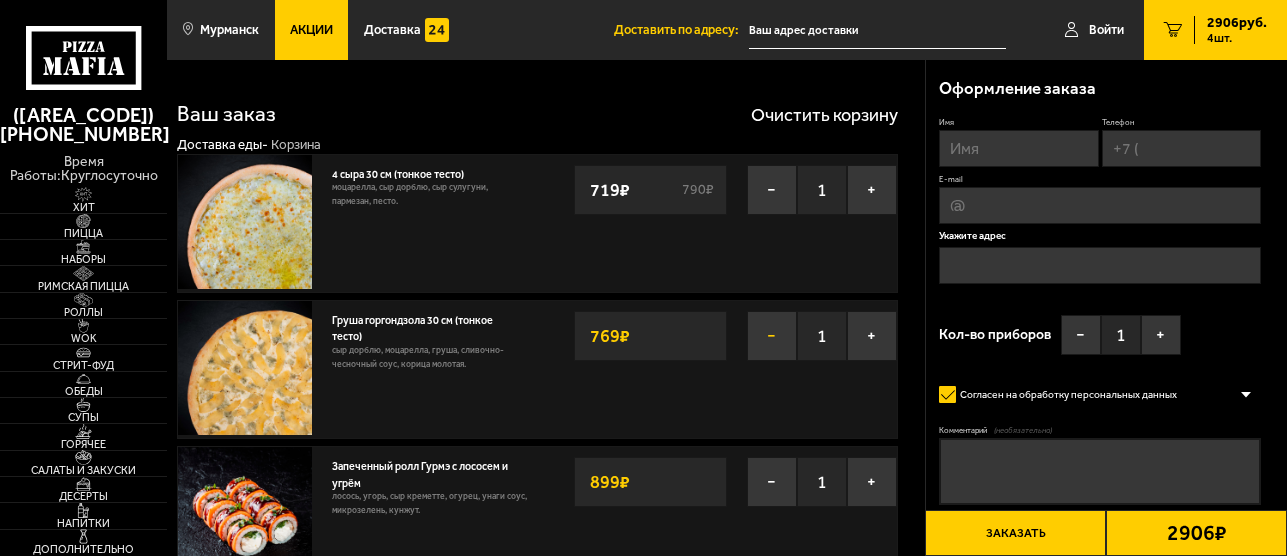 click on "−" at bounding box center (772, 336) 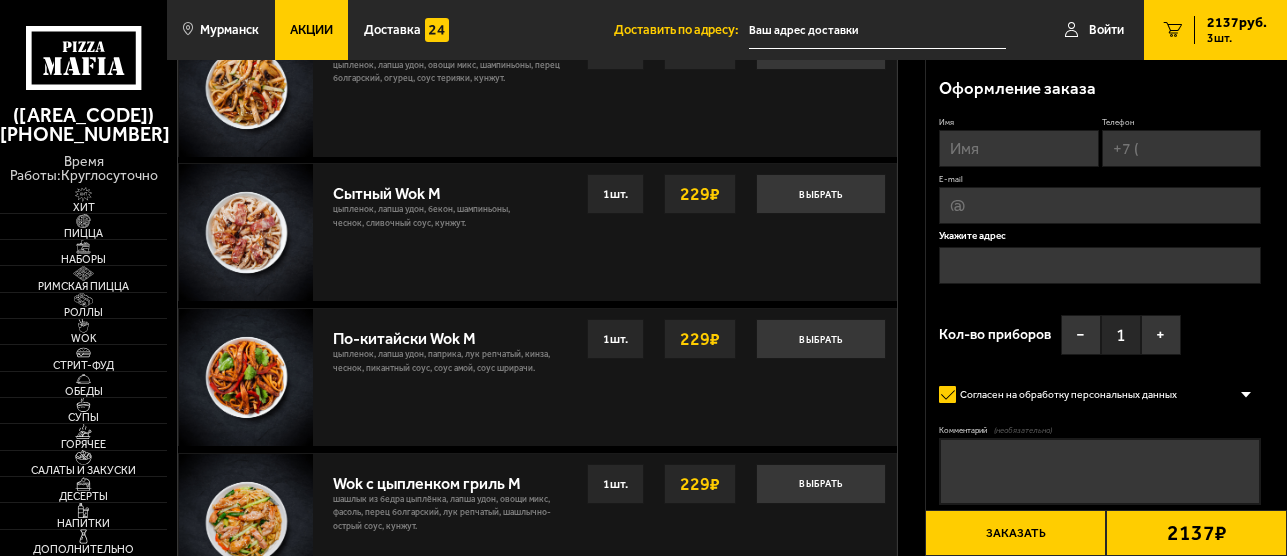 scroll, scrollTop: 688, scrollLeft: 0, axis: vertical 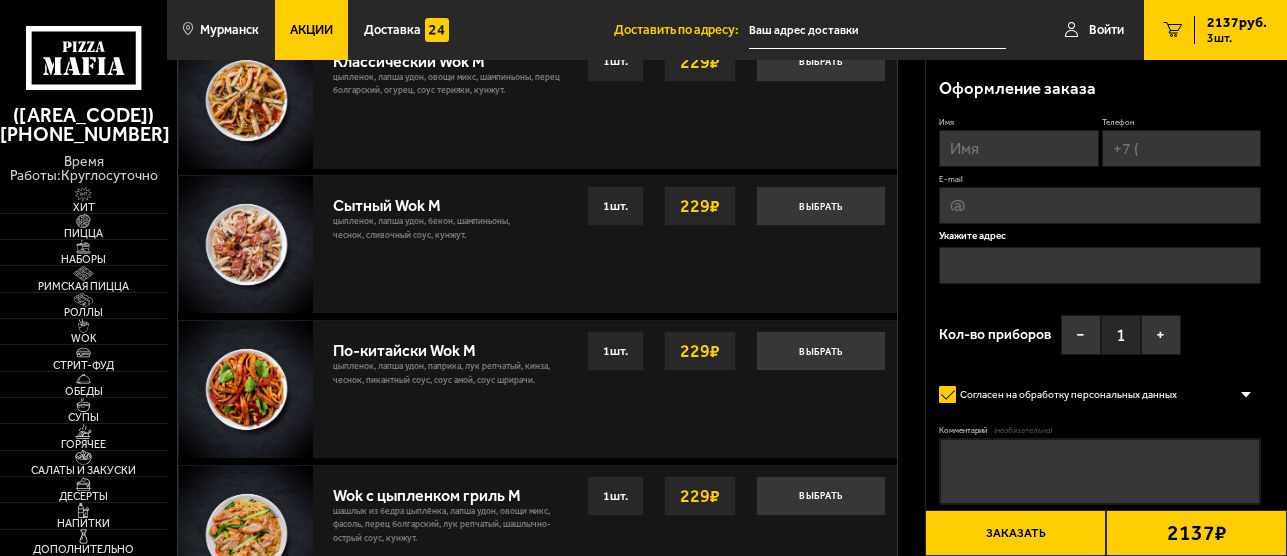 click on "[PRICE] руб." at bounding box center [1237, 23] 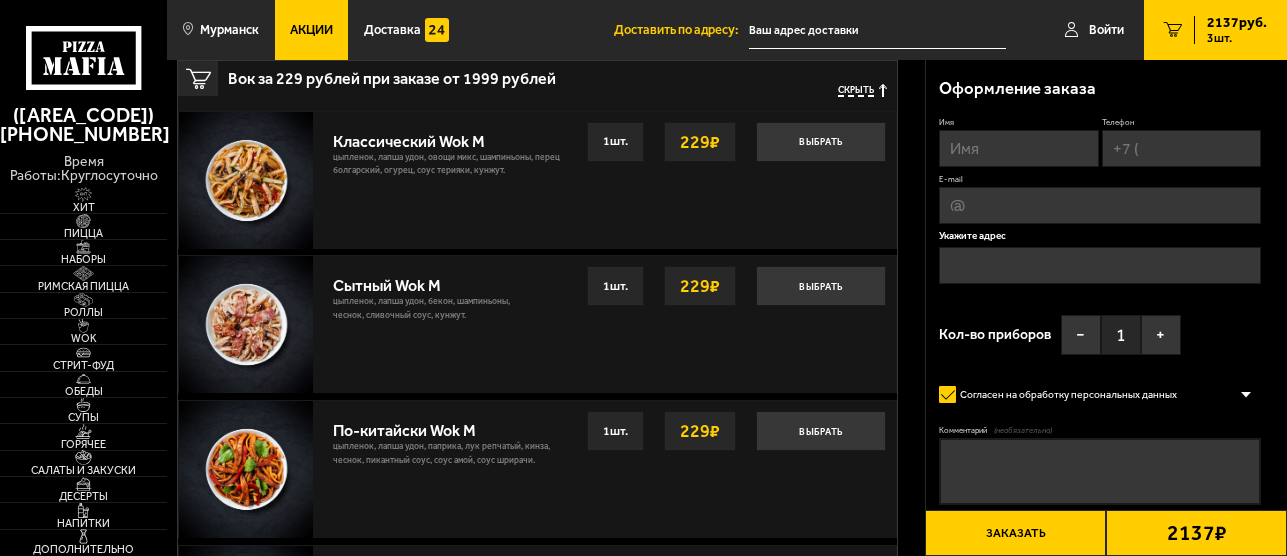 scroll, scrollTop: 609, scrollLeft: 0, axis: vertical 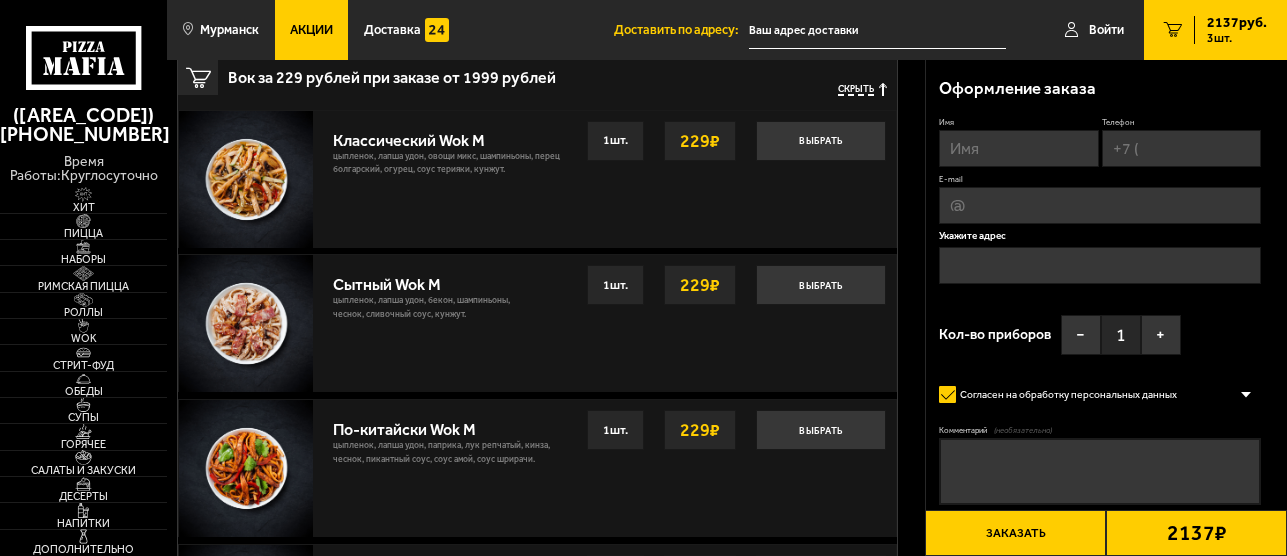 click on "Классический Wok M" at bounding box center (449, 135) 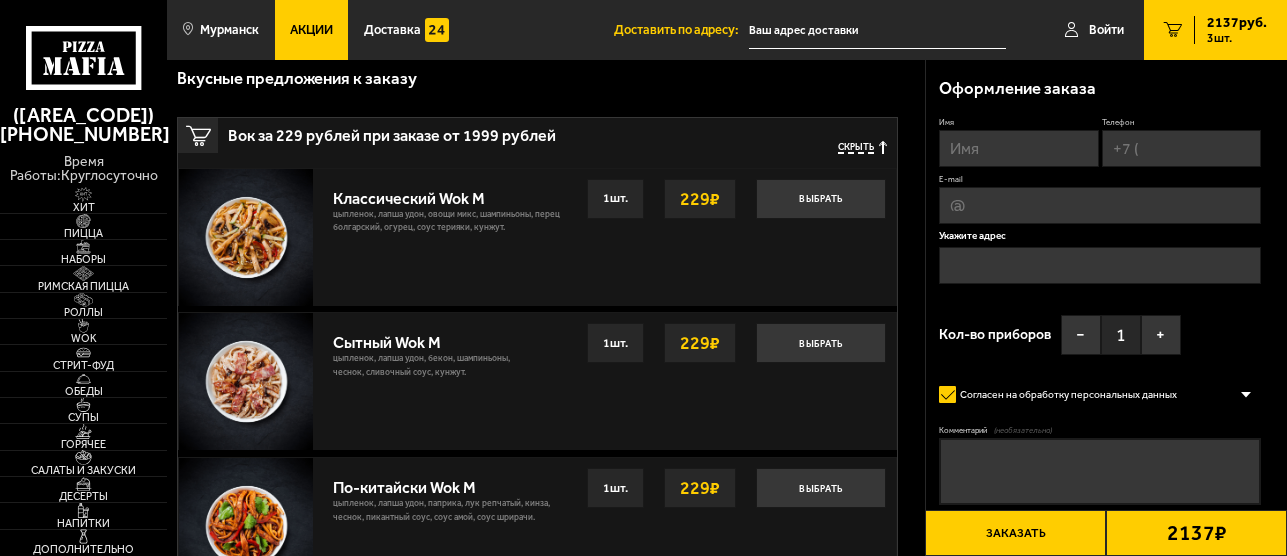 scroll, scrollTop: 552, scrollLeft: 0, axis: vertical 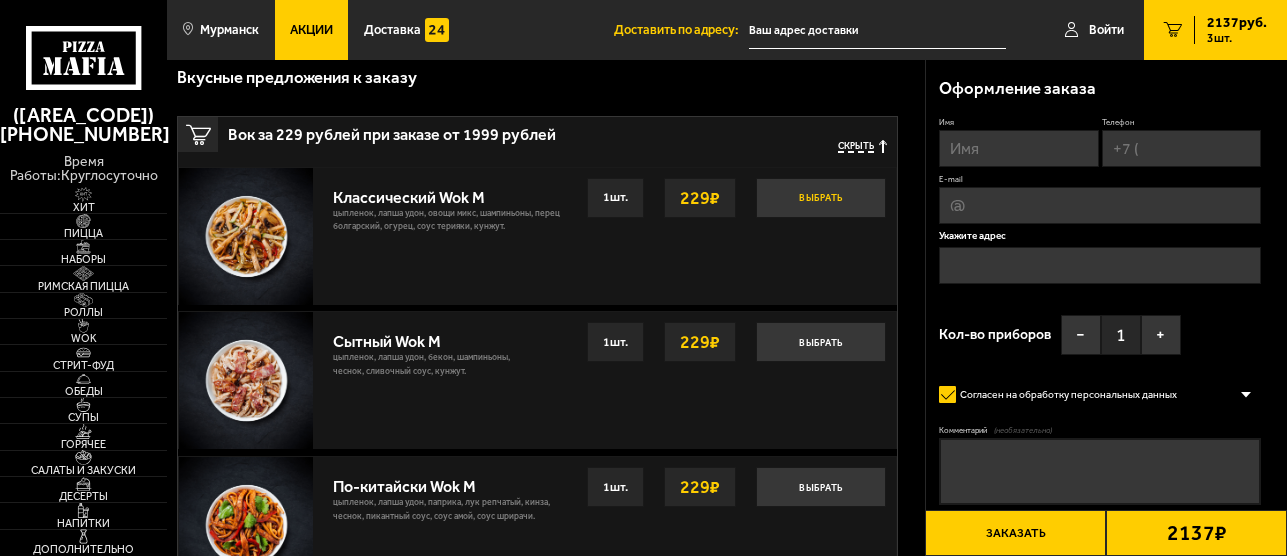 click on "Выбрать" at bounding box center [821, 198] 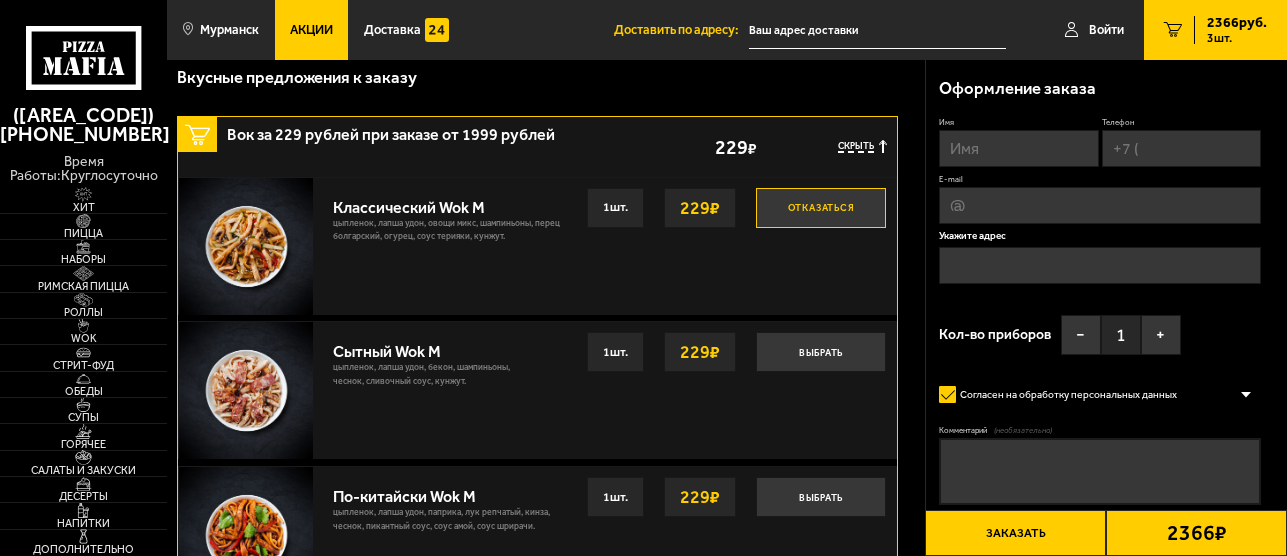 click on "Классический Wok M" at bounding box center [449, 202] 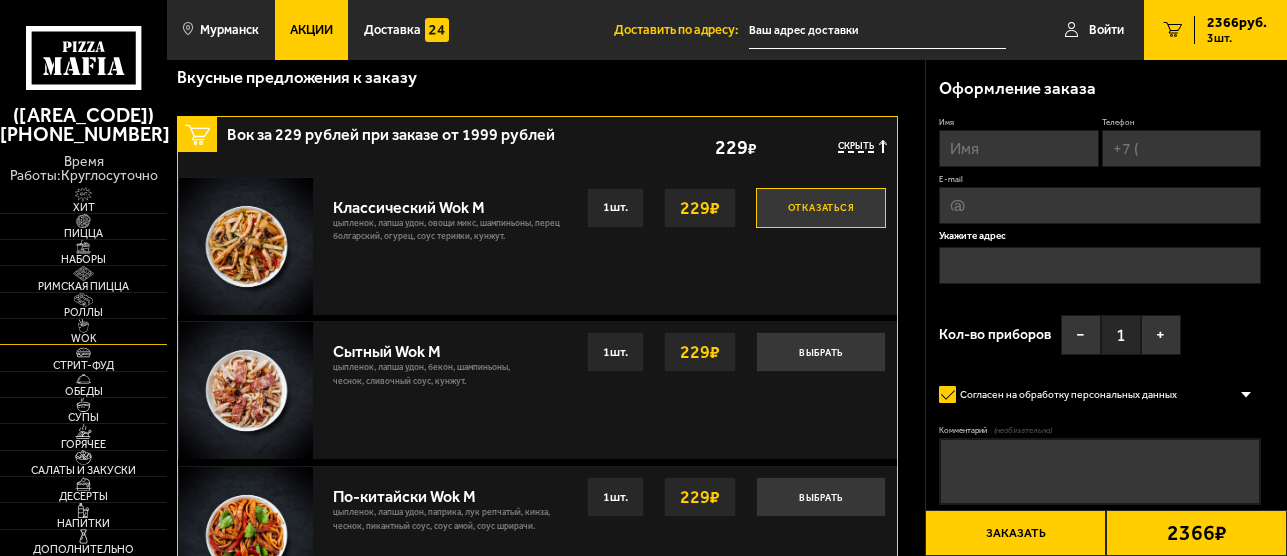 click at bounding box center (83, 326) 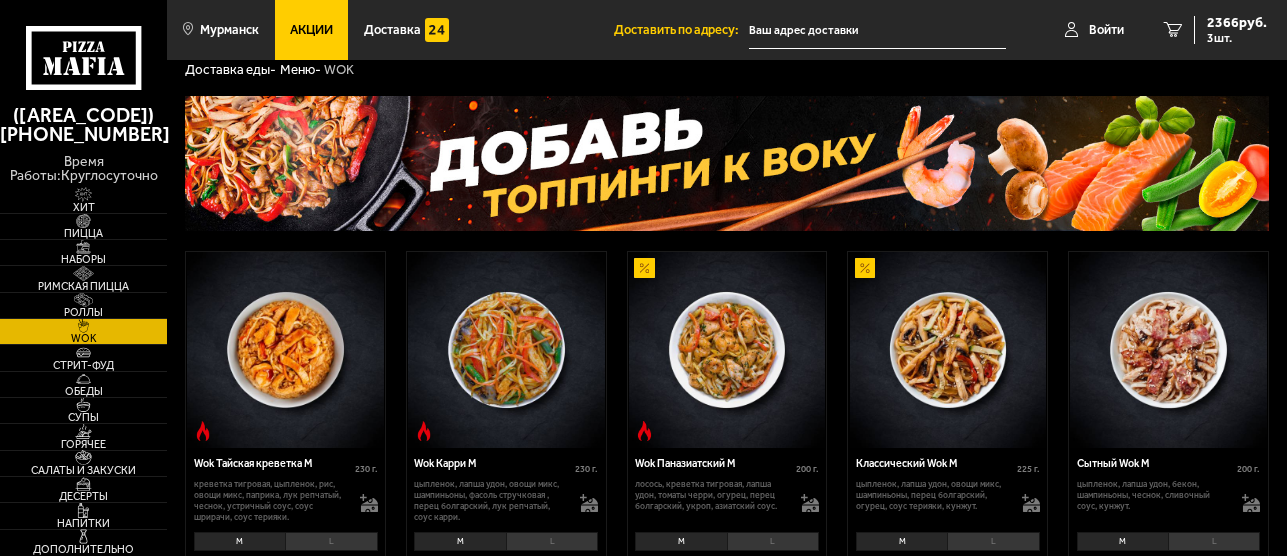 scroll, scrollTop: 0, scrollLeft: 0, axis: both 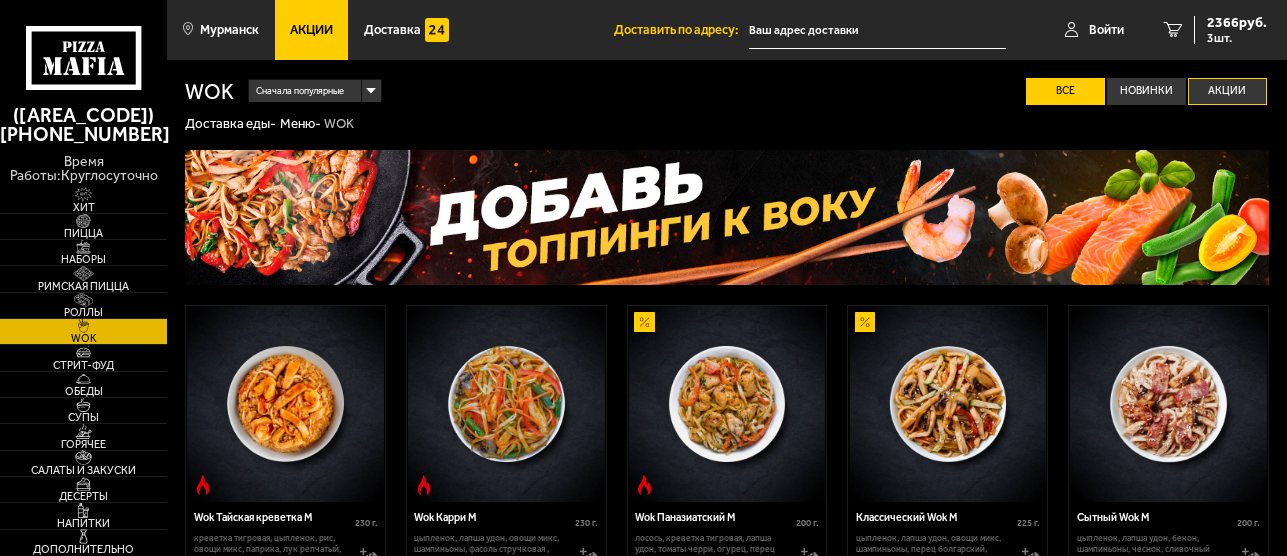 click on "Акции" at bounding box center [1227, 91] 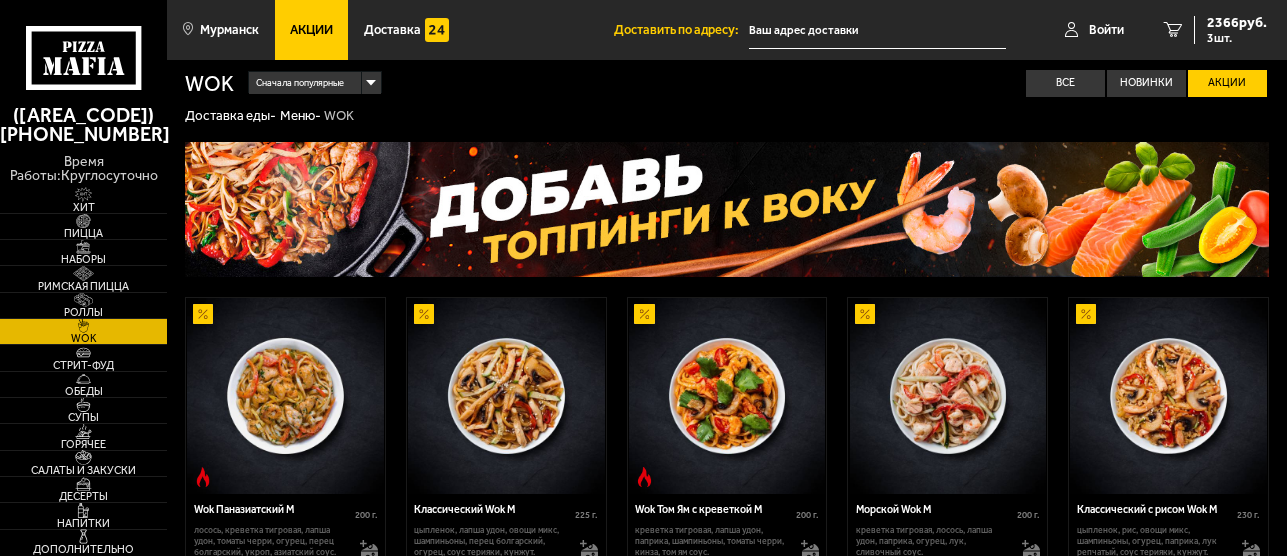 scroll, scrollTop: 0, scrollLeft: 0, axis: both 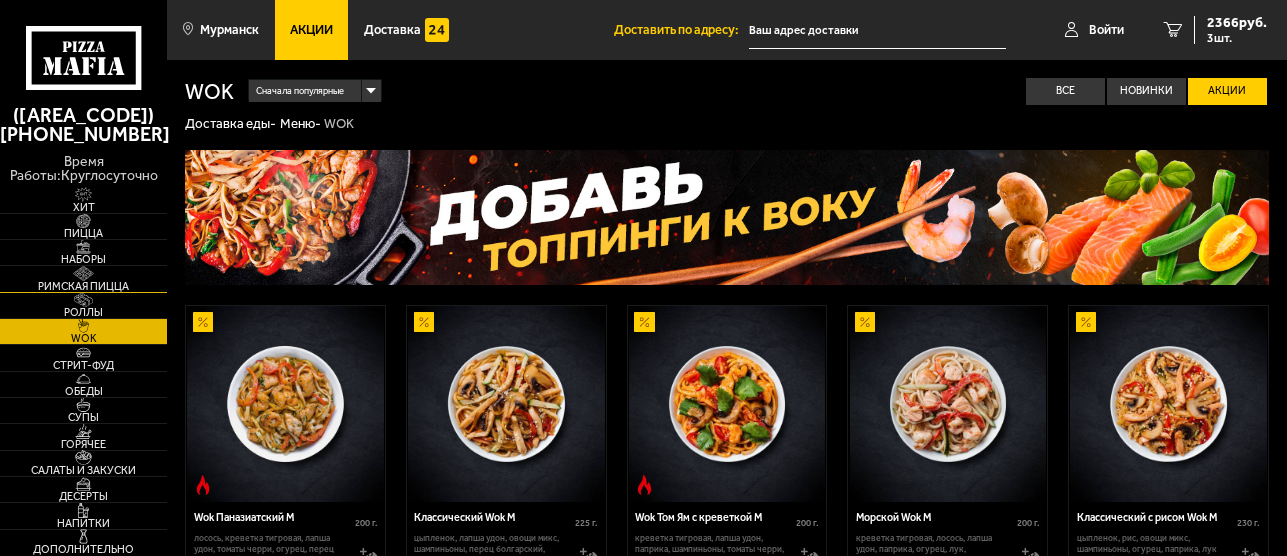 click at bounding box center [83, 273] 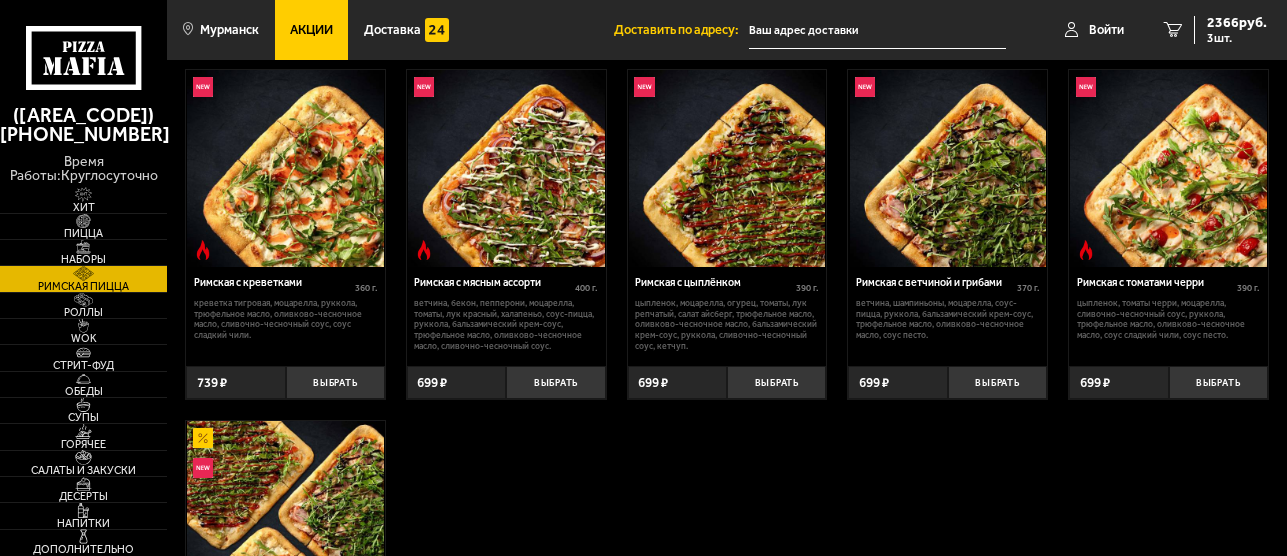 scroll, scrollTop: 59, scrollLeft: 0, axis: vertical 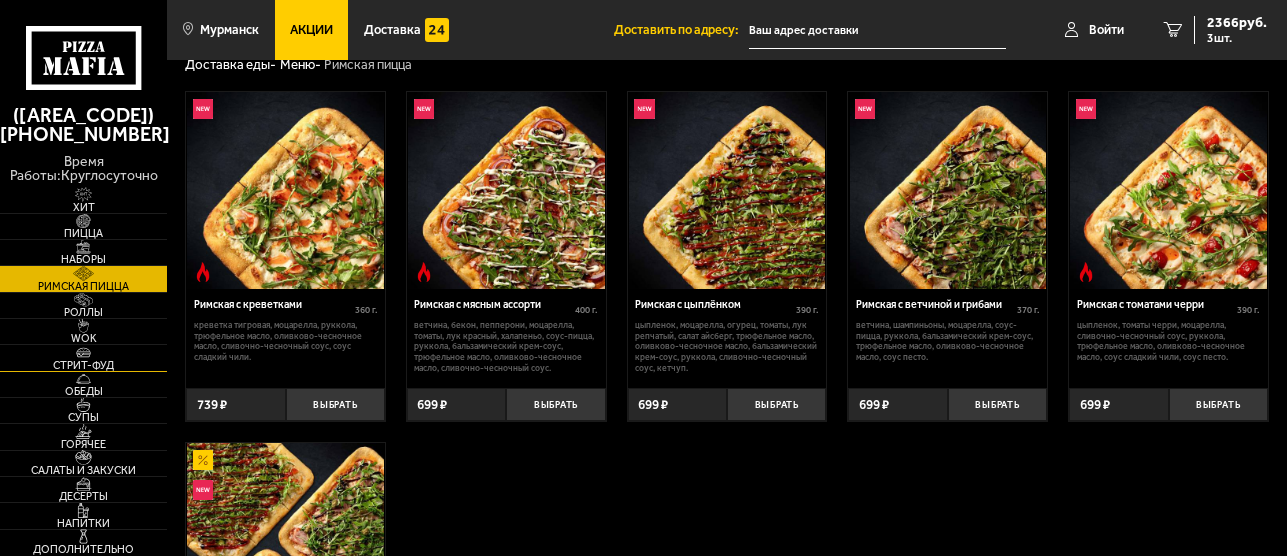 click on "Стрит-фуд" at bounding box center (83, 365) 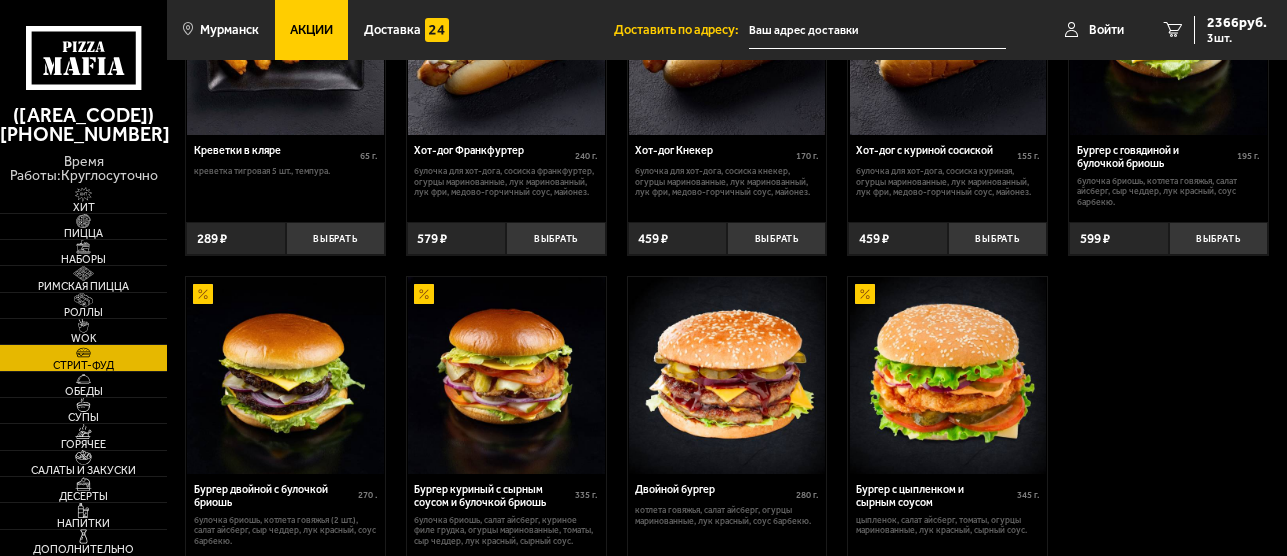 scroll, scrollTop: 212, scrollLeft: 0, axis: vertical 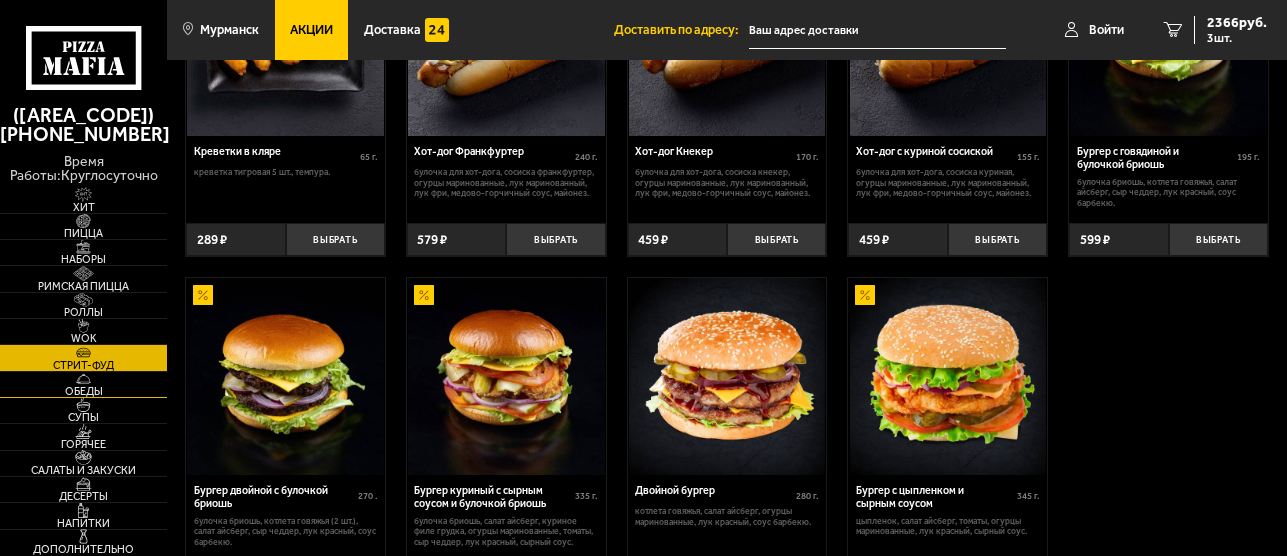click on "Обеды" at bounding box center [83, 391] 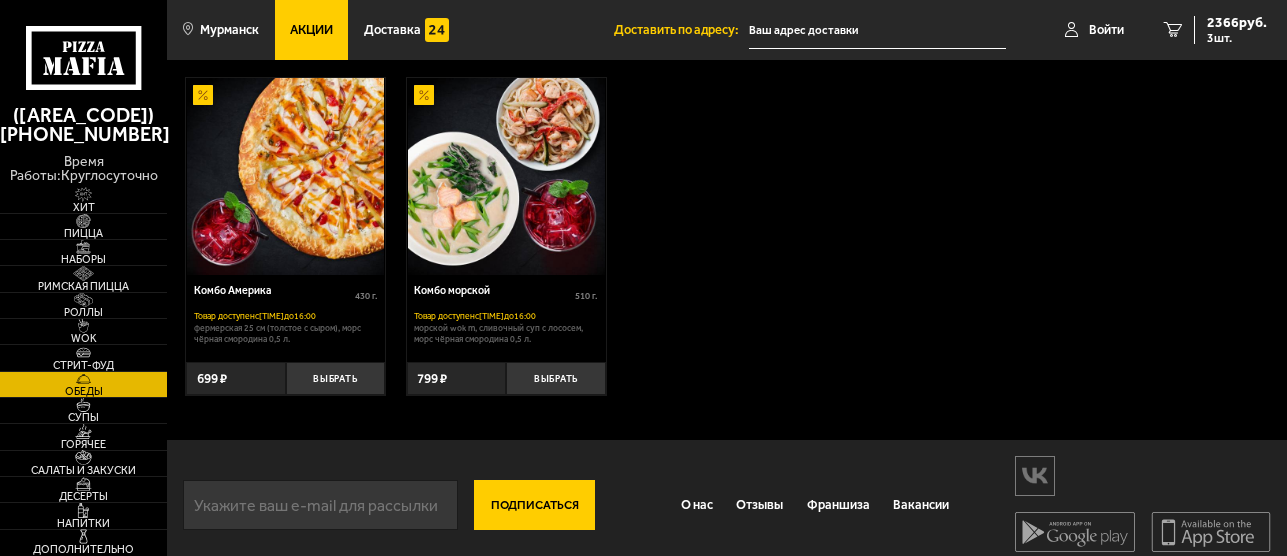 scroll, scrollTop: 82, scrollLeft: 0, axis: vertical 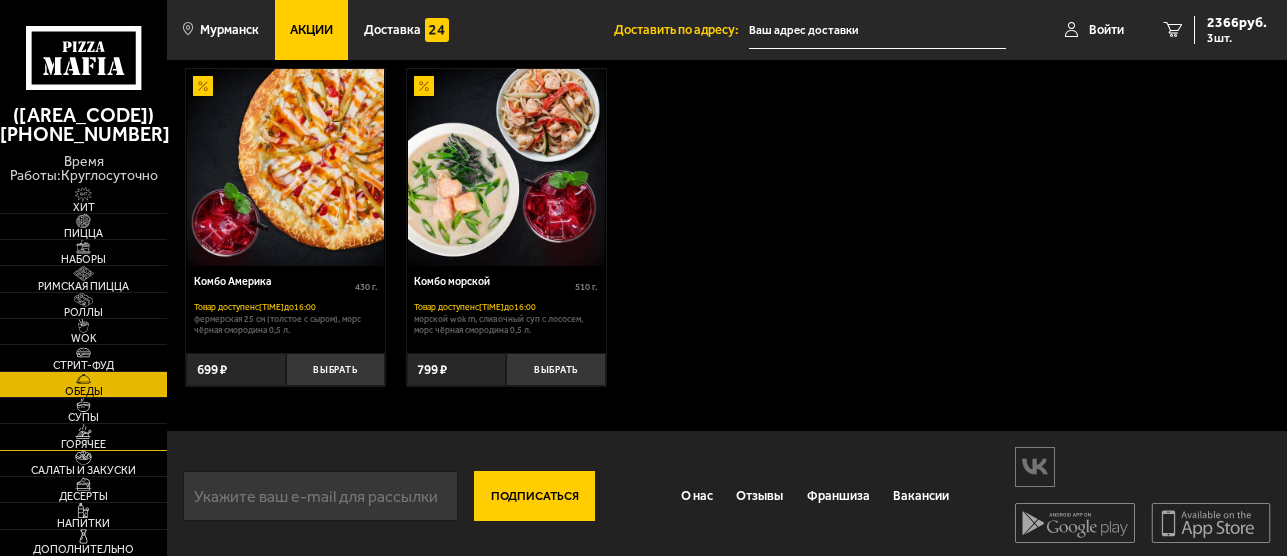 click at bounding box center [83, 431] 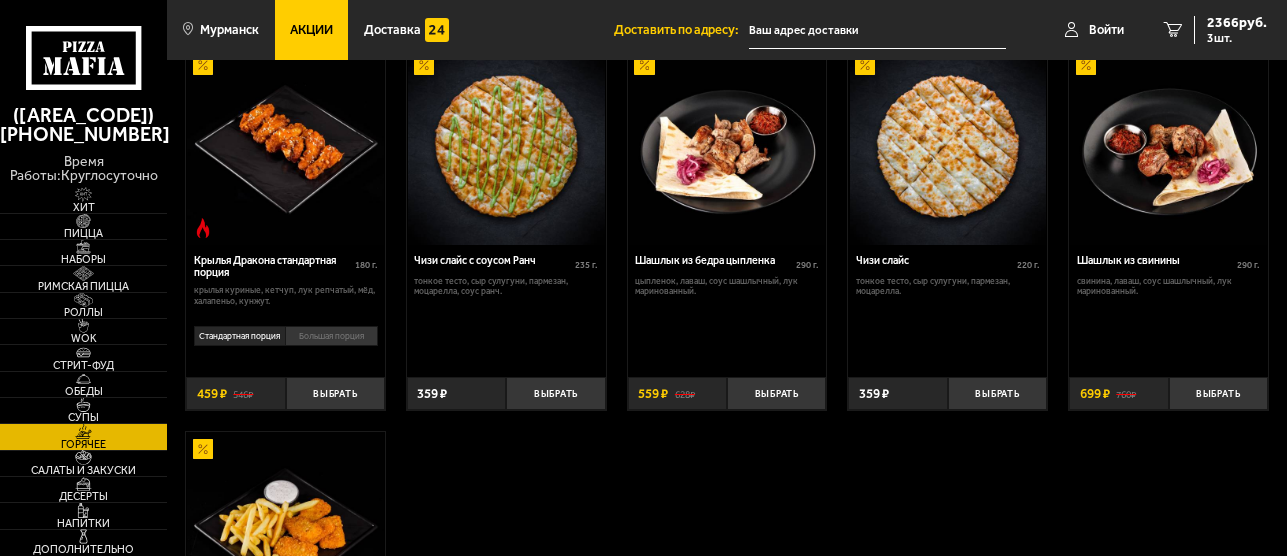 scroll, scrollTop: 838, scrollLeft: 0, axis: vertical 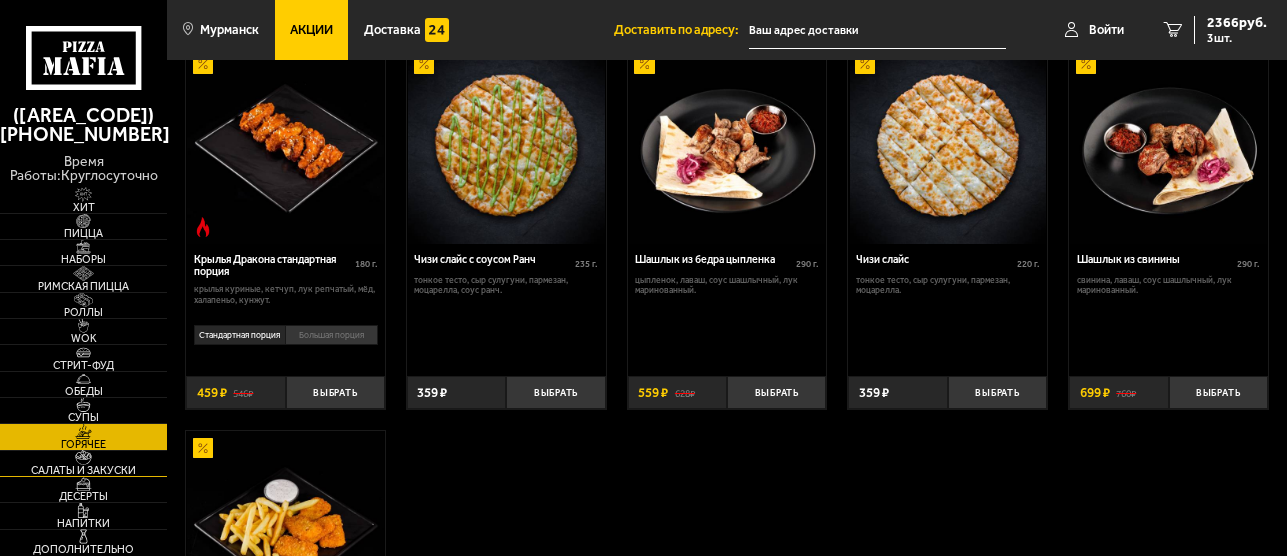 click at bounding box center [83, 457] 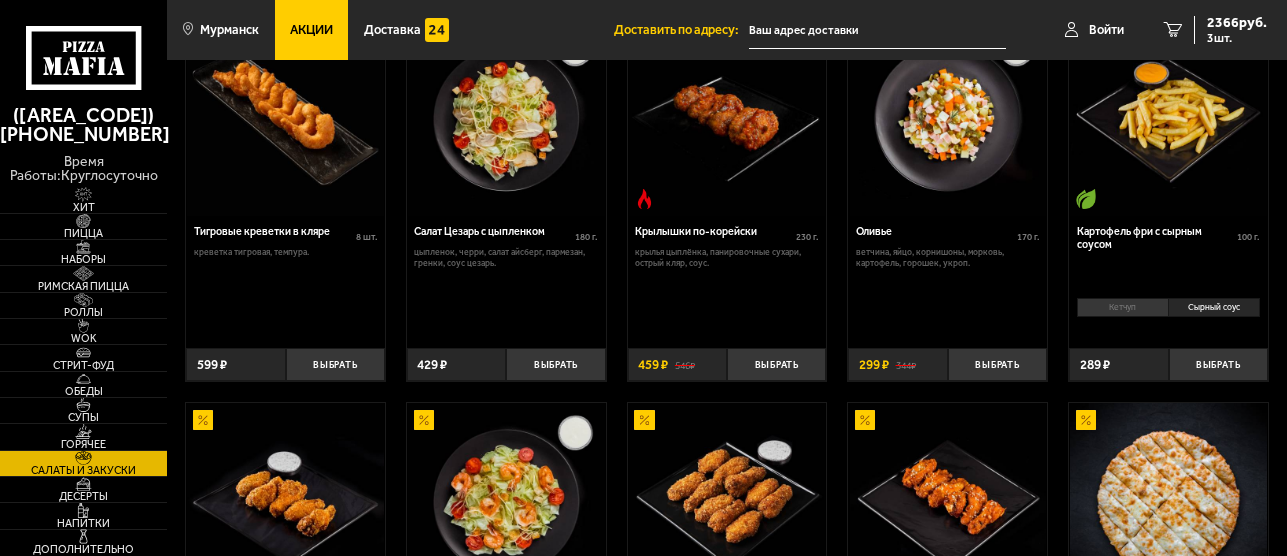 scroll, scrollTop: 0, scrollLeft: 0, axis: both 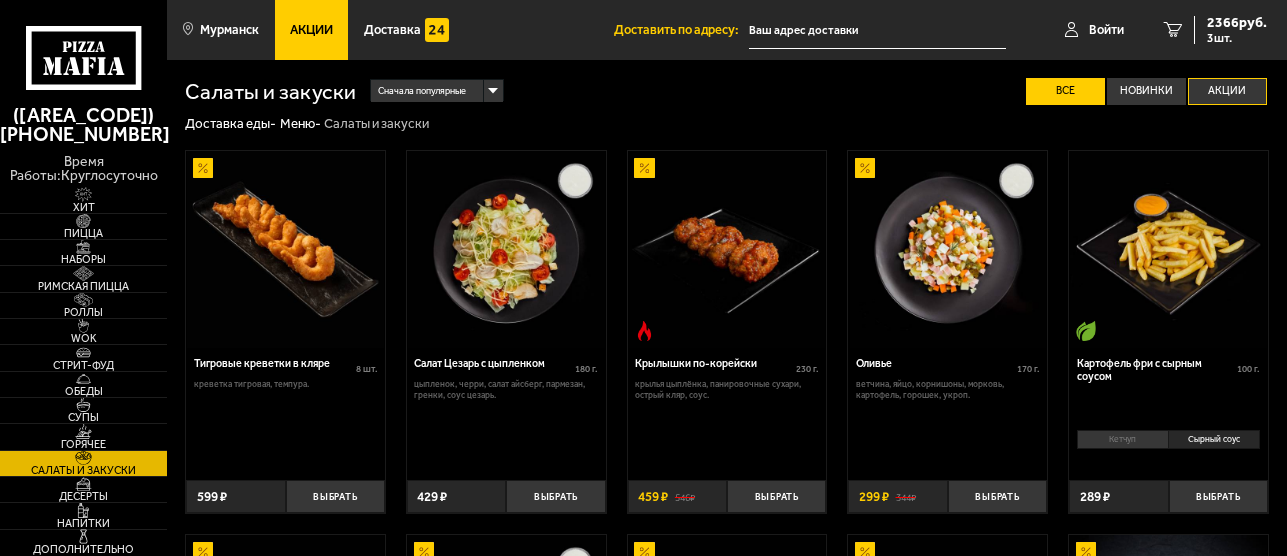 click on "Акции" at bounding box center (1227, 91) 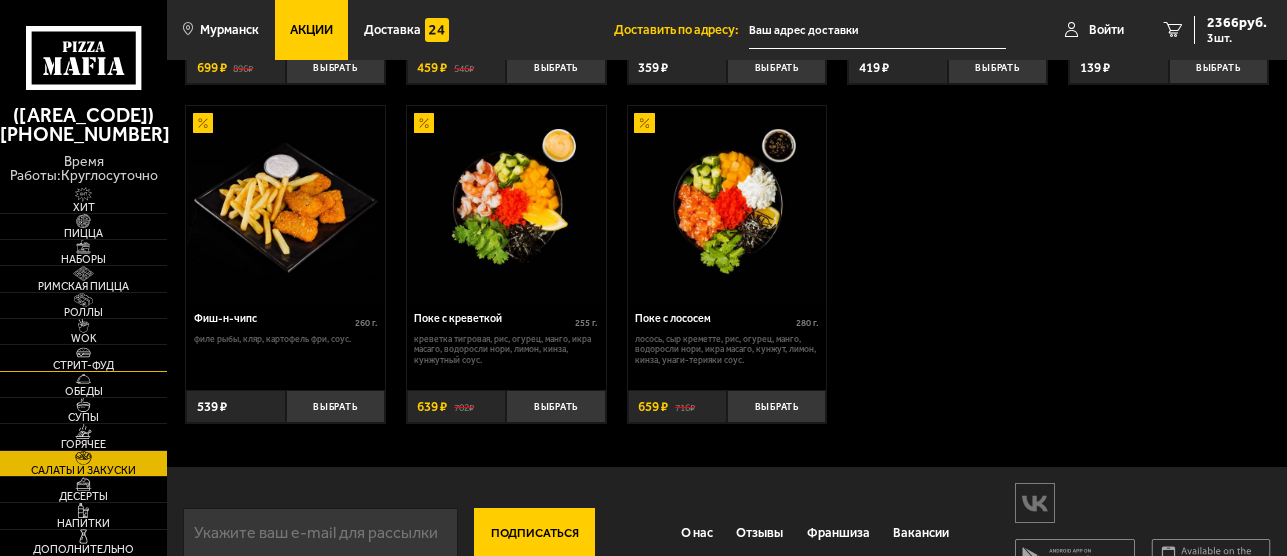 scroll, scrollTop: 819, scrollLeft: 0, axis: vertical 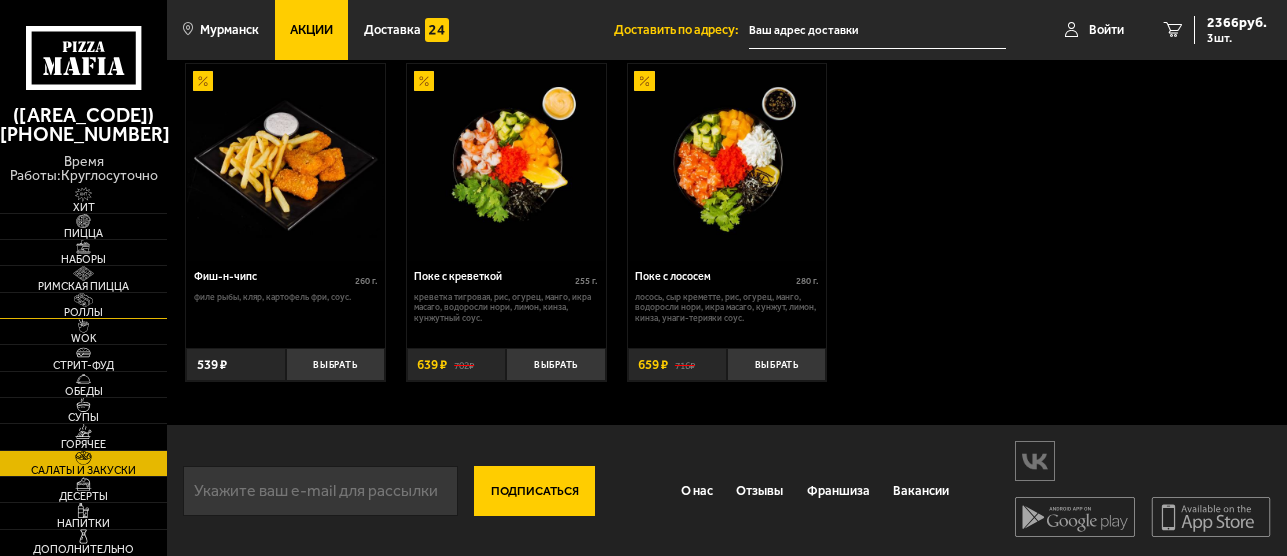 click on "Роллы" at bounding box center (83, 312) 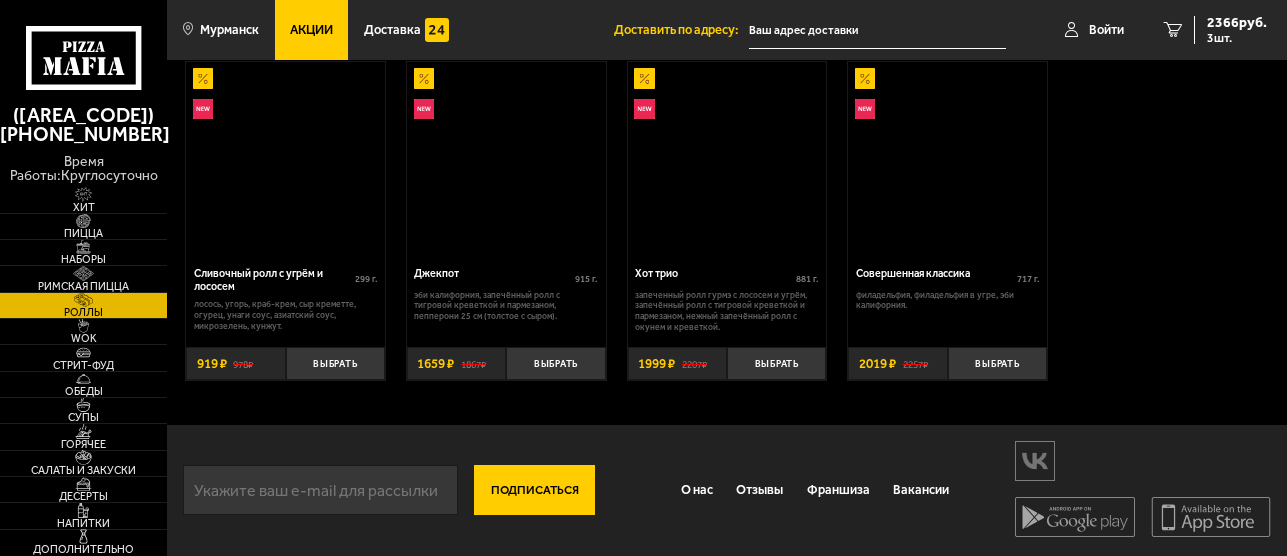 scroll, scrollTop: 0, scrollLeft: 0, axis: both 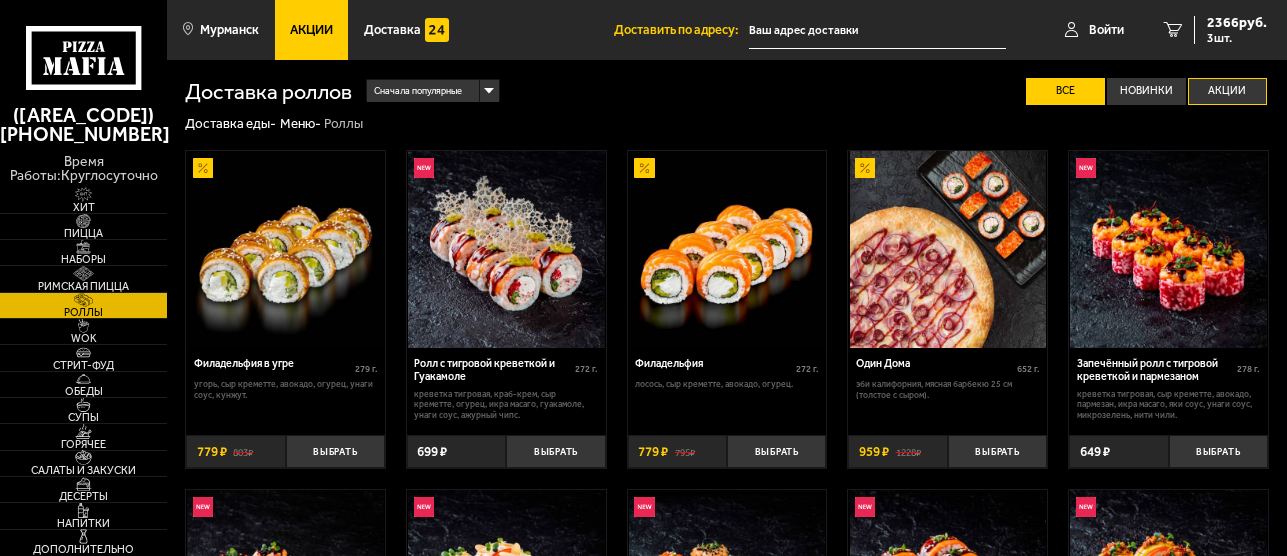 click on "Акции" at bounding box center [1227, 91] 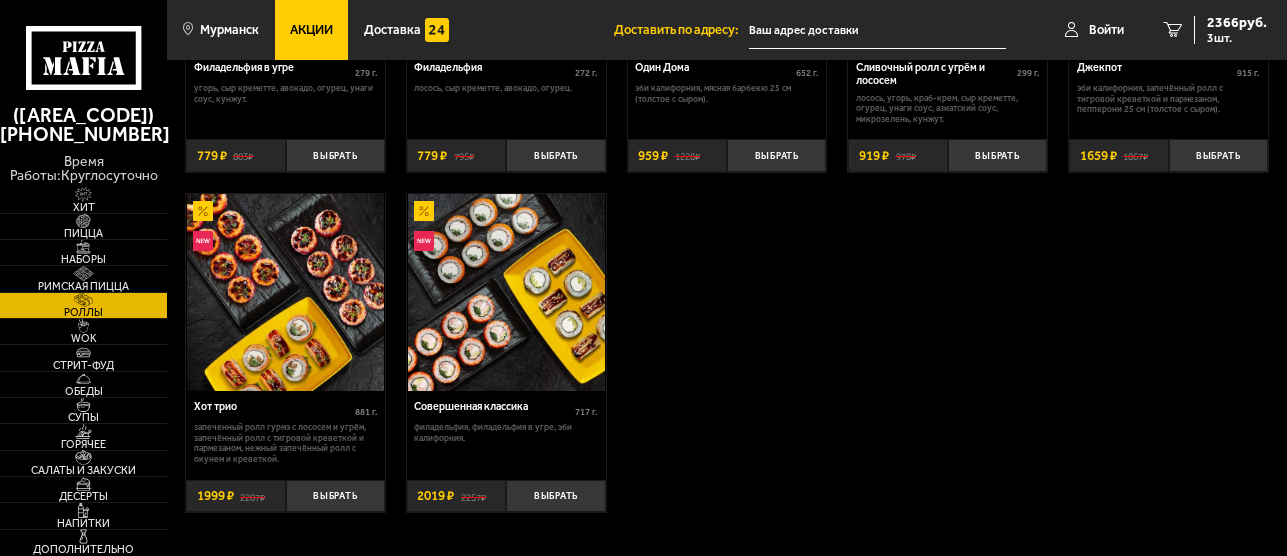 scroll, scrollTop: 298, scrollLeft: 0, axis: vertical 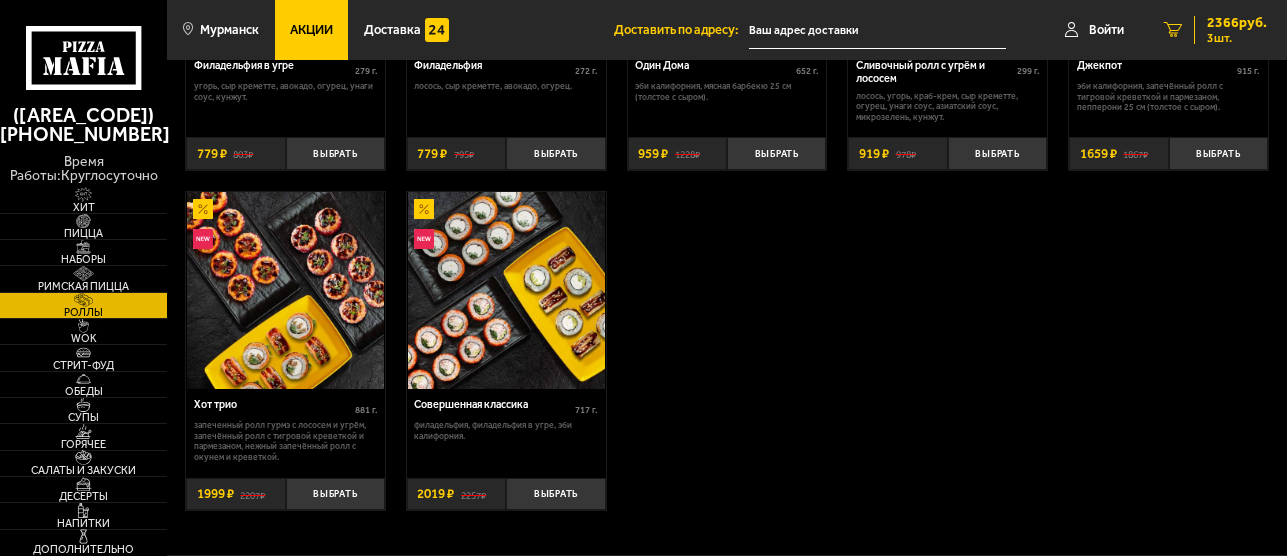 click on "[PRICE] руб." at bounding box center [1237, 23] 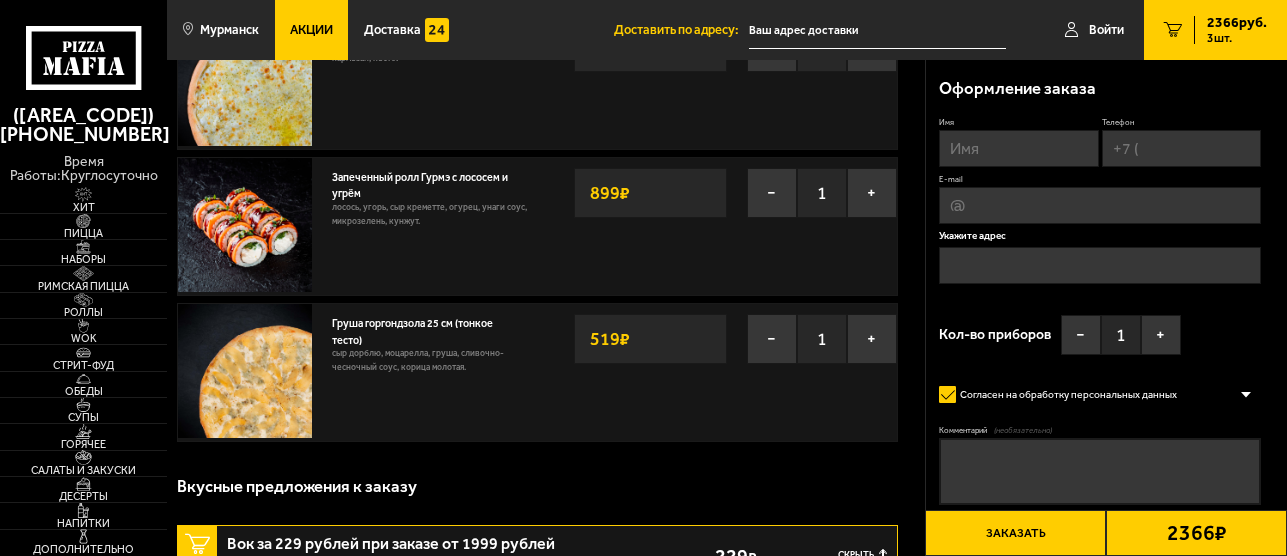 scroll, scrollTop: 0, scrollLeft: 0, axis: both 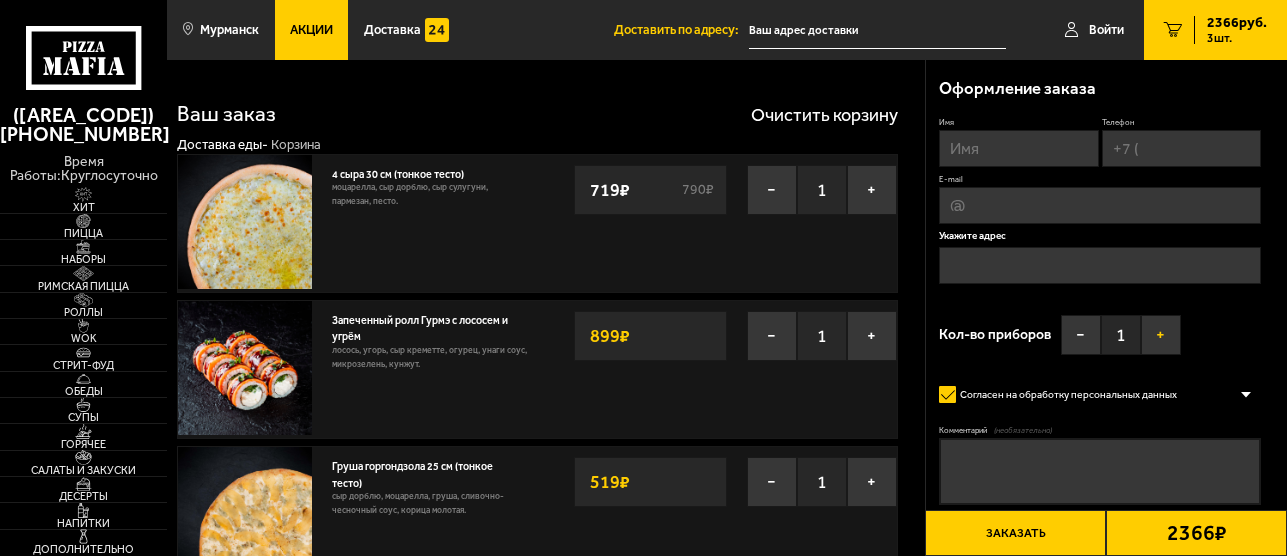 click on "+" at bounding box center [1161, 335] 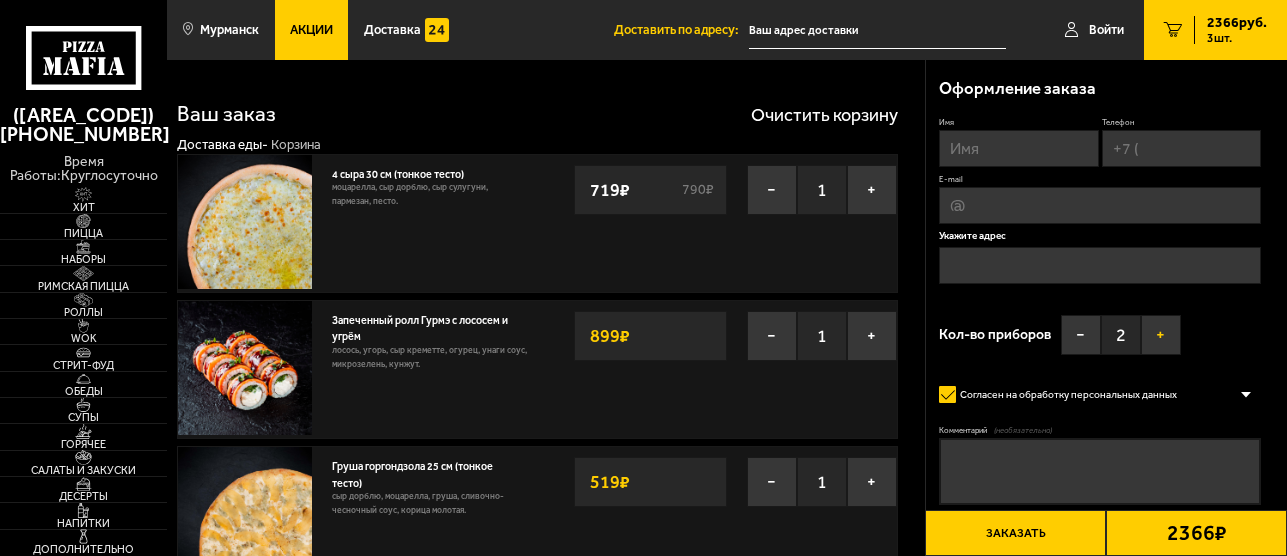 click on "+" at bounding box center [1161, 335] 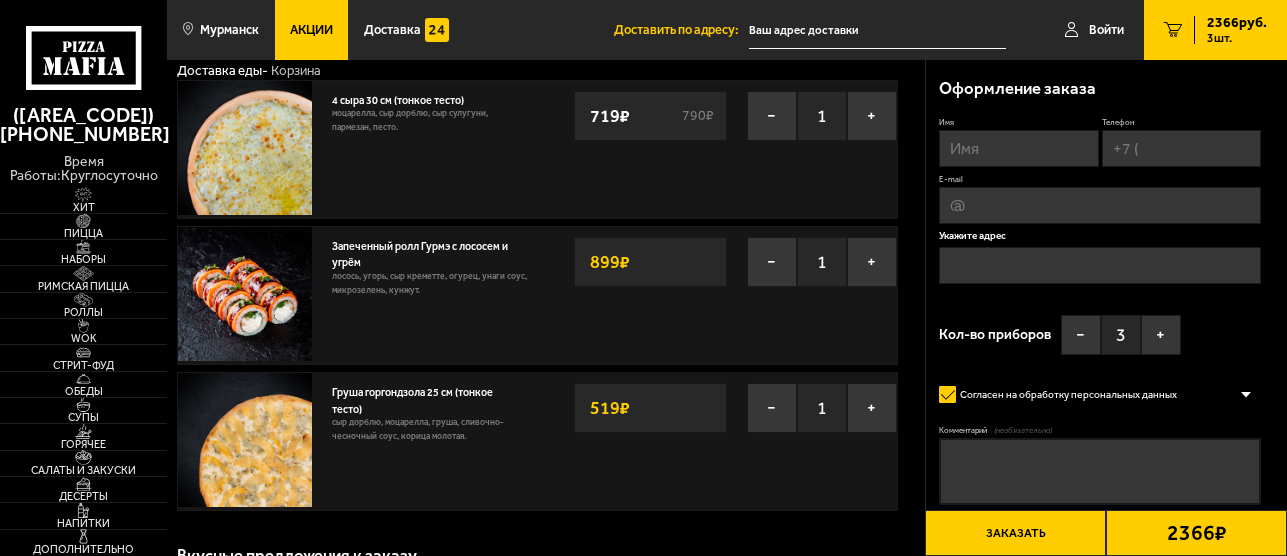 scroll, scrollTop: 75, scrollLeft: 0, axis: vertical 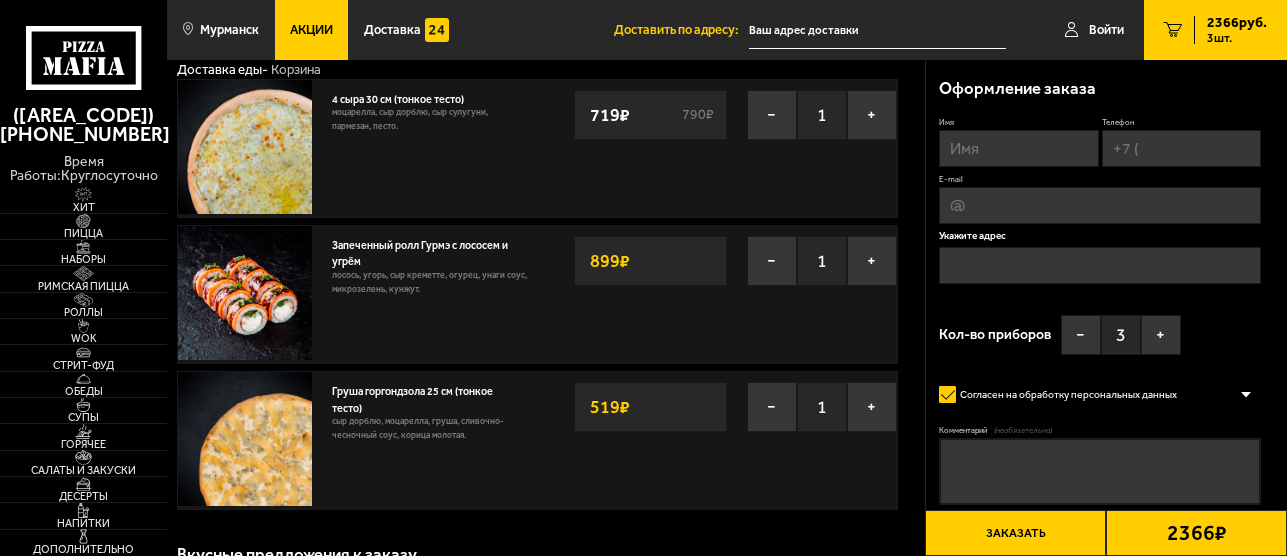 click on "Имя" at bounding box center (1019, 148) 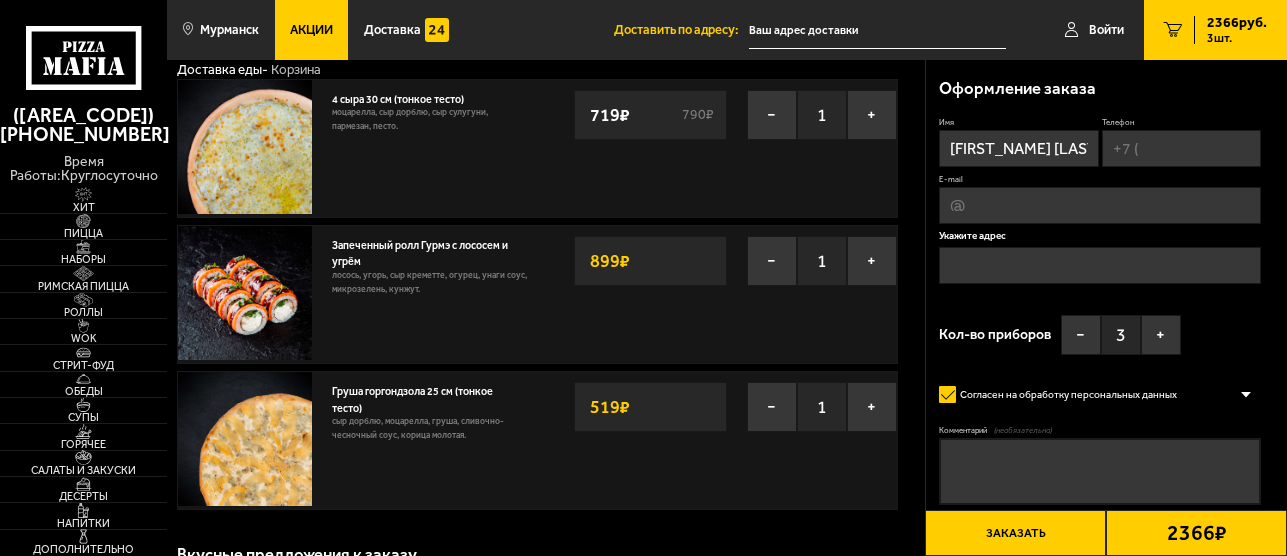 type on "+7 ([PHONE_NUMBER])" 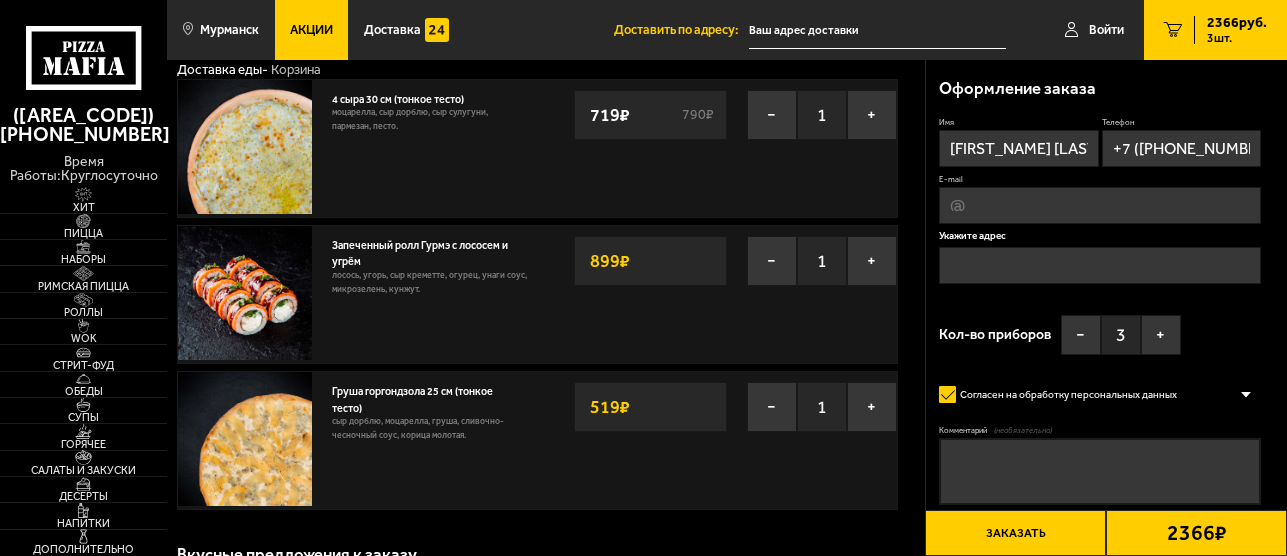 type on "[EMAIL]" 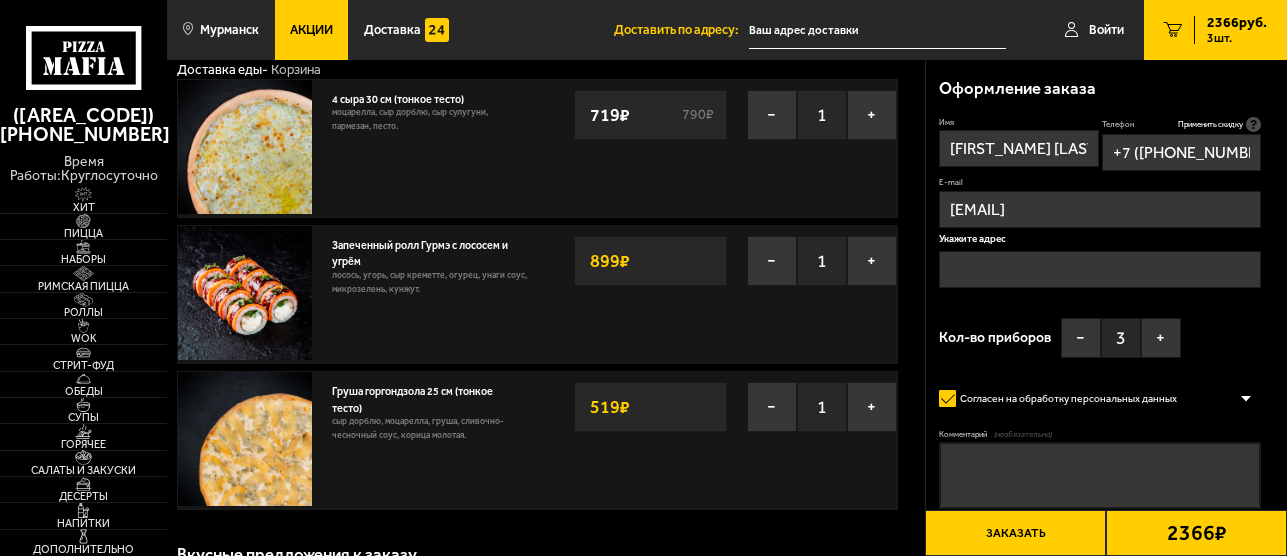 click on "[FIRST_NAME] [LAST_NAME]" at bounding box center (1019, 148) 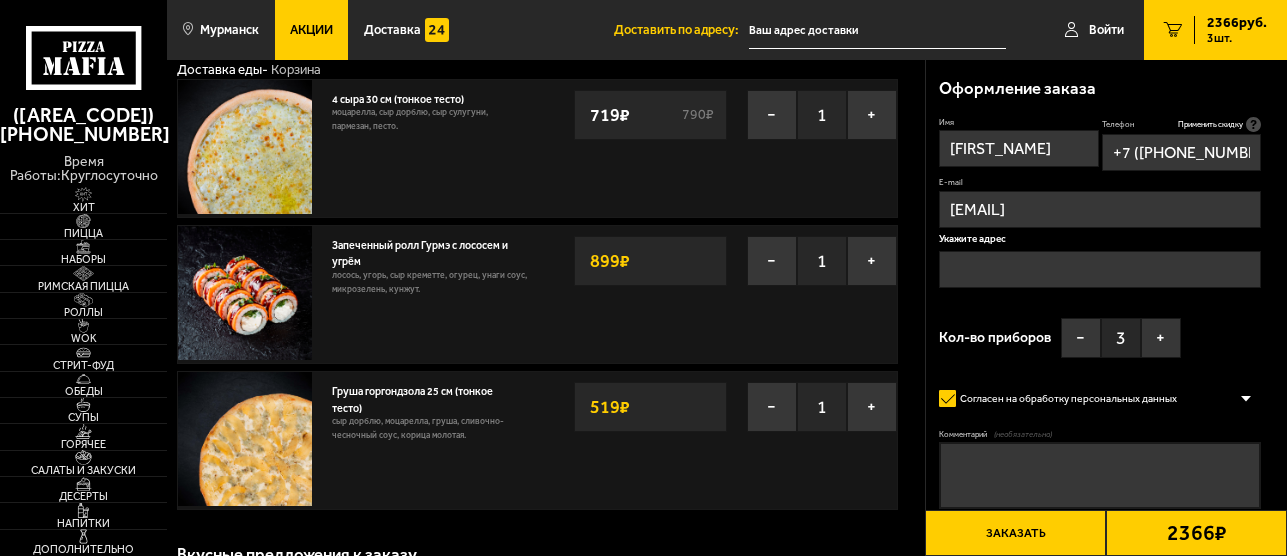 type on "[FIRST_NAME]" 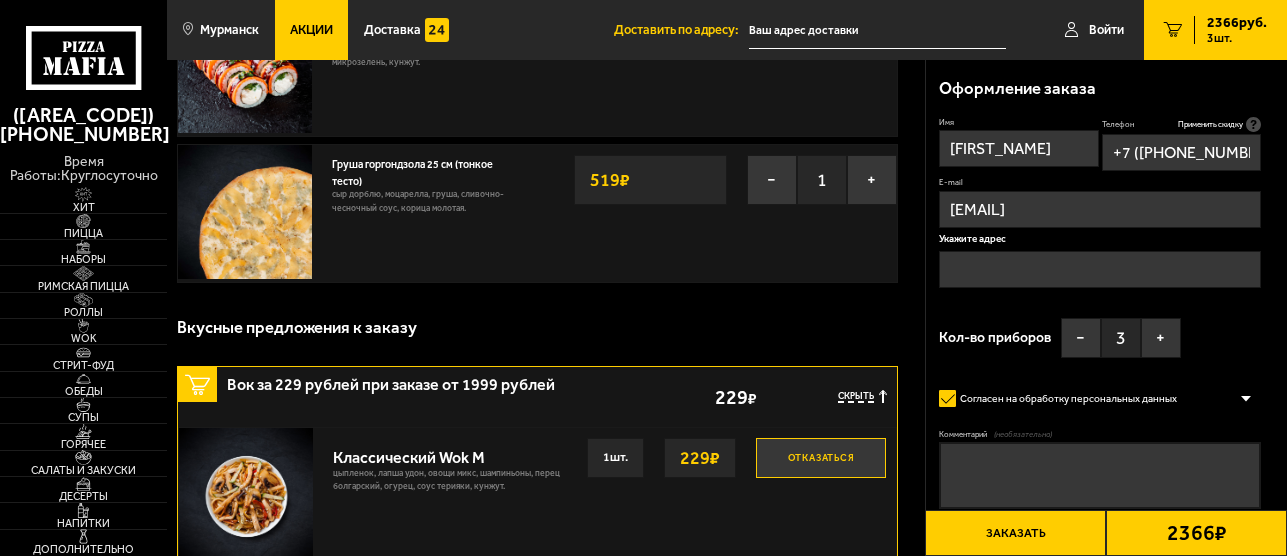 scroll, scrollTop: 373, scrollLeft: 0, axis: vertical 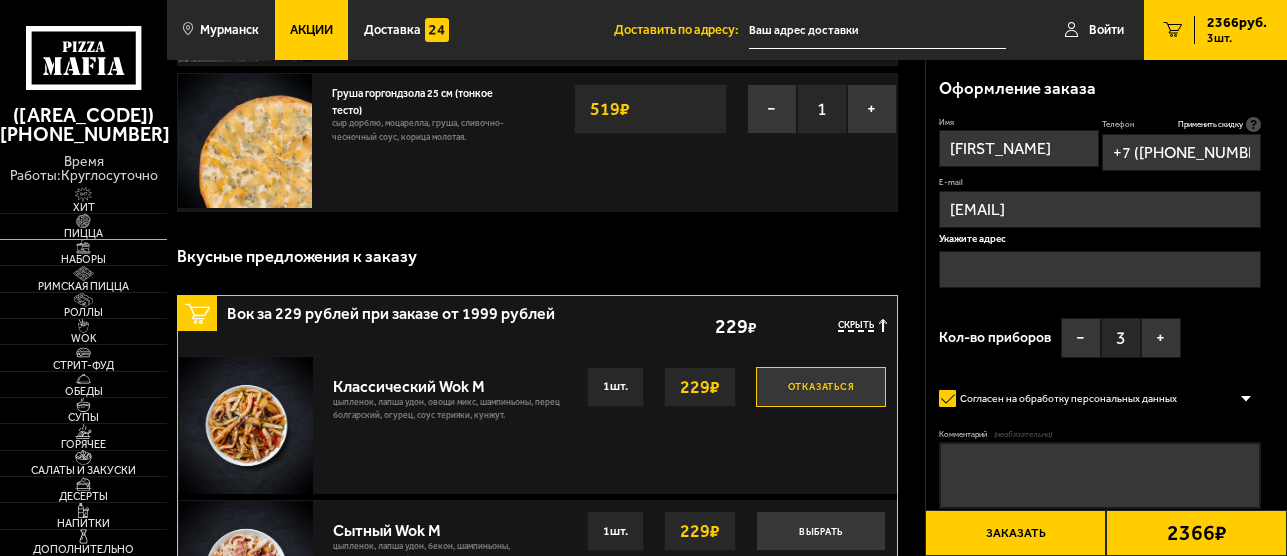 click on "Пицца" at bounding box center (83, 233) 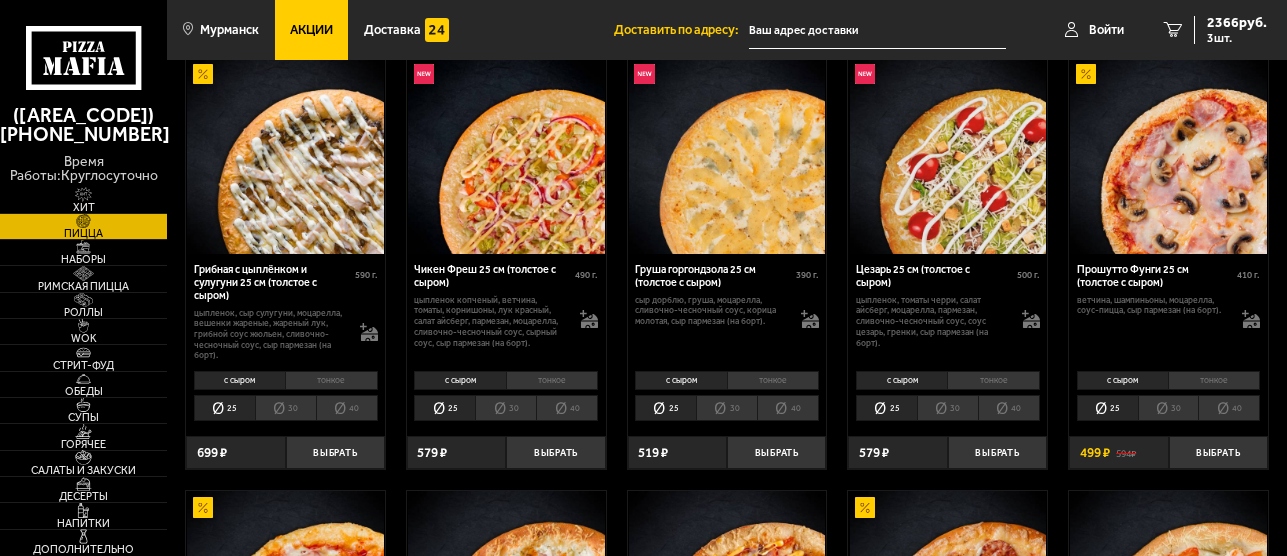 scroll, scrollTop: 675, scrollLeft: 0, axis: vertical 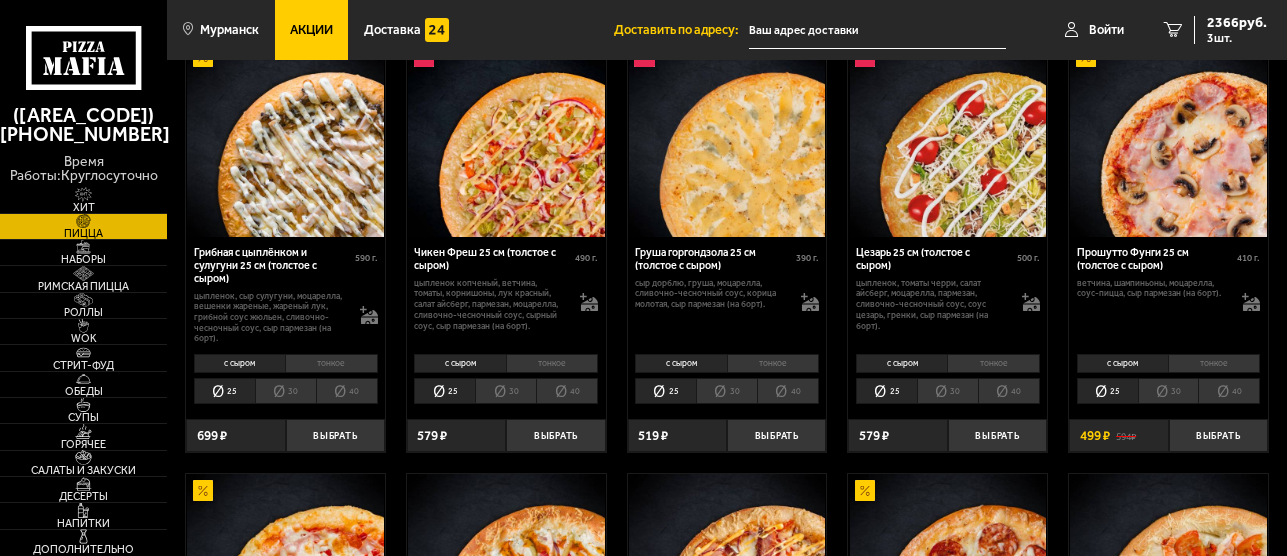 click on "тонкое" at bounding box center (773, 364) 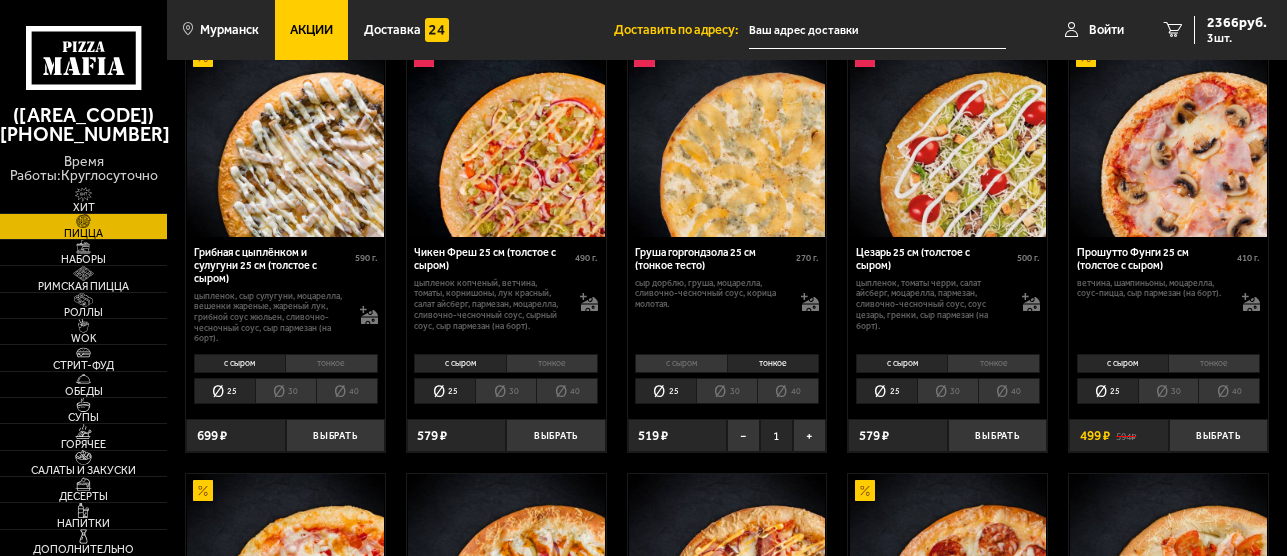 click on "30" at bounding box center (726, 391) 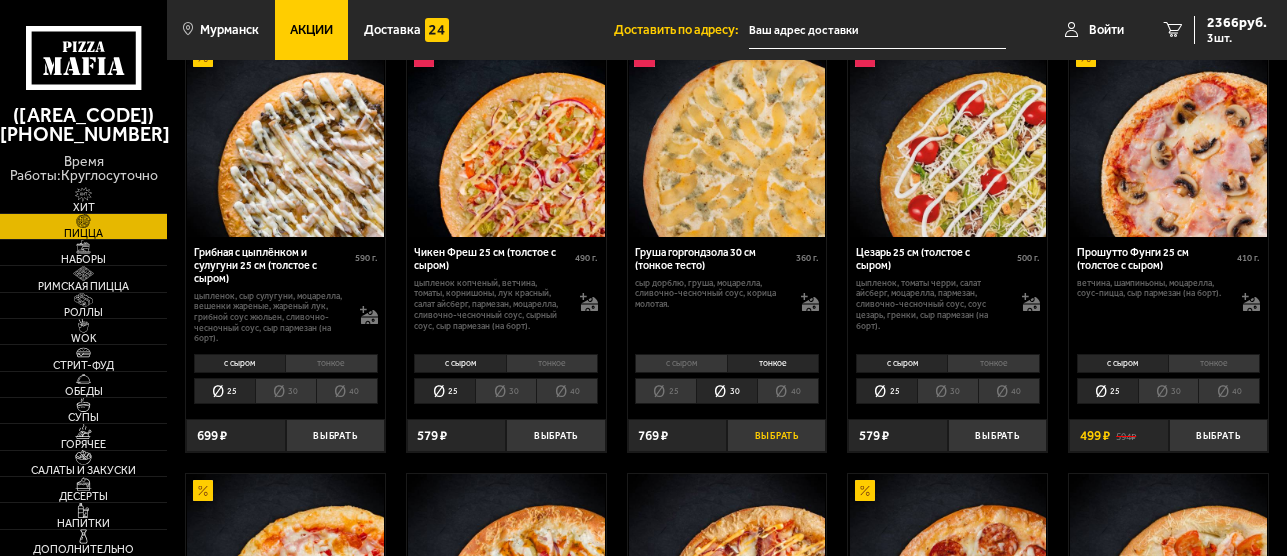 click on "Выбрать" at bounding box center (776, 435) 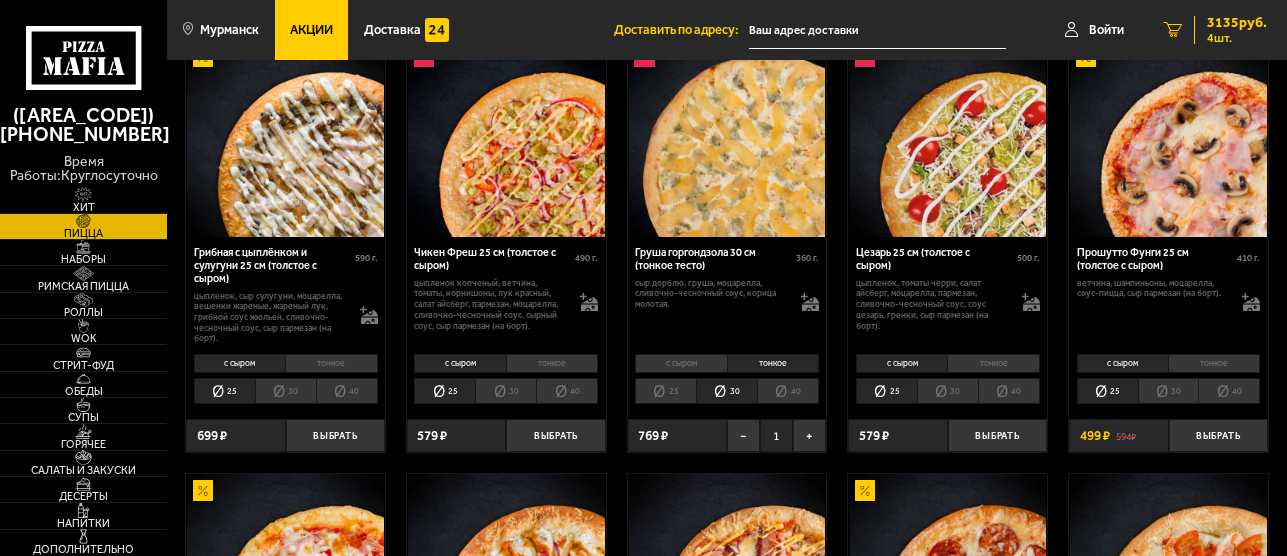 click on "[PRICE] руб." at bounding box center (1237, 23) 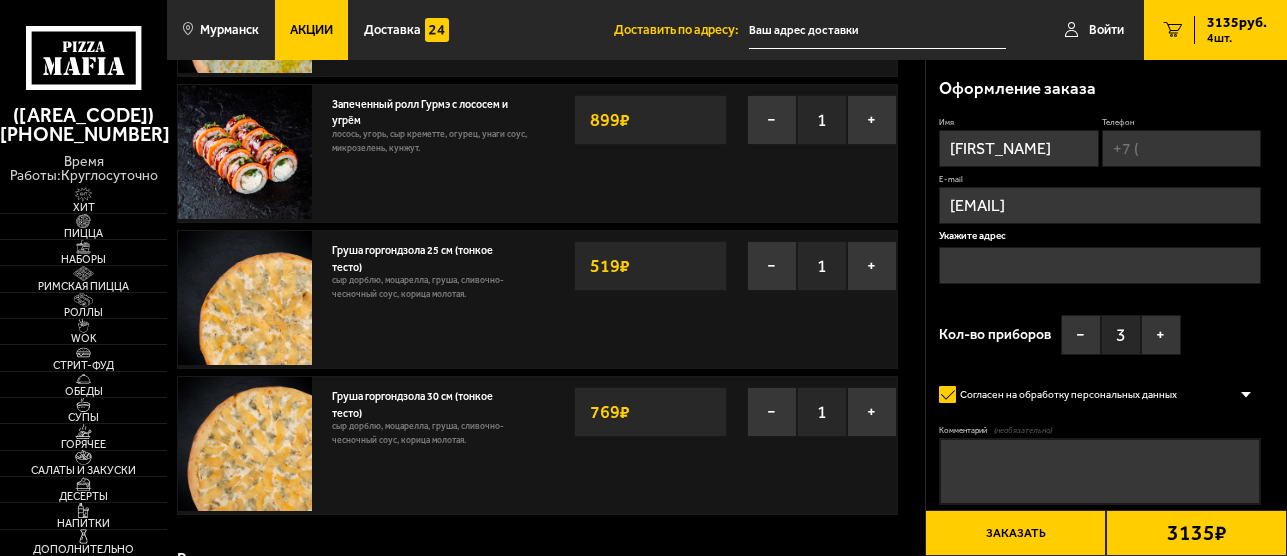 scroll, scrollTop: 223, scrollLeft: 0, axis: vertical 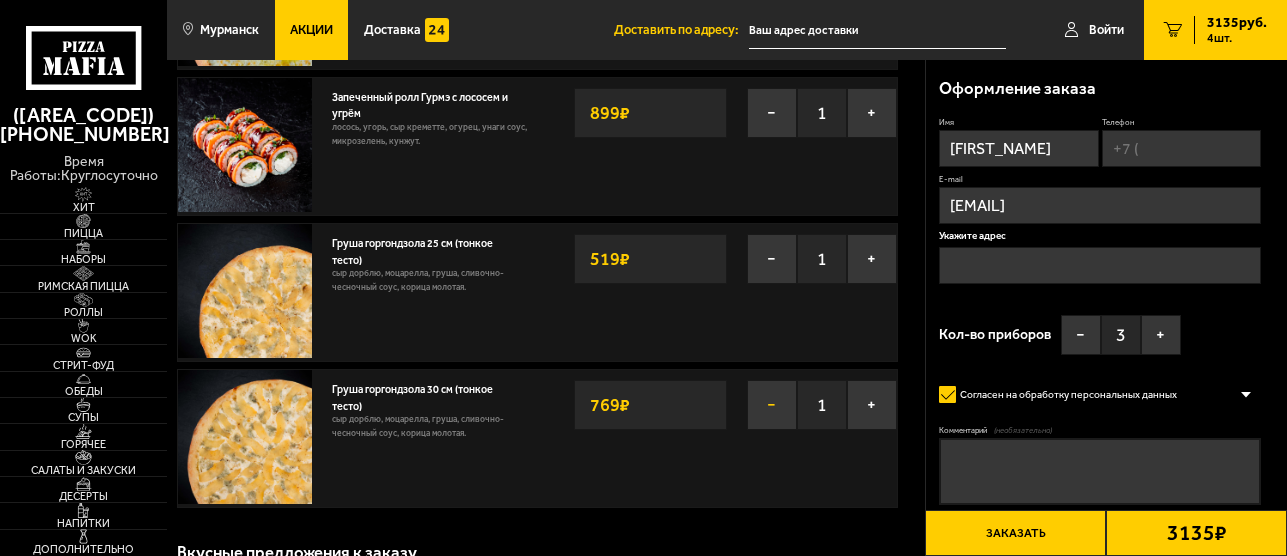 click on "−" at bounding box center (772, 405) 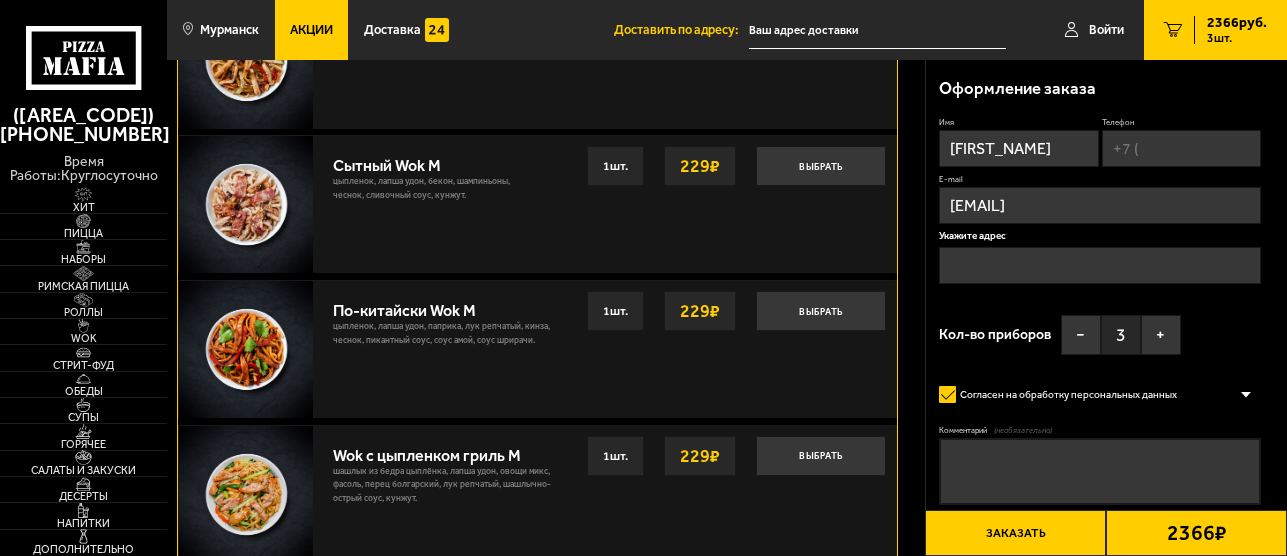 scroll, scrollTop: 736, scrollLeft: 0, axis: vertical 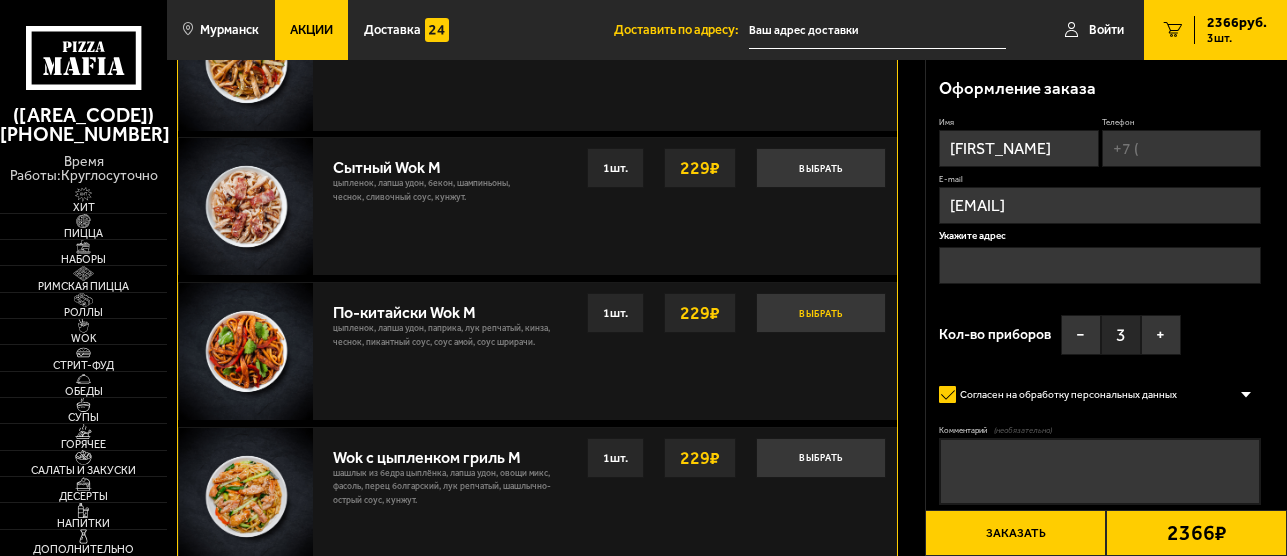 click on "Выбрать" at bounding box center [821, 313] 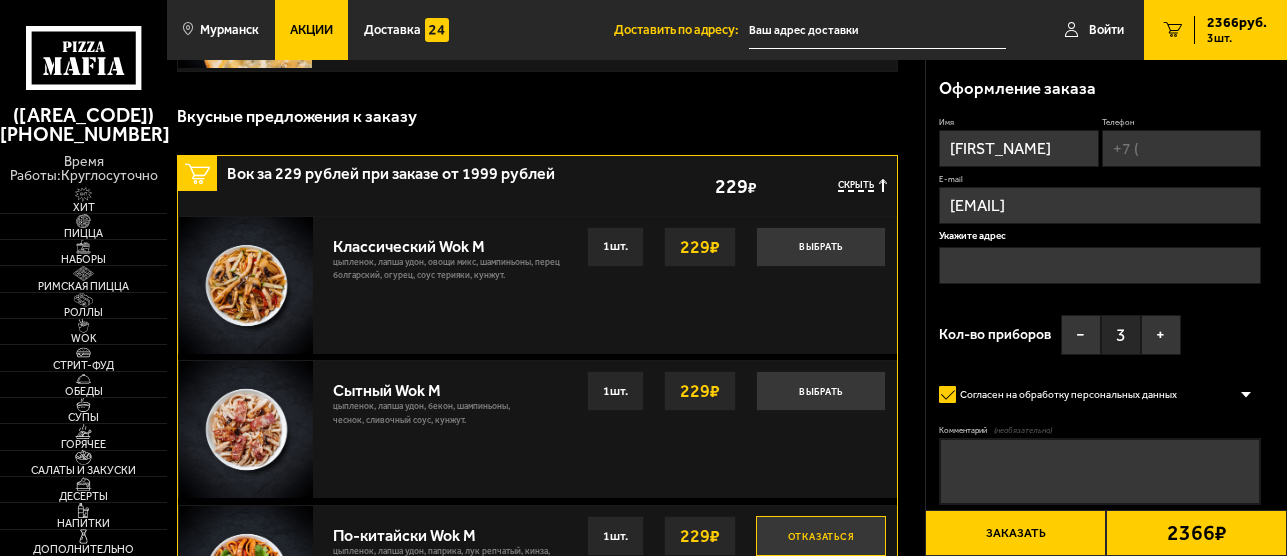scroll, scrollTop: 497, scrollLeft: 0, axis: vertical 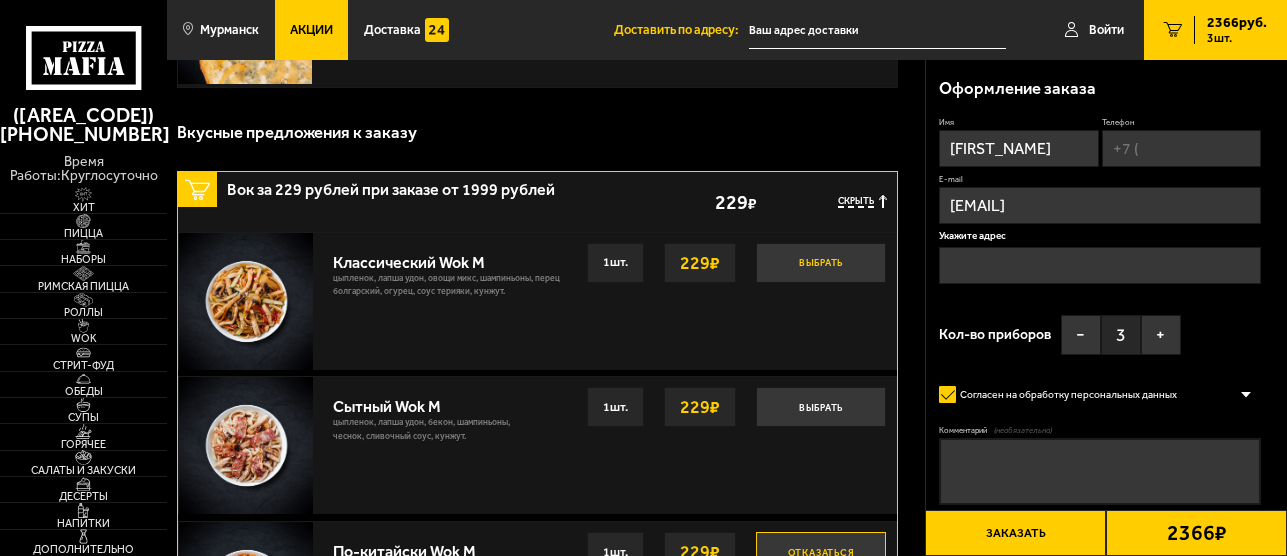 click on "Выбрать" at bounding box center [821, 263] 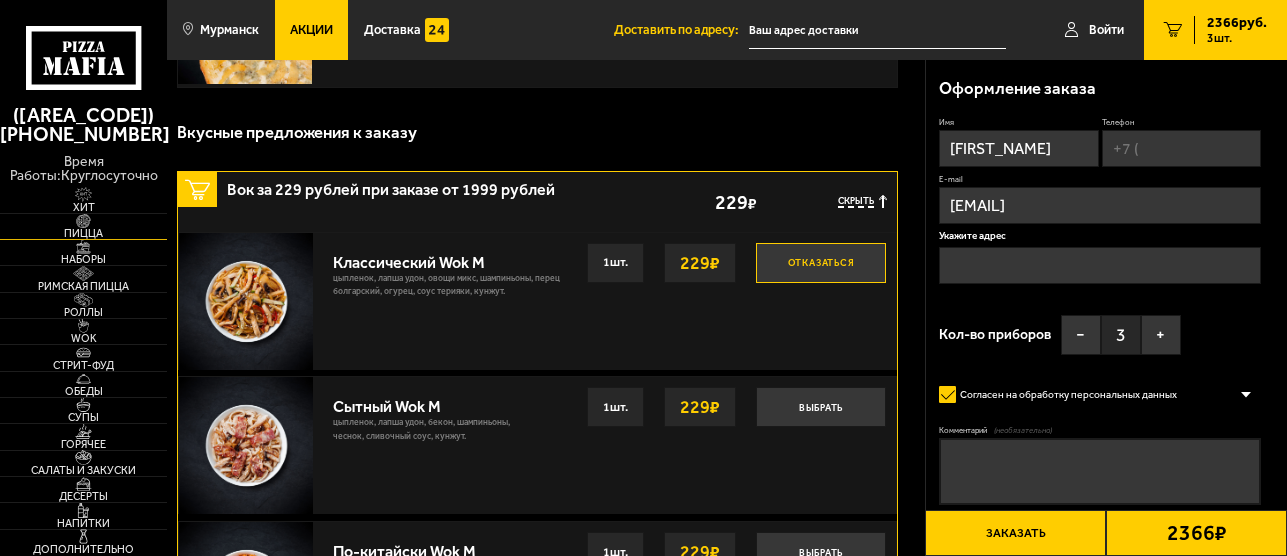 click at bounding box center [83, 221] 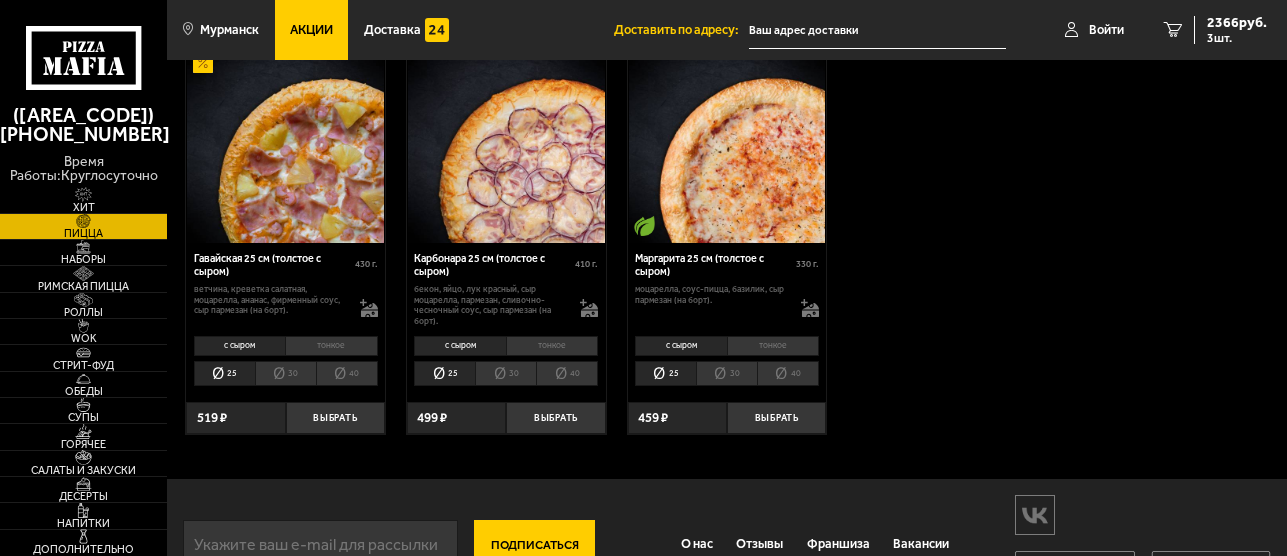 scroll, scrollTop: 2367, scrollLeft: 0, axis: vertical 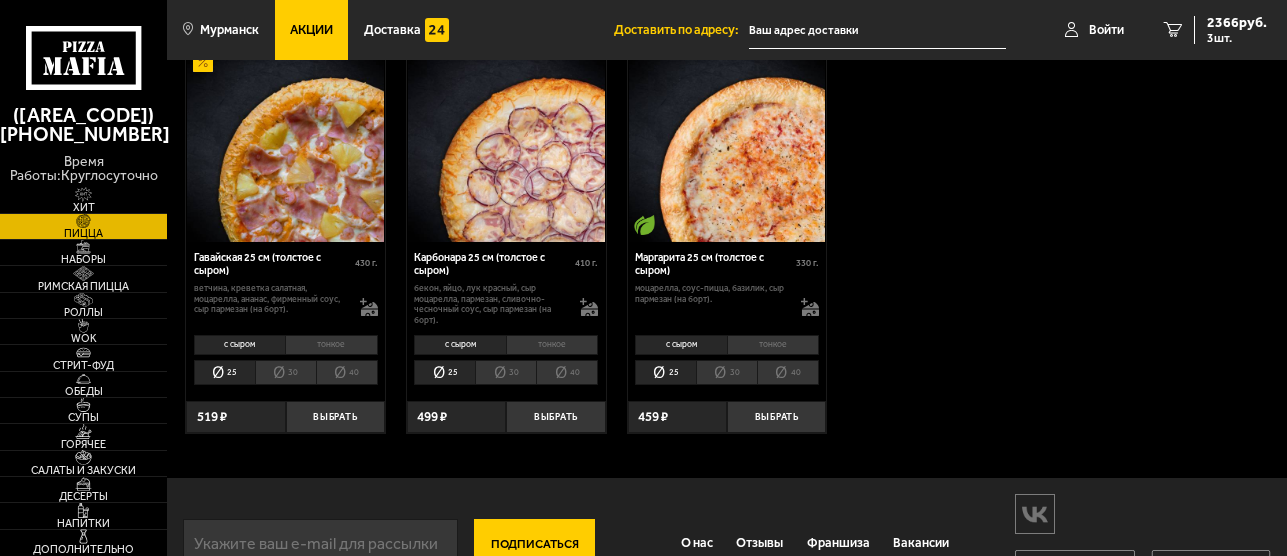 click on "тонкое" at bounding box center (331, 345) 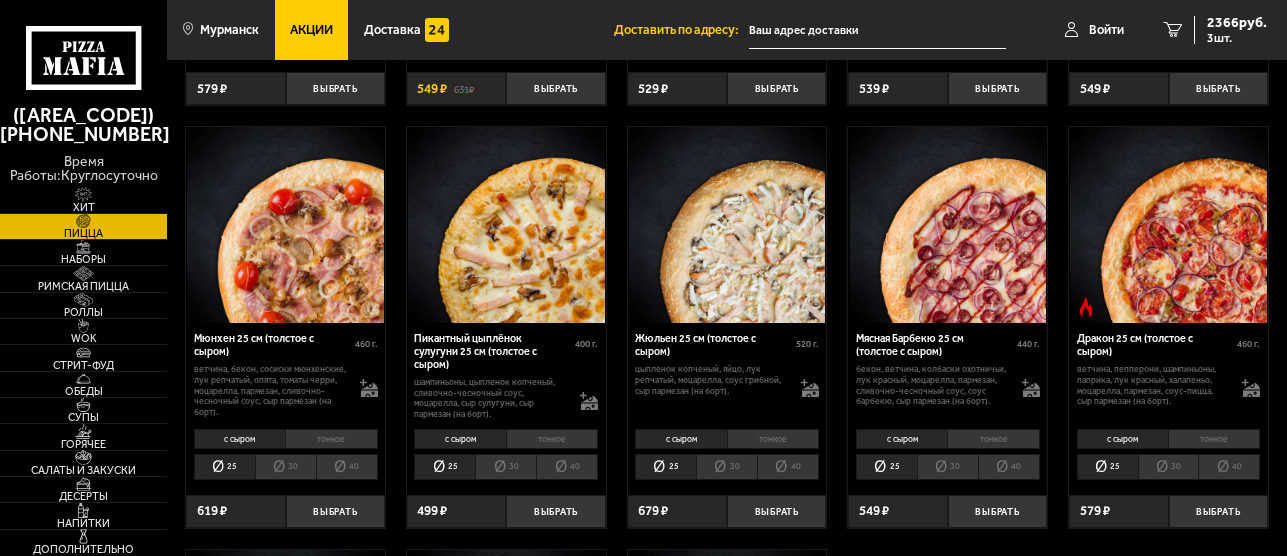 scroll, scrollTop: 1659, scrollLeft: 0, axis: vertical 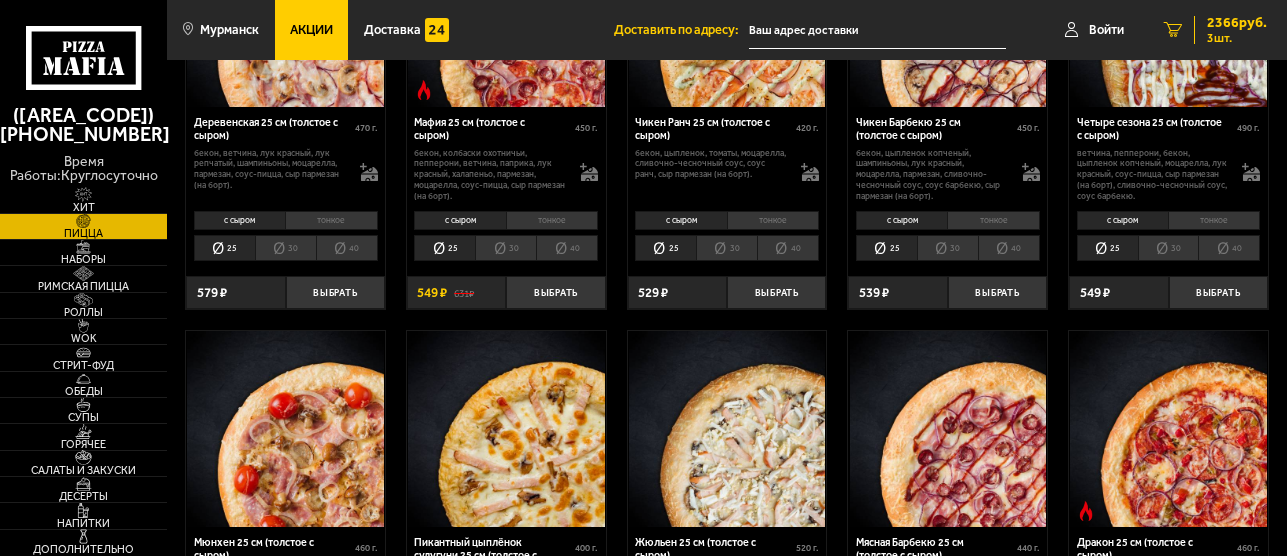 click on "3  шт." at bounding box center (1237, 38) 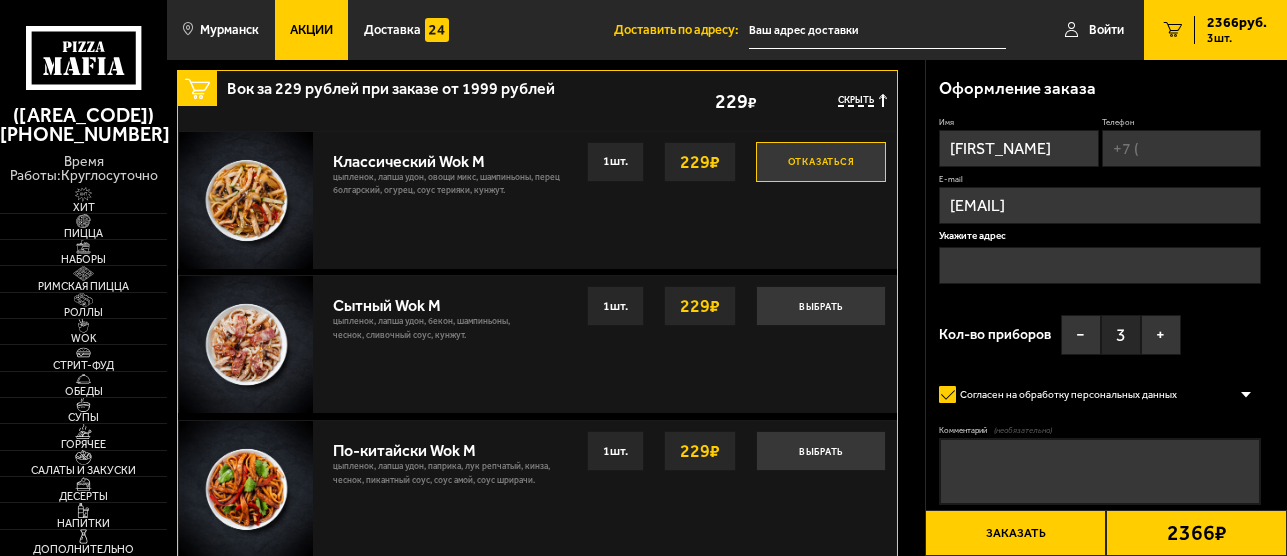 scroll, scrollTop: 599, scrollLeft: 0, axis: vertical 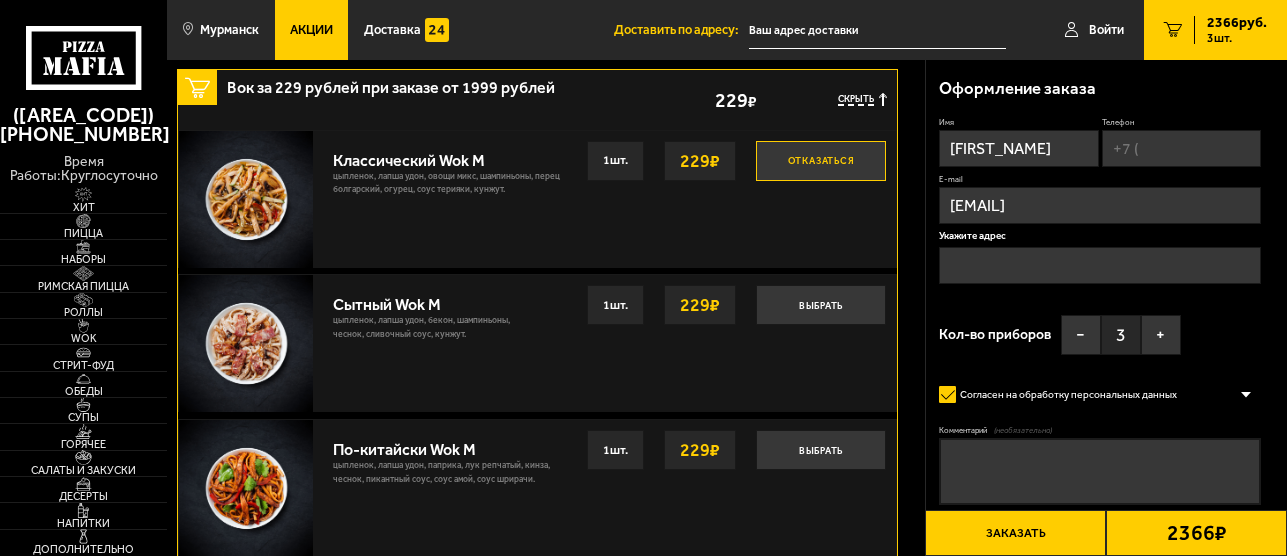 click on "Заказать" at bounding box center [1015, 533] 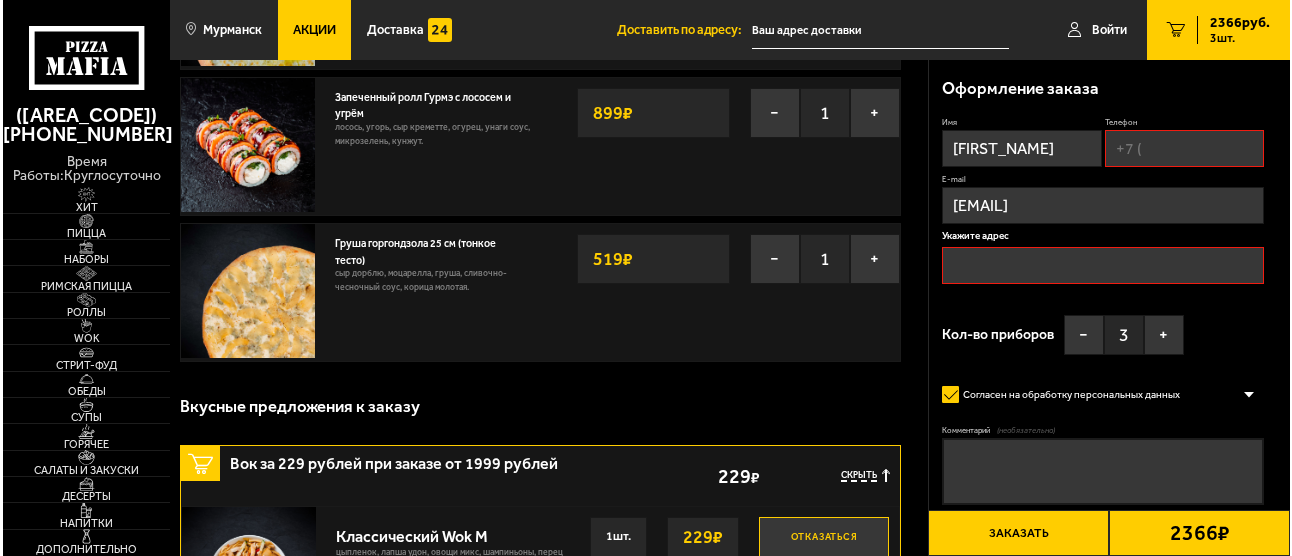 scroll, scrollTop: 170, scrollLeft: 0, axis: vertical 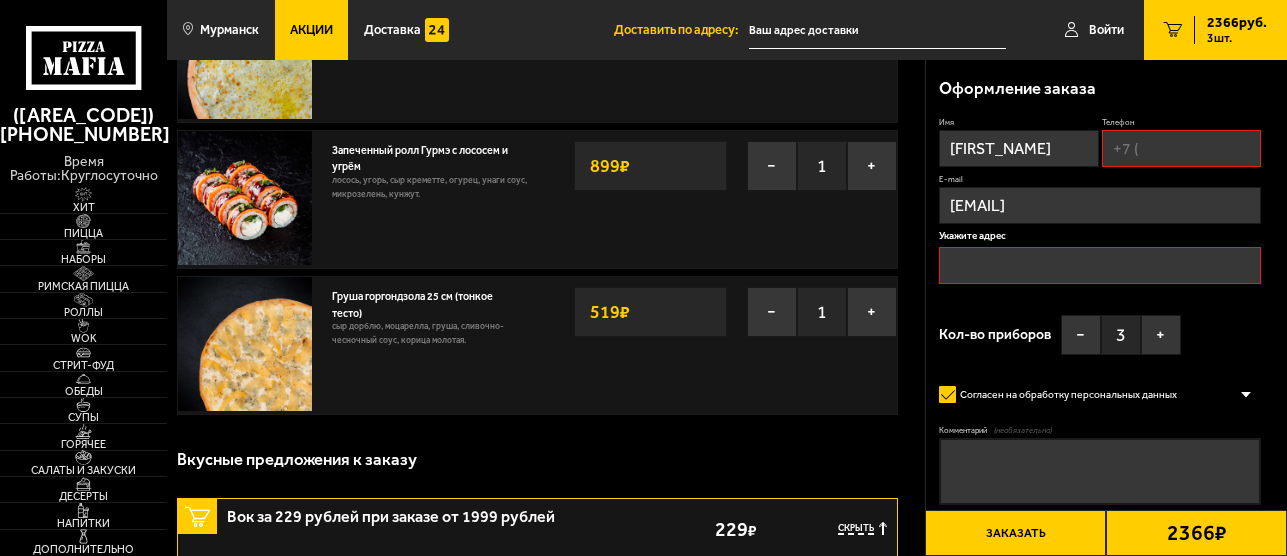 click on "Телефон" at bounding box center (1182, 148) 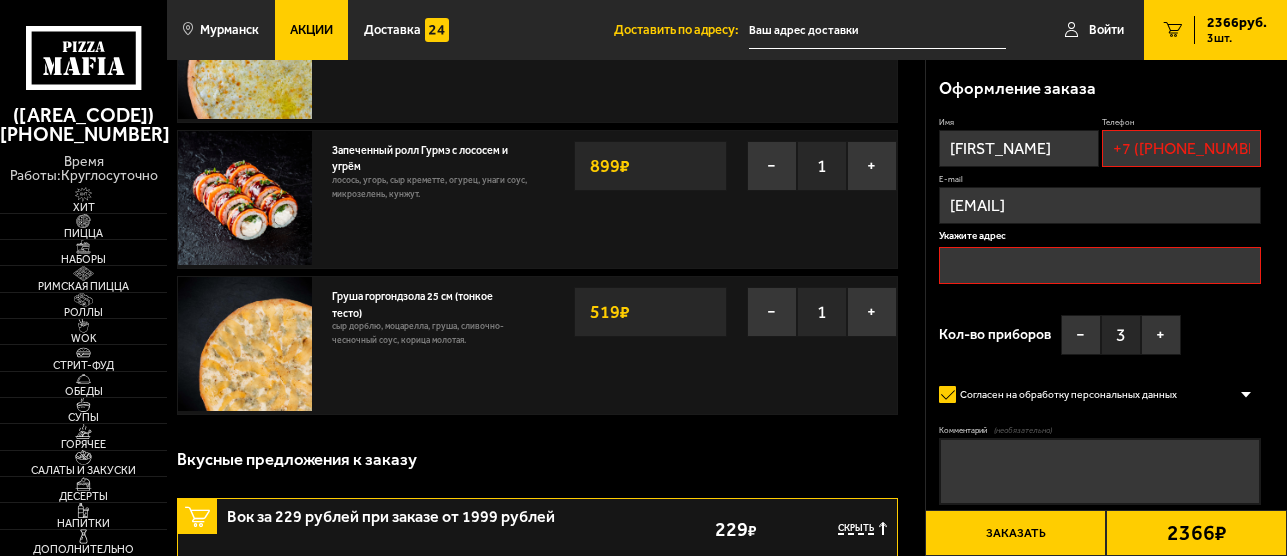 type on "[FIRST_NAME] [LAST_NAME]" 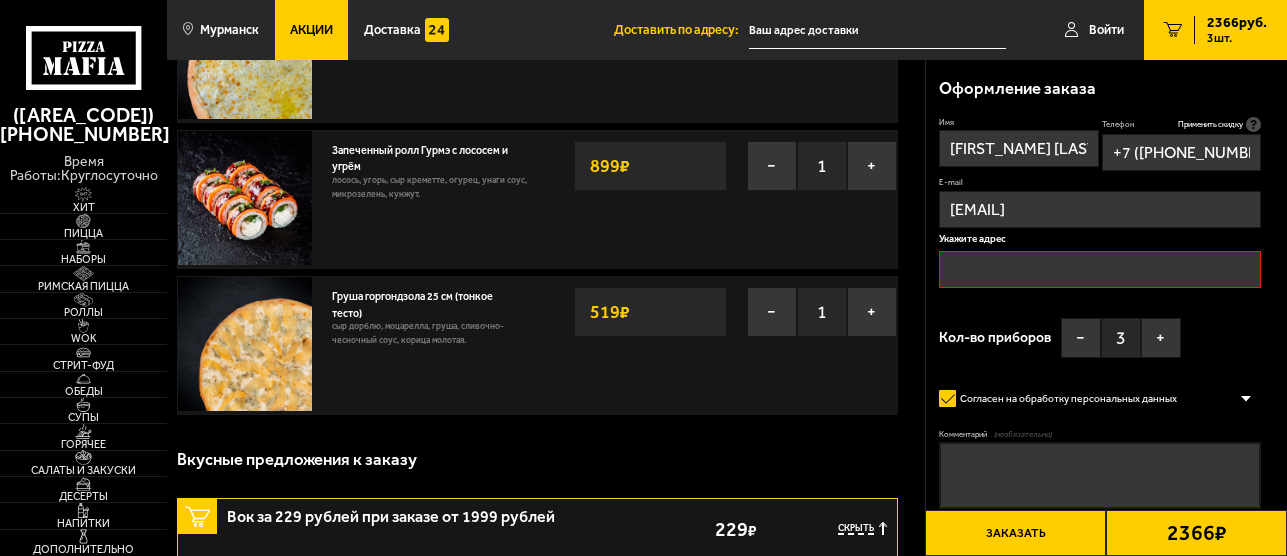 type on "+7 ([PHONE_NUMBER])" 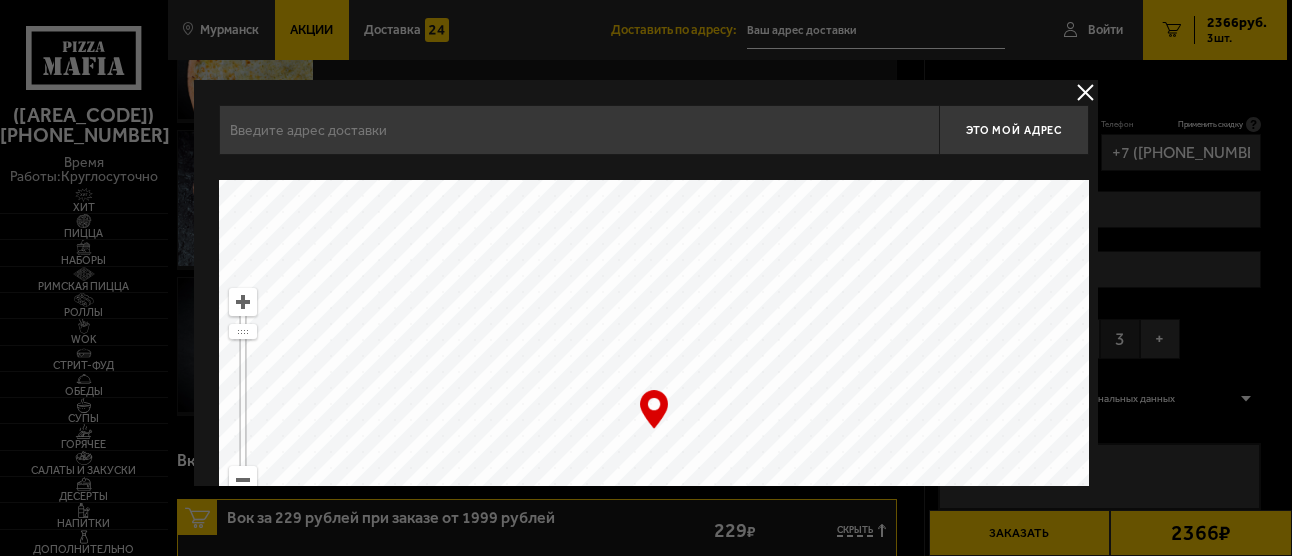click at bounding box center (579, 130) 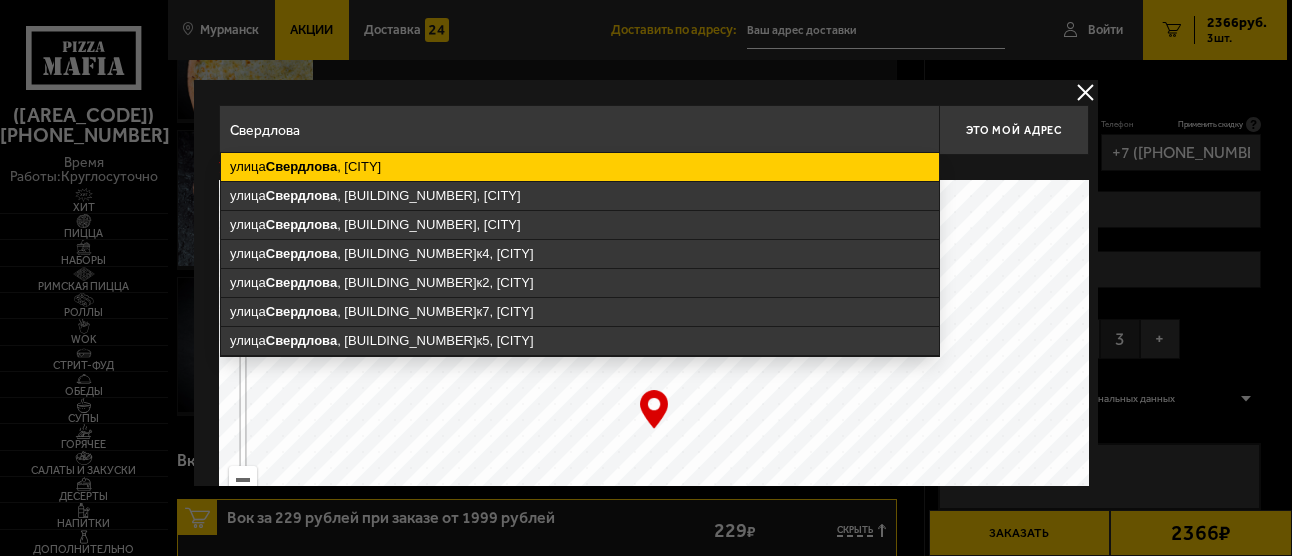 click on "[STREET] [STREET_NAME], [CITY]" at bounding box center [580, 167] 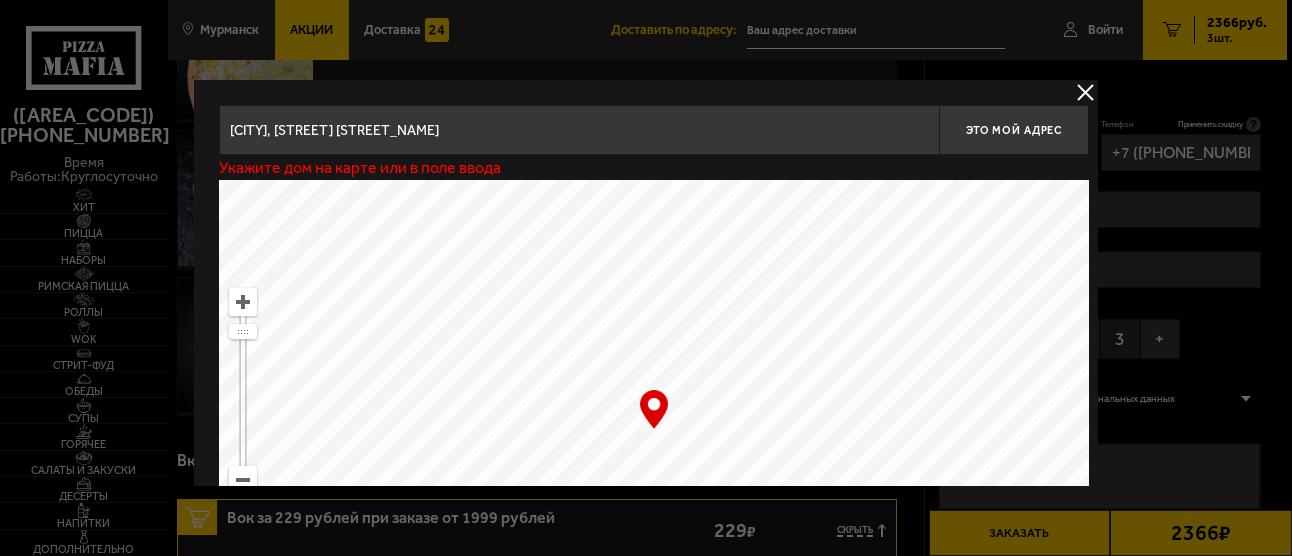 click on "[CITY], [STREET] [STREET_NAME]" at bounding box center [579, 130] 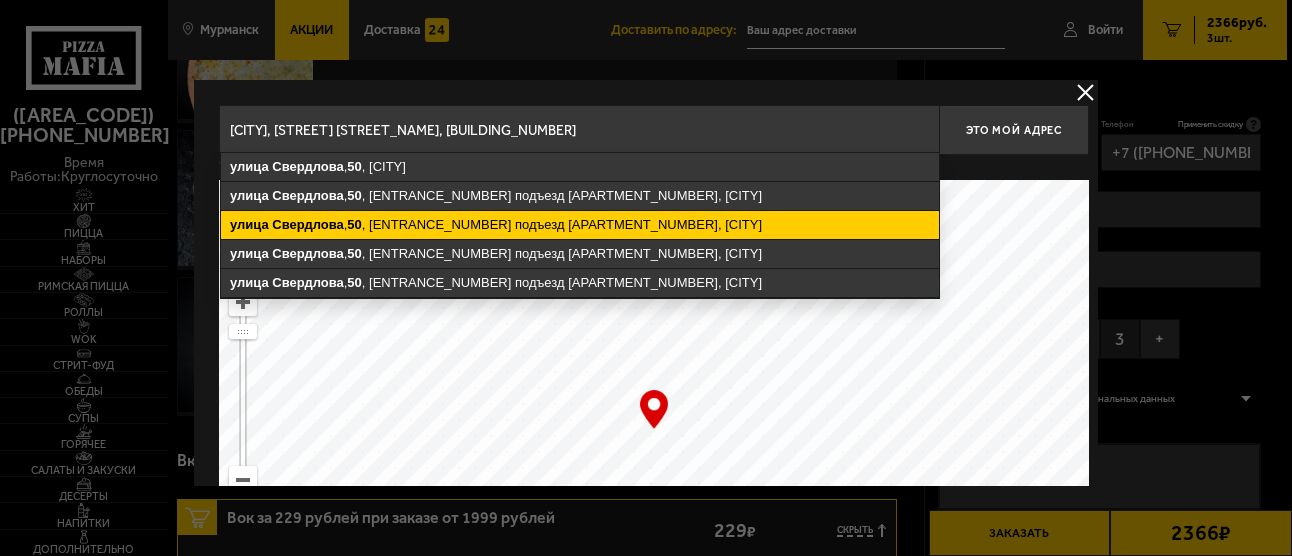 click on "[STREET] [STREET_NAME], [BUILDING_NUMBER], [ENTRANCE_NUMBER] подъезд [APARTMENT_NUMBER], [CITY]" at bounding box center (580, 225) 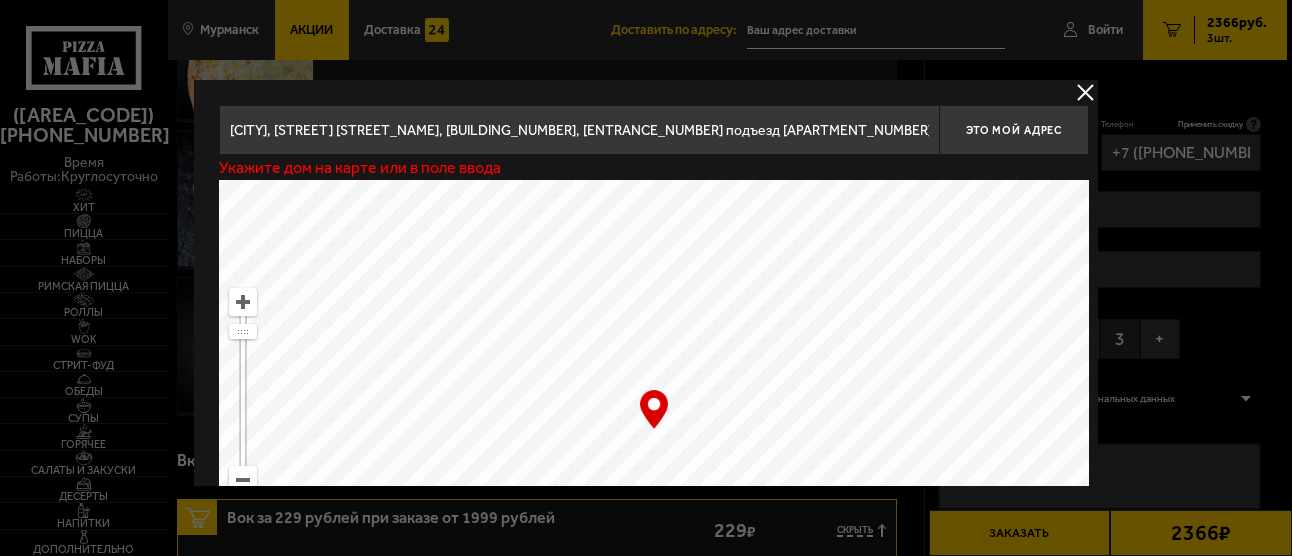 type on "[STREET] [STREET_NAME], [BUILDING_NUMBER], [ENTRANCE_NUMBER] подъезд [APARTMENT_NUMBER]" 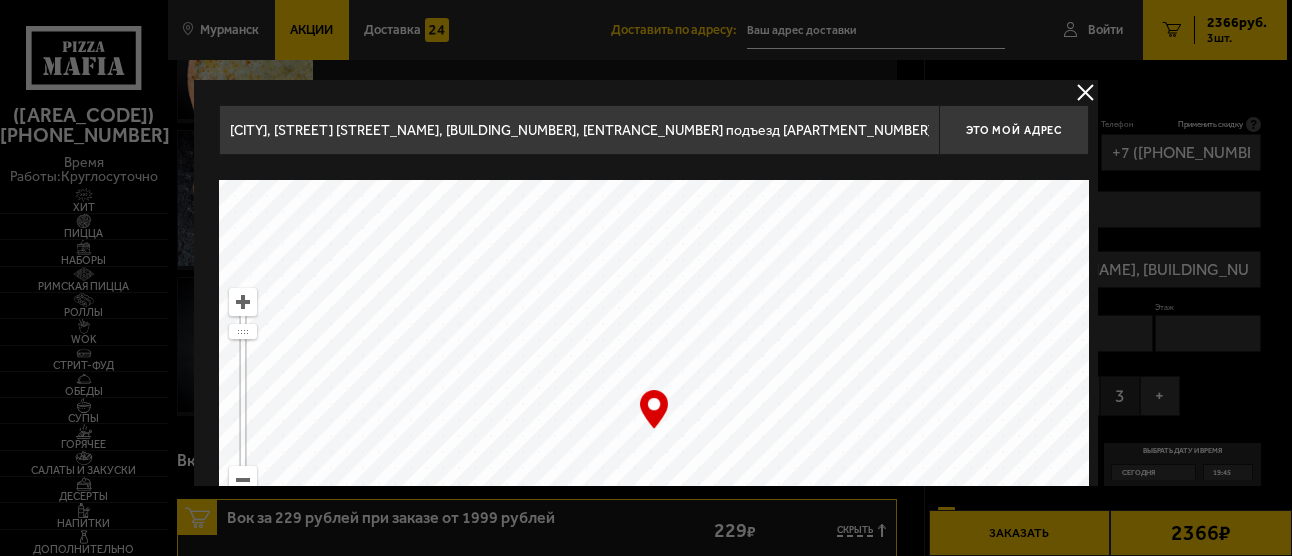 click on "[CITY], [STREET] [STREET_NAME], [BUILDING_NUMBER], [ENTRANCE_NUMBER] подъезд [APARTMENT_NUMBER]" at bounding box center [579, 130] 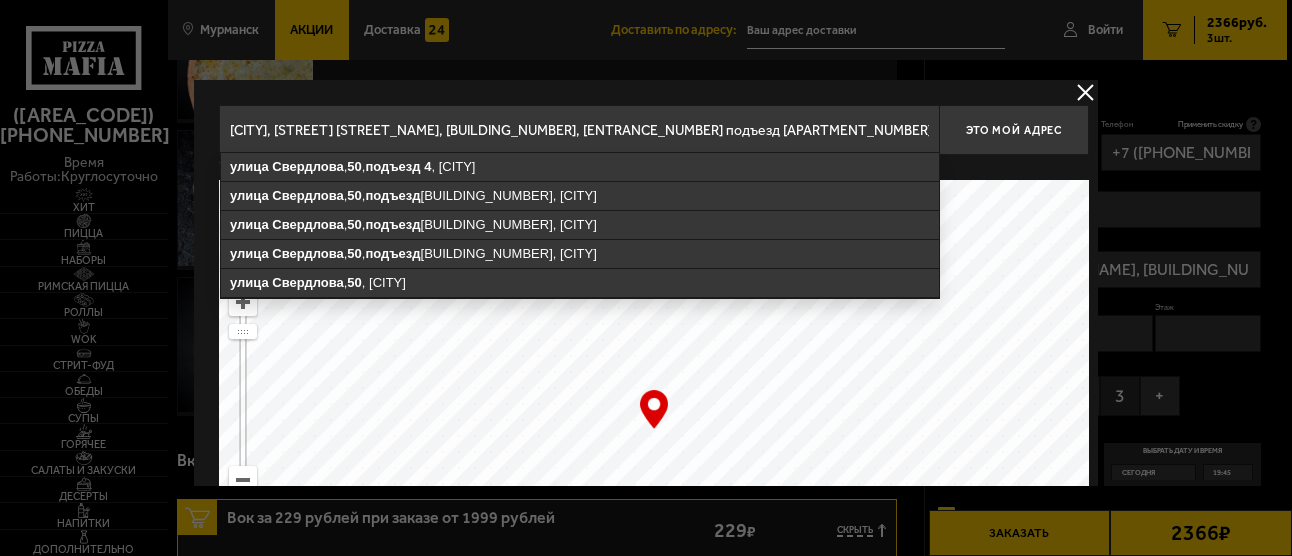 click on "[CITY], [STREET] [STREET_NAME], [BUILDING_NUMBER], [ENTRANCE_NUMBER] подъезд [APARTMENT_NUMBER], кв [APARTMENT_NUMBER]" at bounding box center (579, 130) 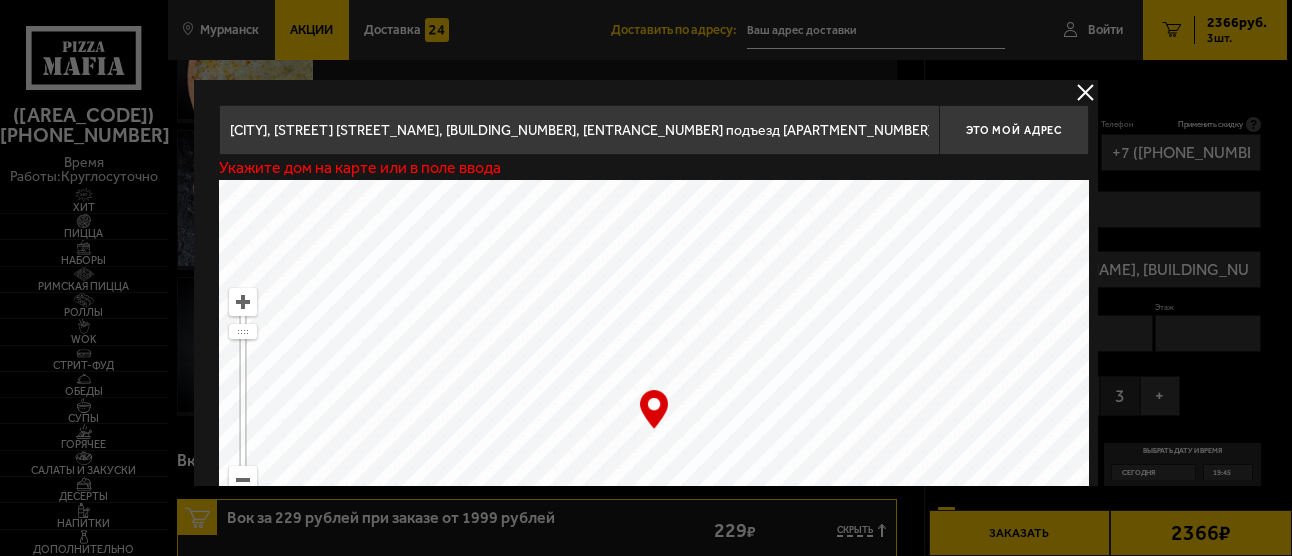 click on "… © Яндекс   Условия использования Открыть в Яндекс.Картах Создать свою карту" at bounding box center [654, 430] 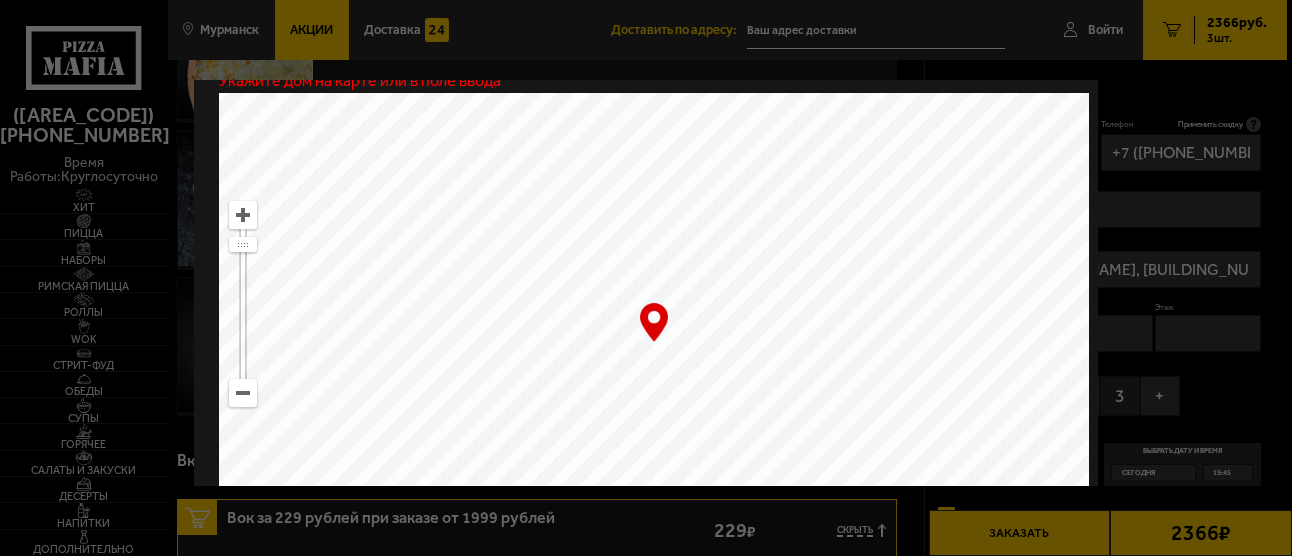 scroll, scrollTop: 134, scrollLeft: 0, axis: vertical 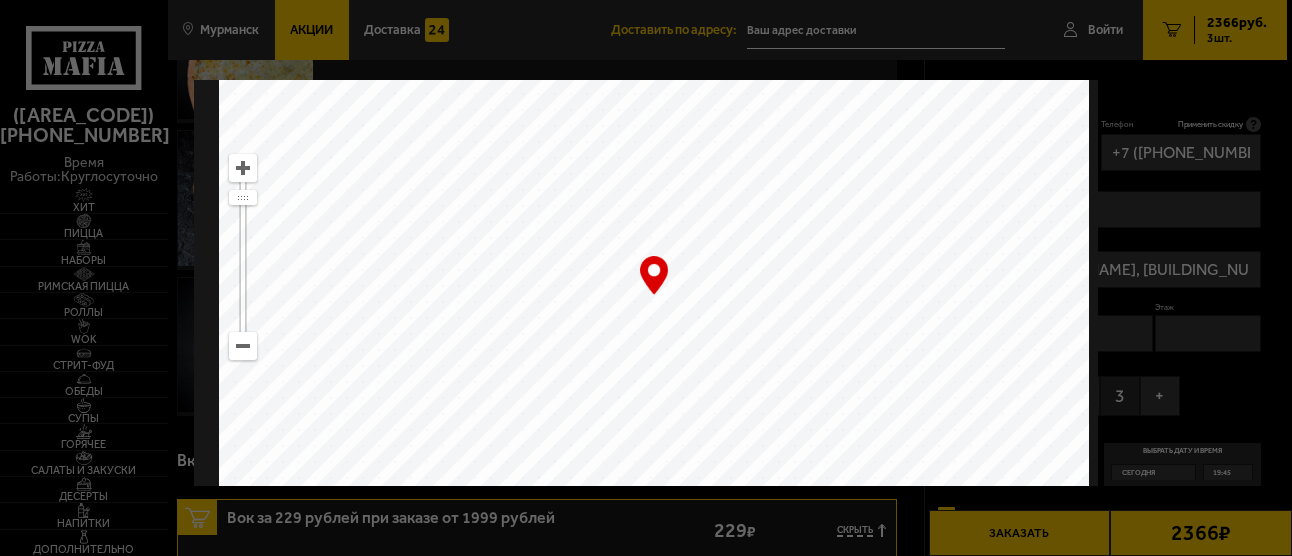 click on "… © Яндекс   Условия использования Открыть в Яндекс.Картах Создать свою карту" at bounding box center [654, 296] 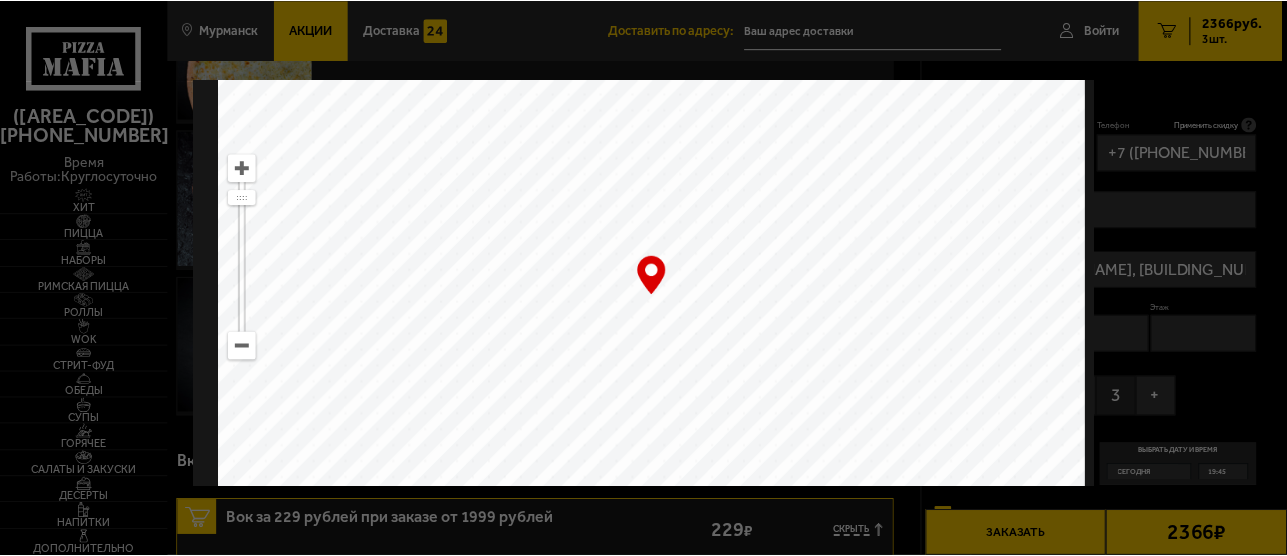 scroll, scrollTop: 0, scrollLeft: 0, axis: both 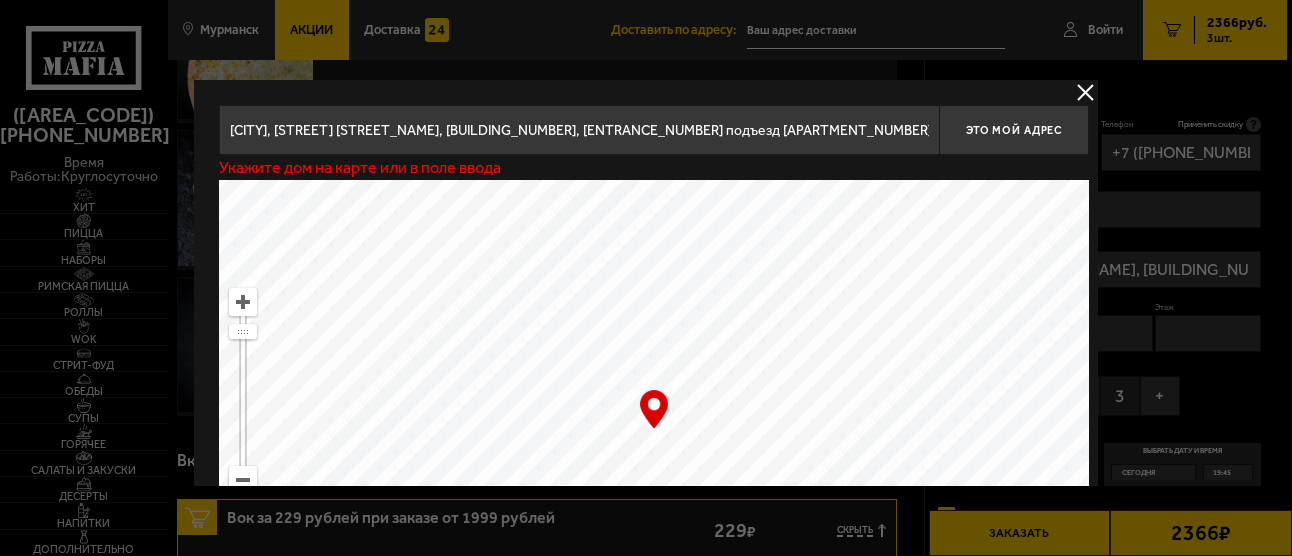 click at bounding box center [1085, 92] 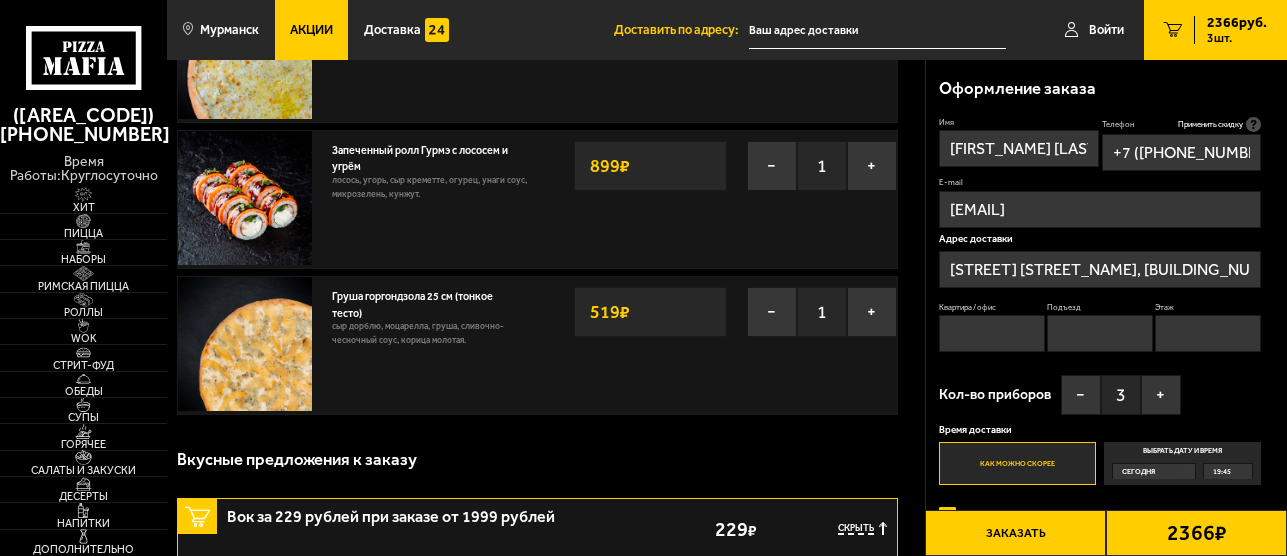 click on "Квартира / офис" at bounding box center (992, 333) 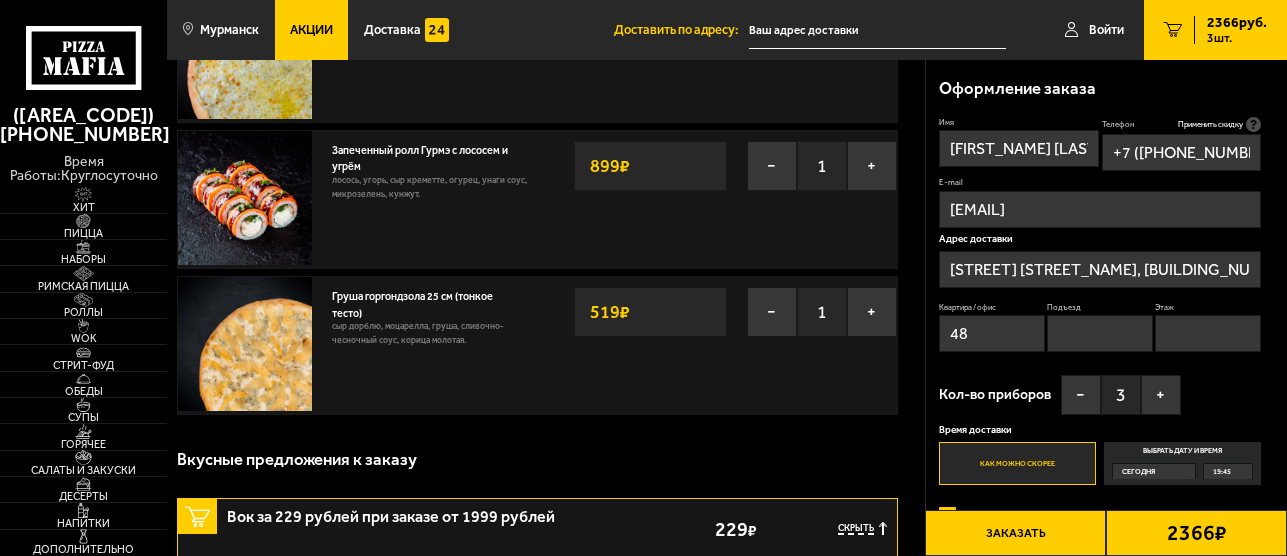 type on "48" 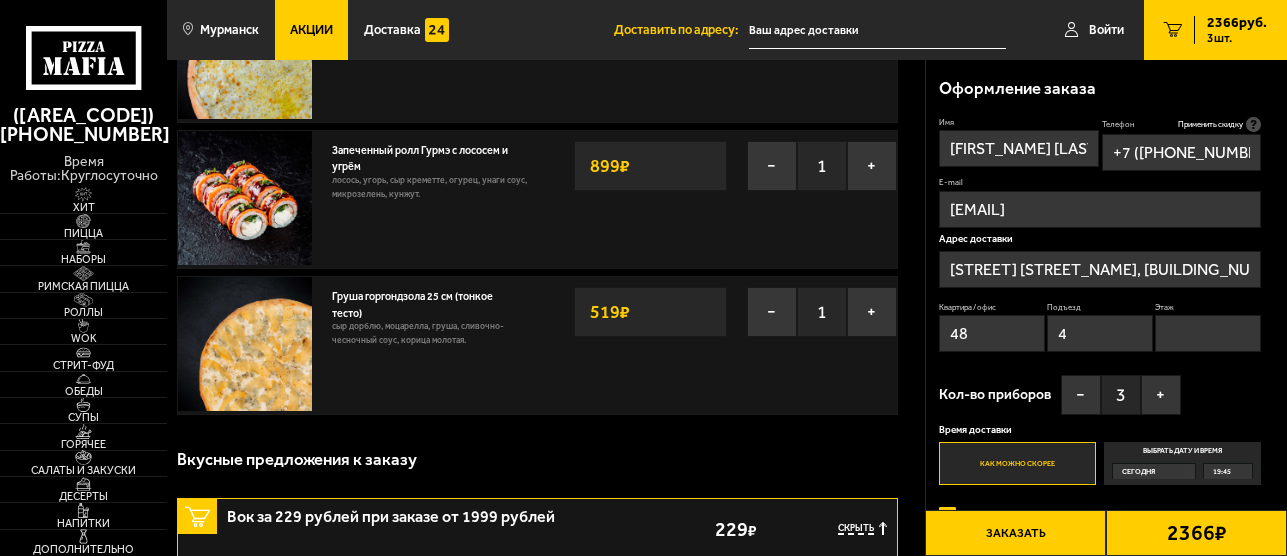 click on "4" at bounding box center [1100, 333] 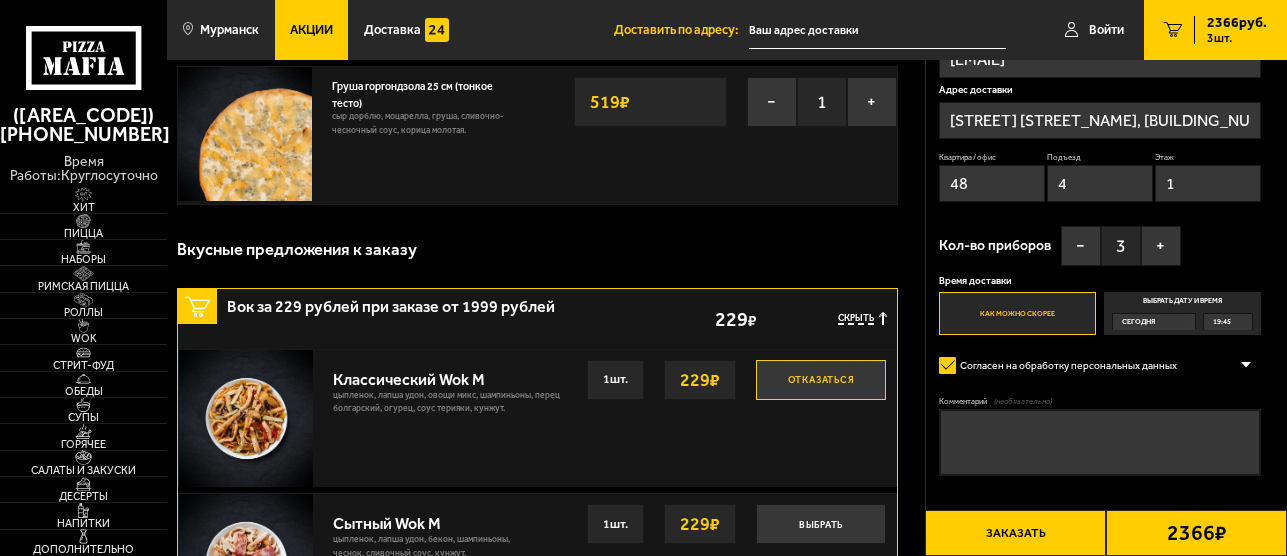 scroll, scrollTop: 383, scrollLeft: 0, axis: vertical 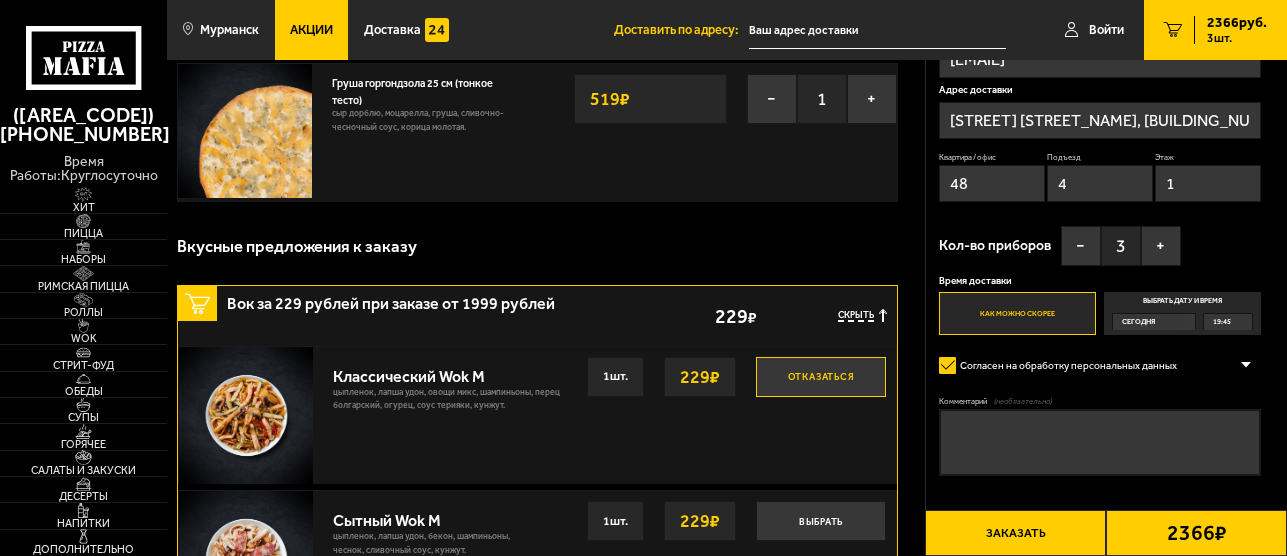 type on "1" 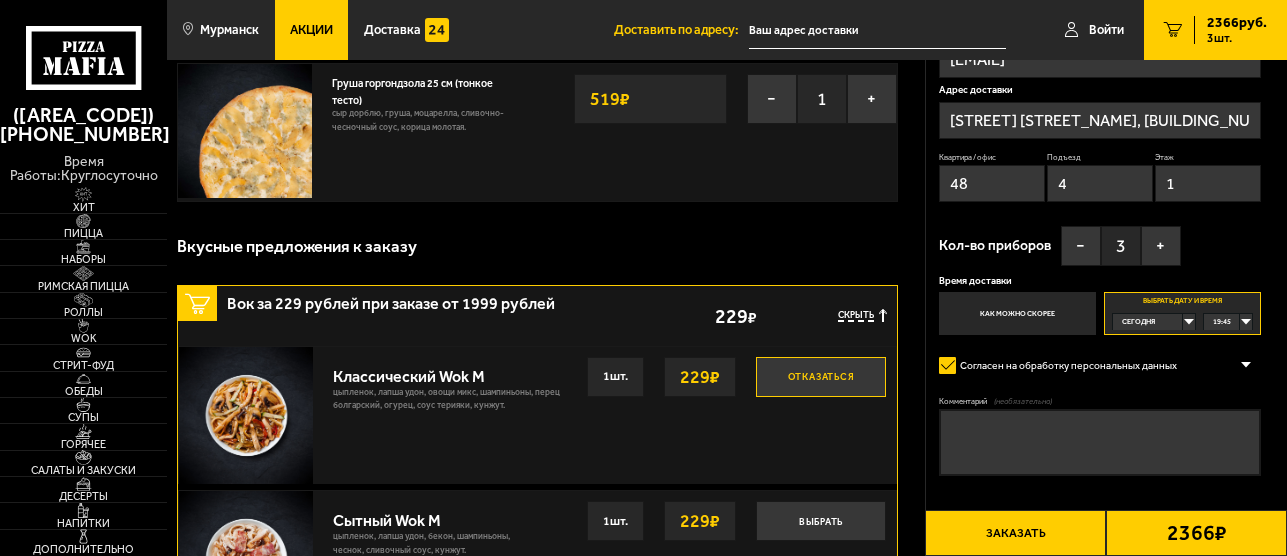 click on "Как можно скорее" at bounding box center [1017, 313] 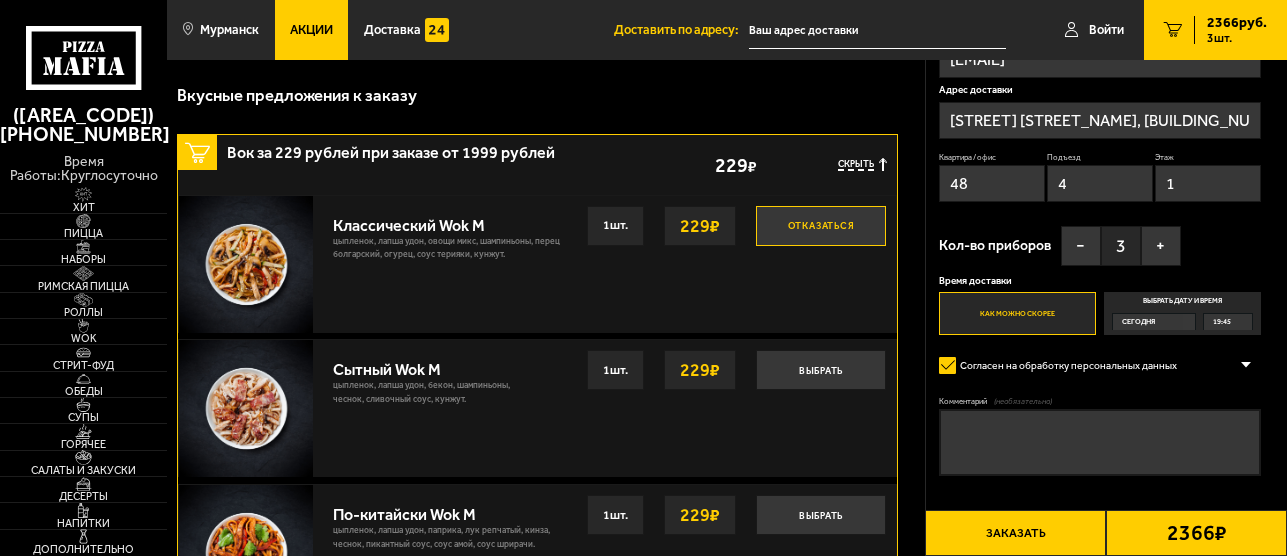 scroll, scrollTop: 535, scrollLeft: 0, axis: vertical 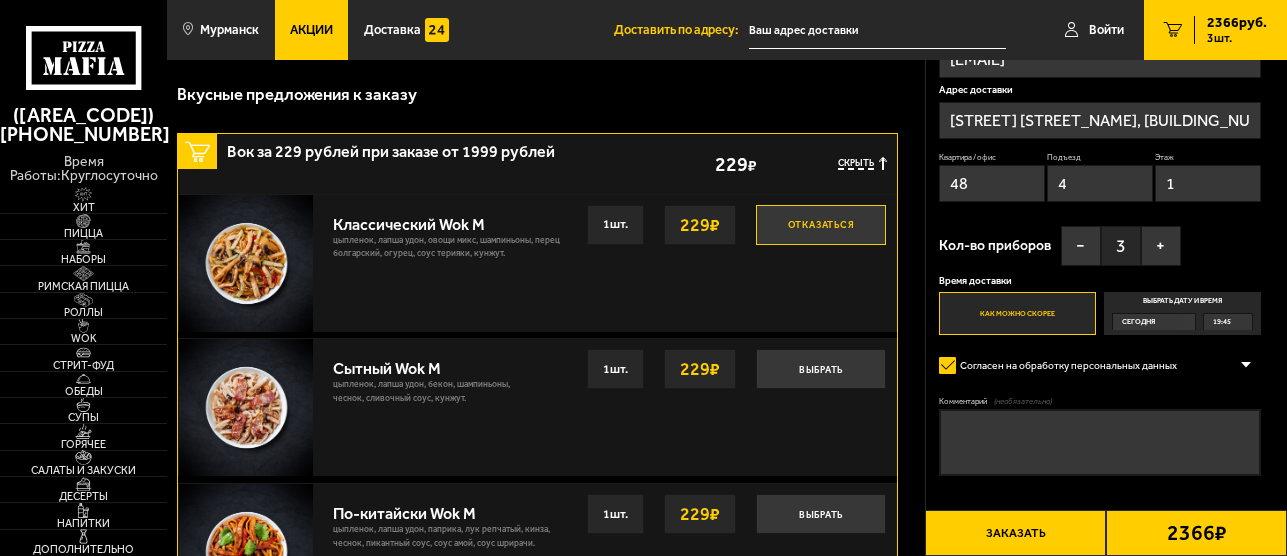 click on "Заказать" at bounding box center (1015, 533) 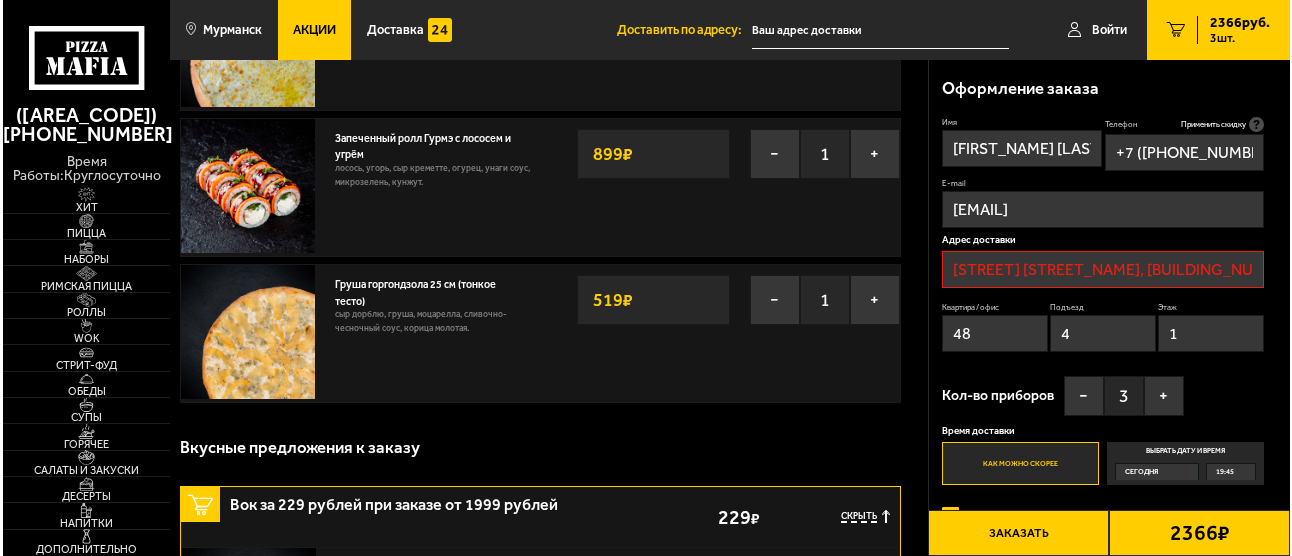 scroll, scrollTop: 170, scrollLeft: 0, axis: vertical 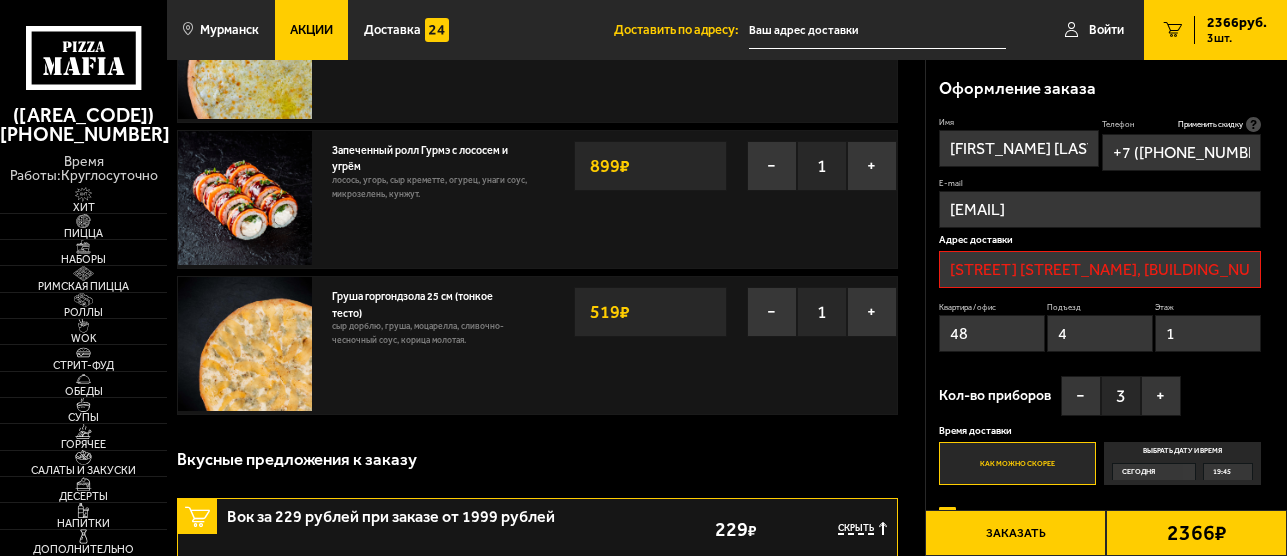 click on "[STREET] [STREET_NAME], [BUILDING_NUMBER], [ENTRANCE_NUMBER] подъезд [APARTMENT_NUMBER]" at bounding box center [1100, 269] 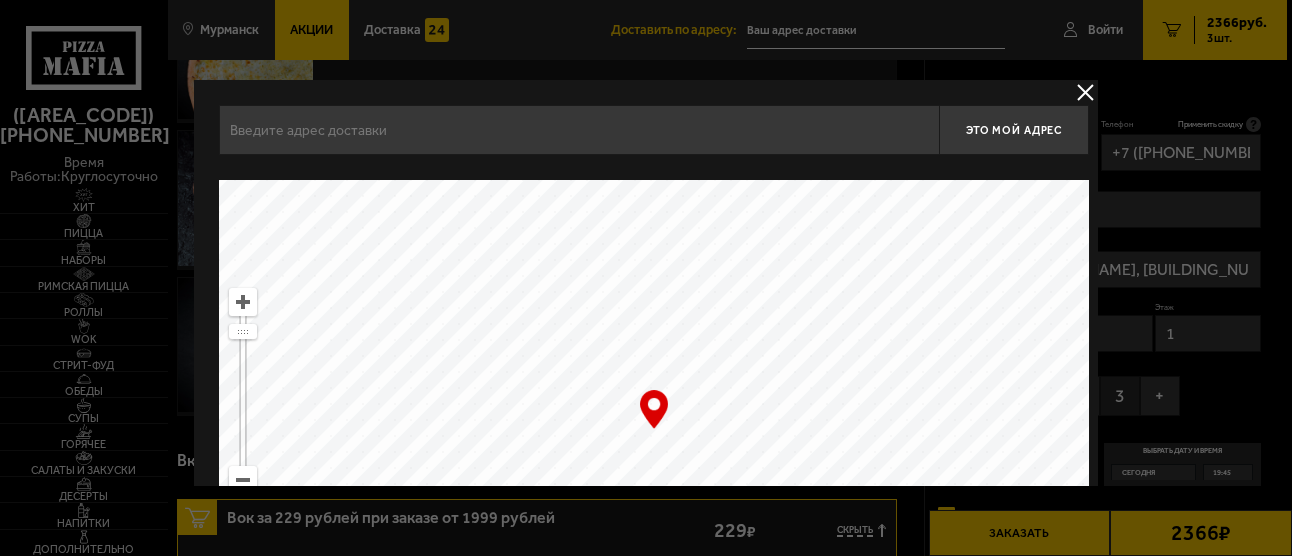 click at bounding box center [579, 130] 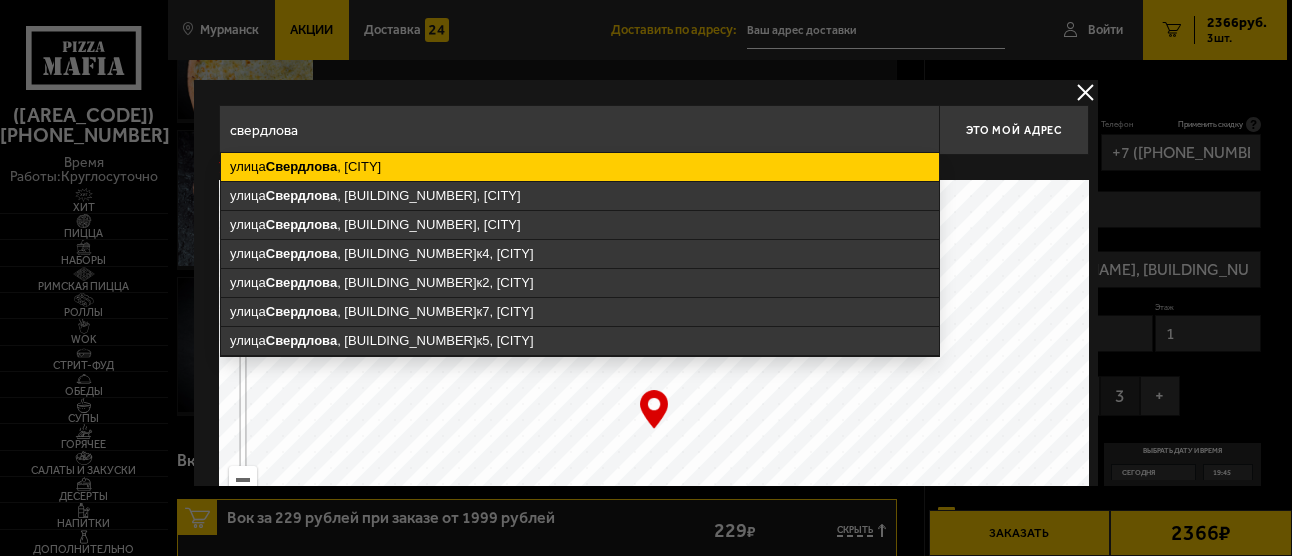 click on "[STREET] [STREET_NAME], [CITY]" at bounding box center (580, 167) 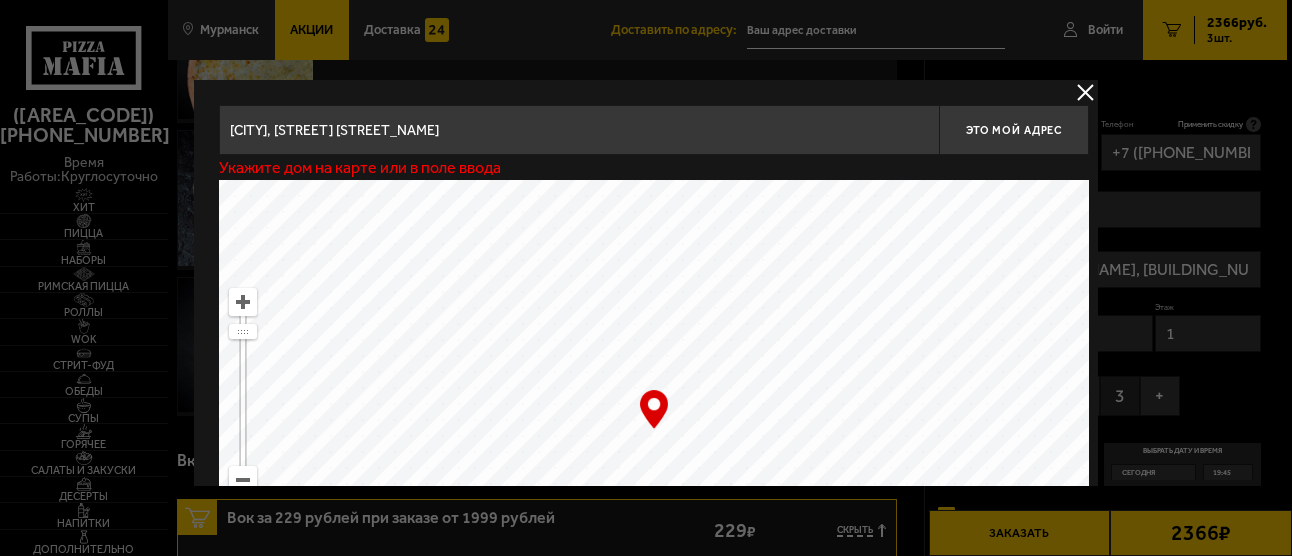 click on "[CITY], [STREET] [STREET_NAME]" at bounding box center [579, 130] 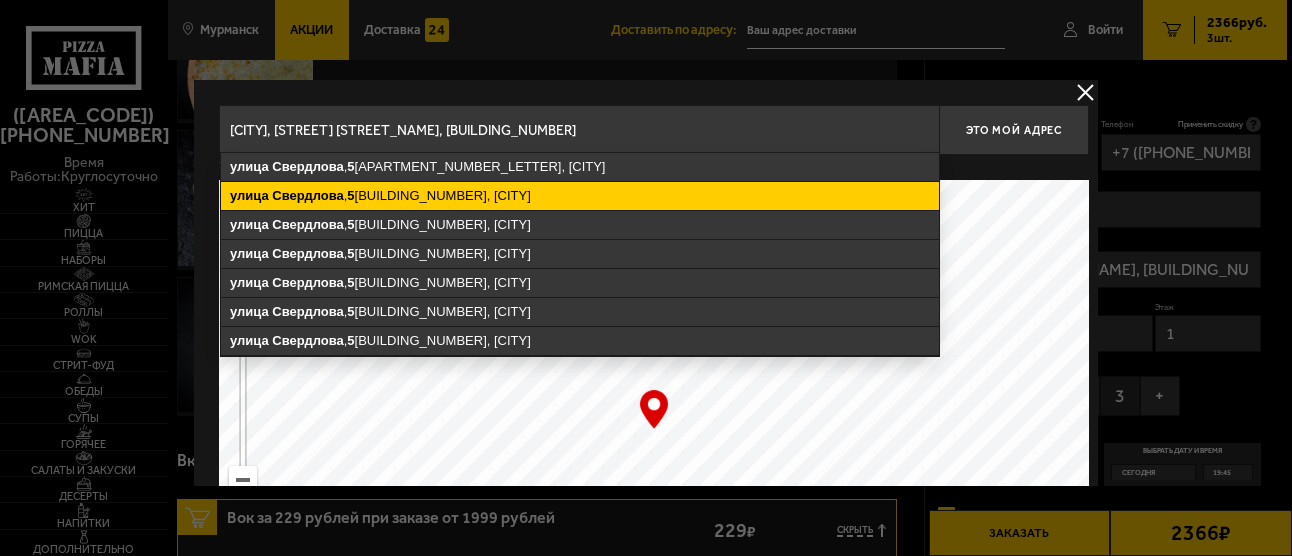 click on "[STREET] [STREET_NAME], [BUILDING_NUMBER] 0, [CITY]" at bounding box center (580, 196) 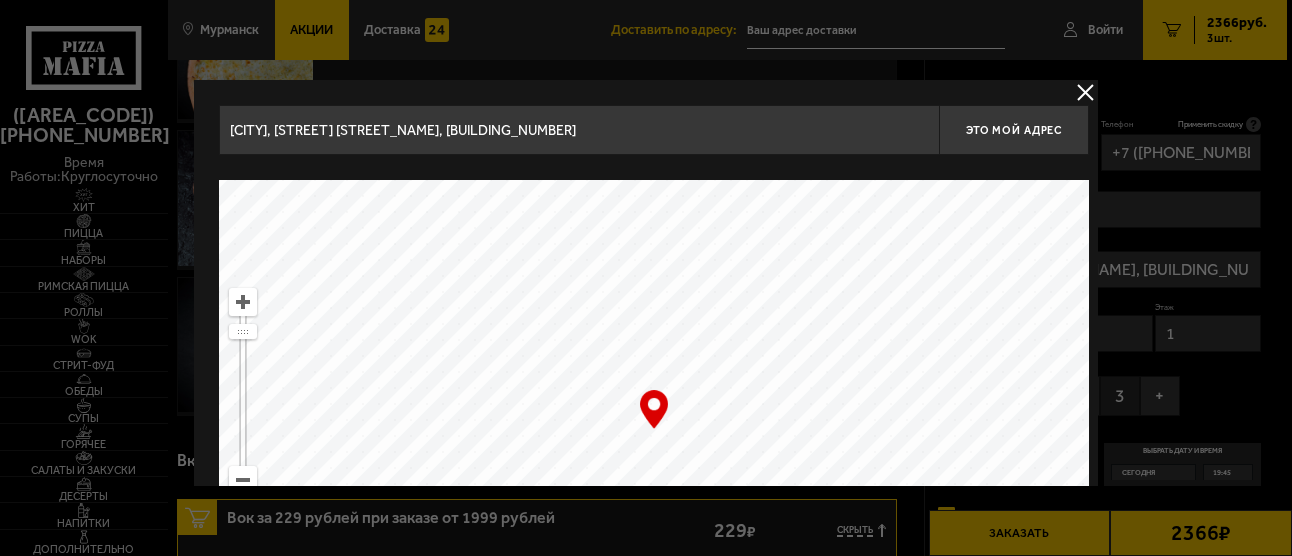 click at bounding box center [654, 430] 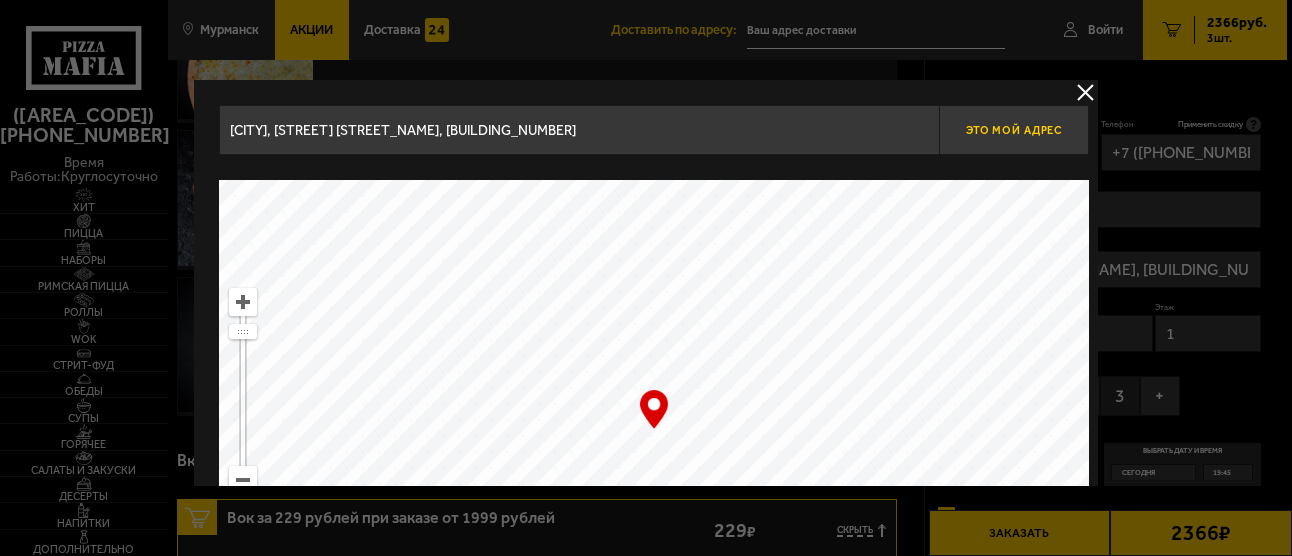 click on "Это мой адрес" at bounding box center [1014, 130] 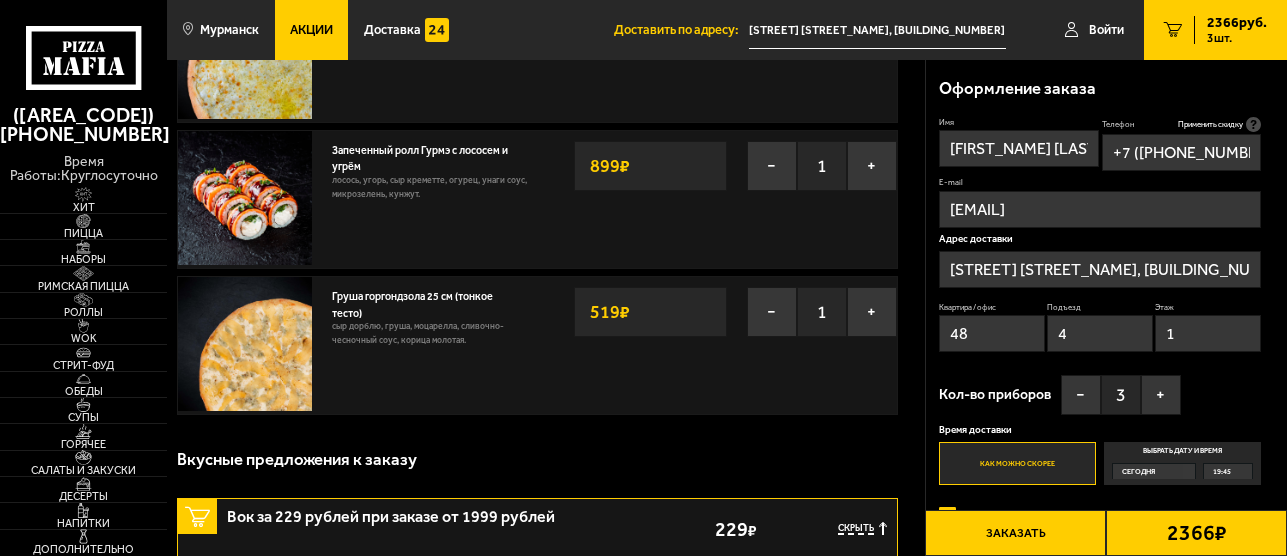 click on "Заказать" at bounding box center [1015, 533] 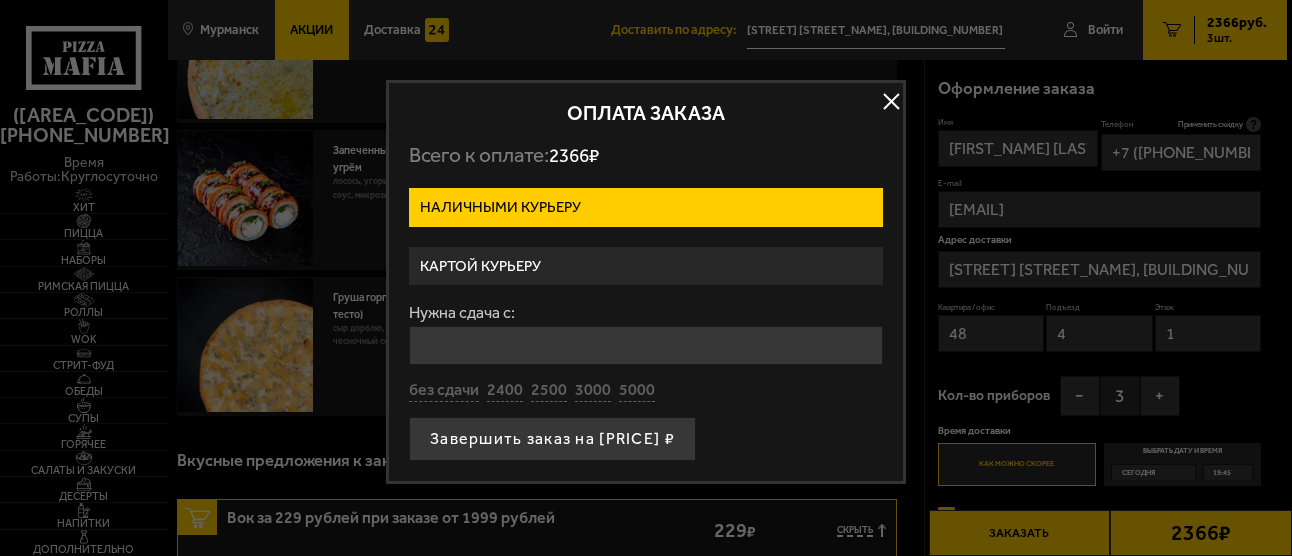 click on "Картой курьеру" at bounding box center [646, 266] 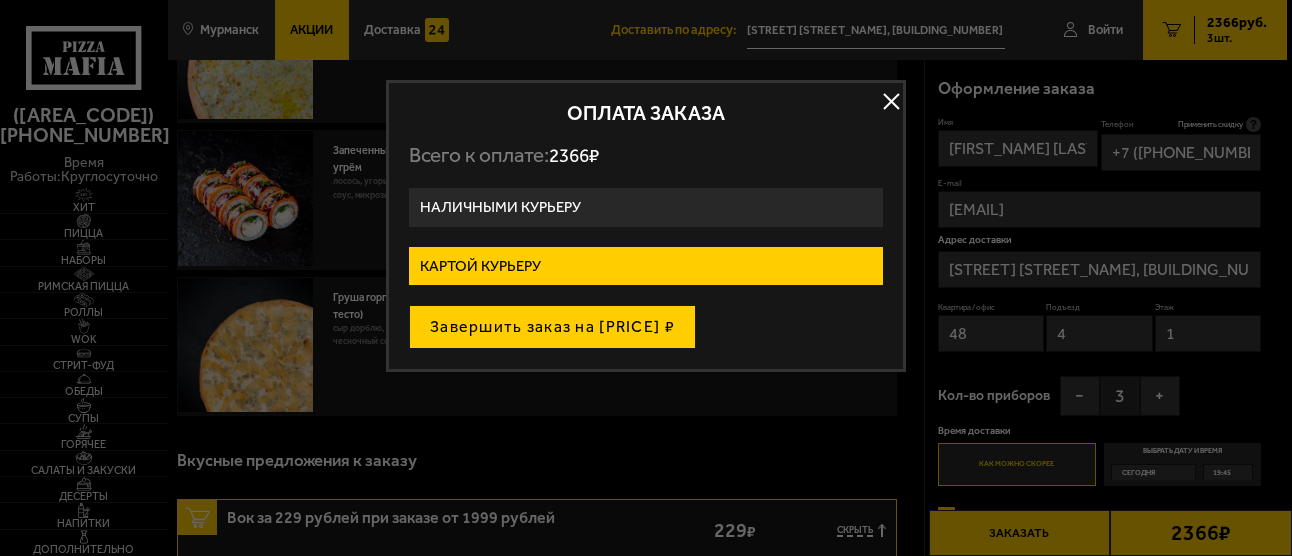 click on "Завершить заказ на [PRICE] ₽" at bounding box center (552, 327) 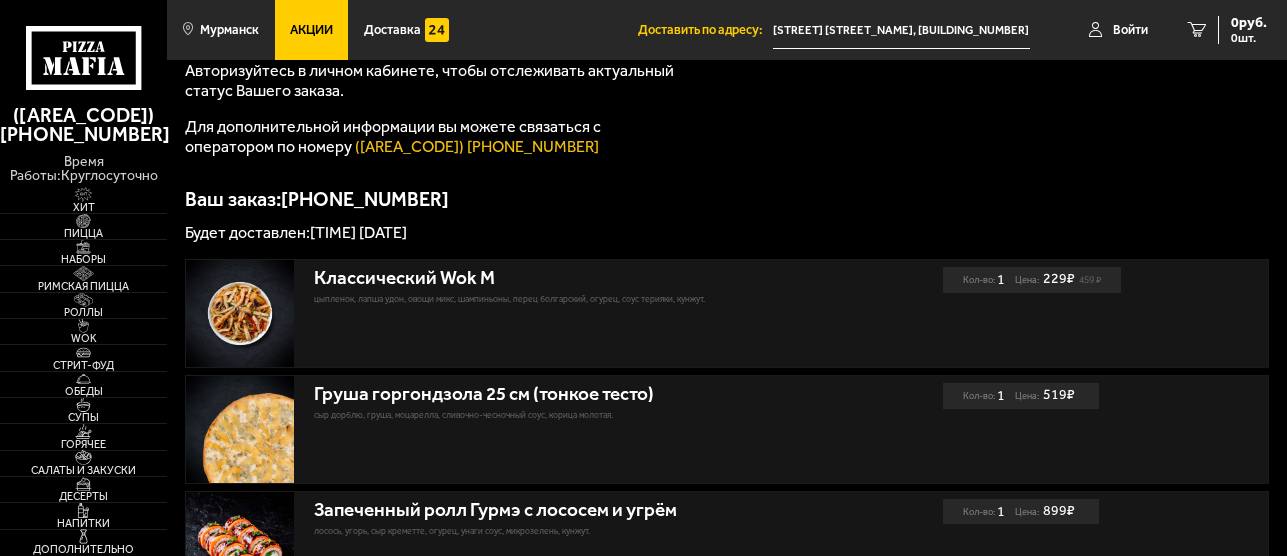 scroll, scrollTop: 0, scrollLeft: 0, axis: both 